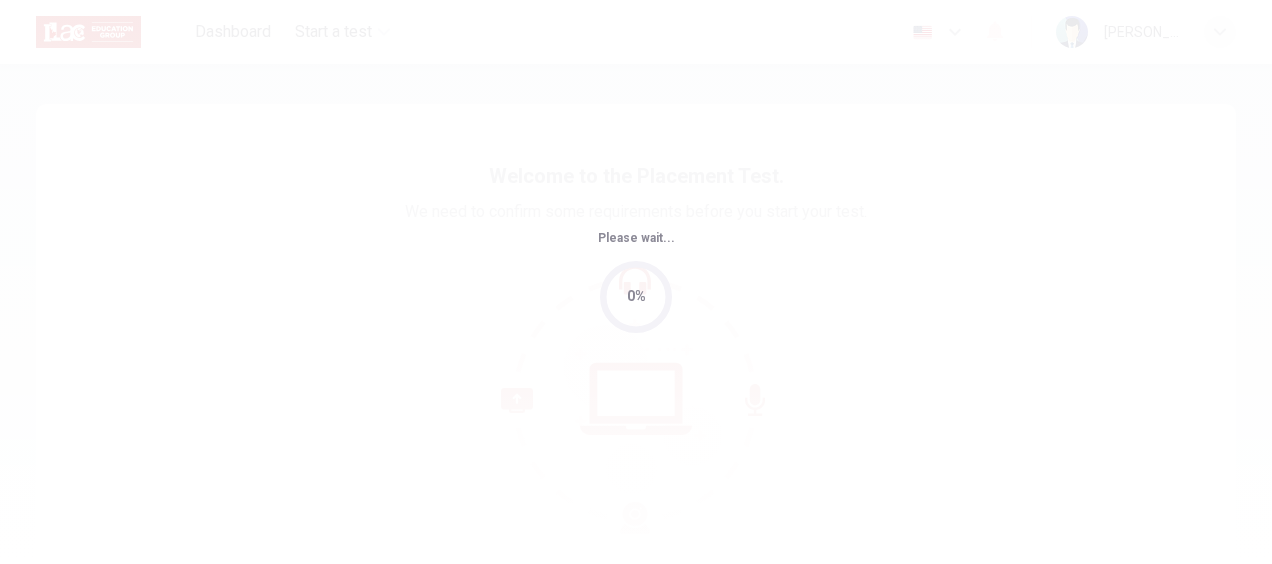 scroll, scrollTop: 0, scrollLeft: 0, axis: both 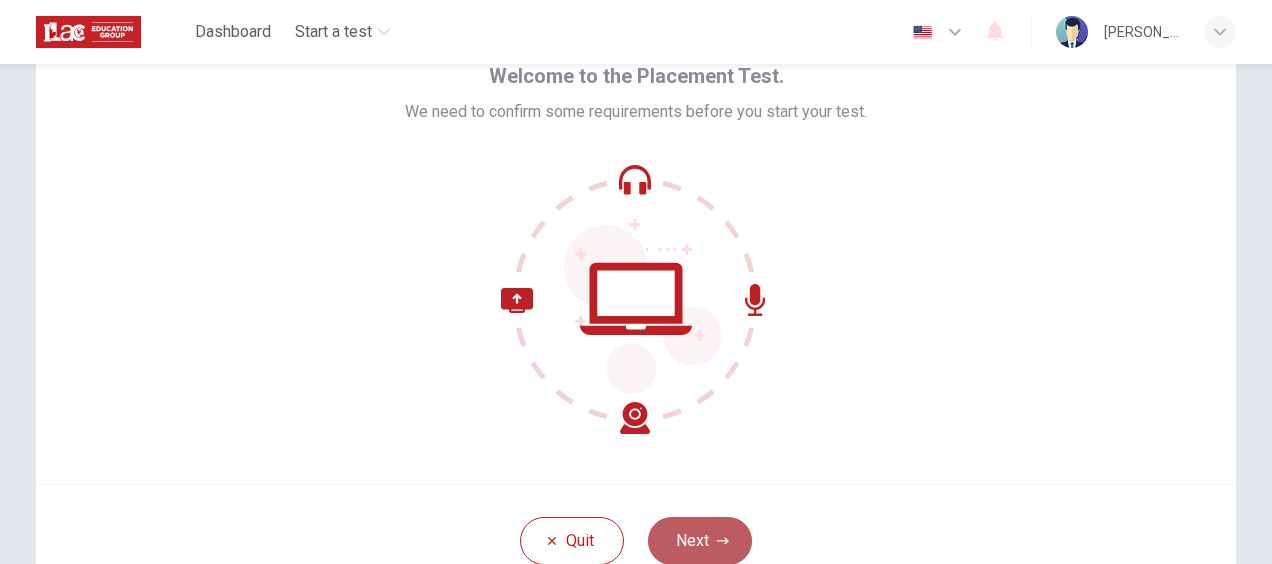 click on "Next" at bounding box center (700, 541) 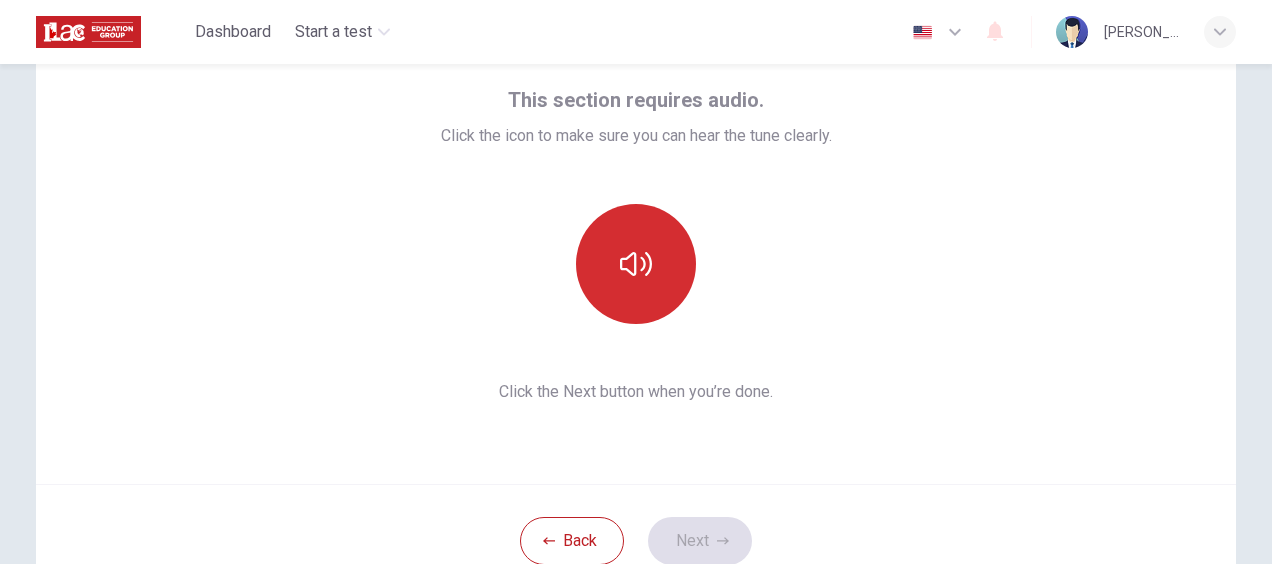 click at bounding box center [636, 264] 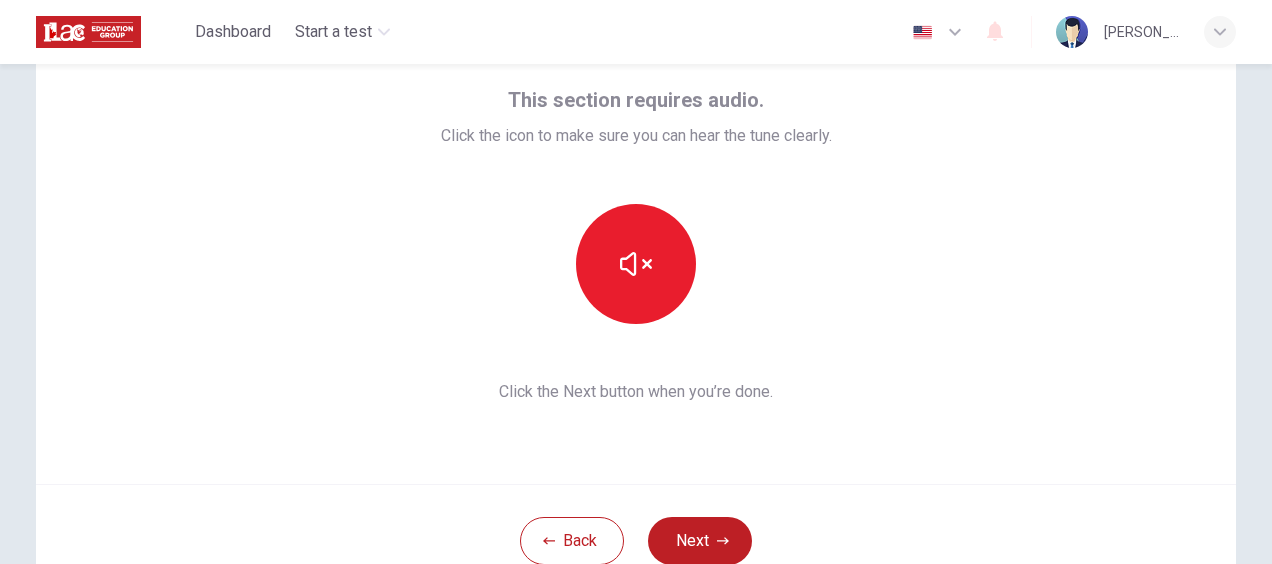 type 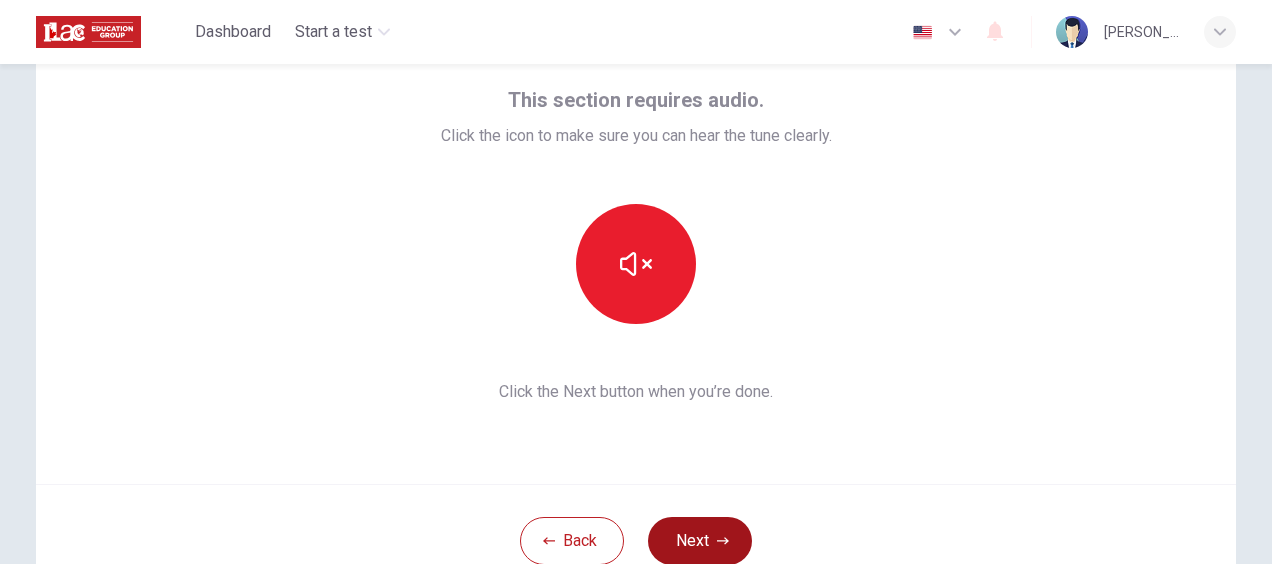 click on "Next" at bounding box center (700, 541) 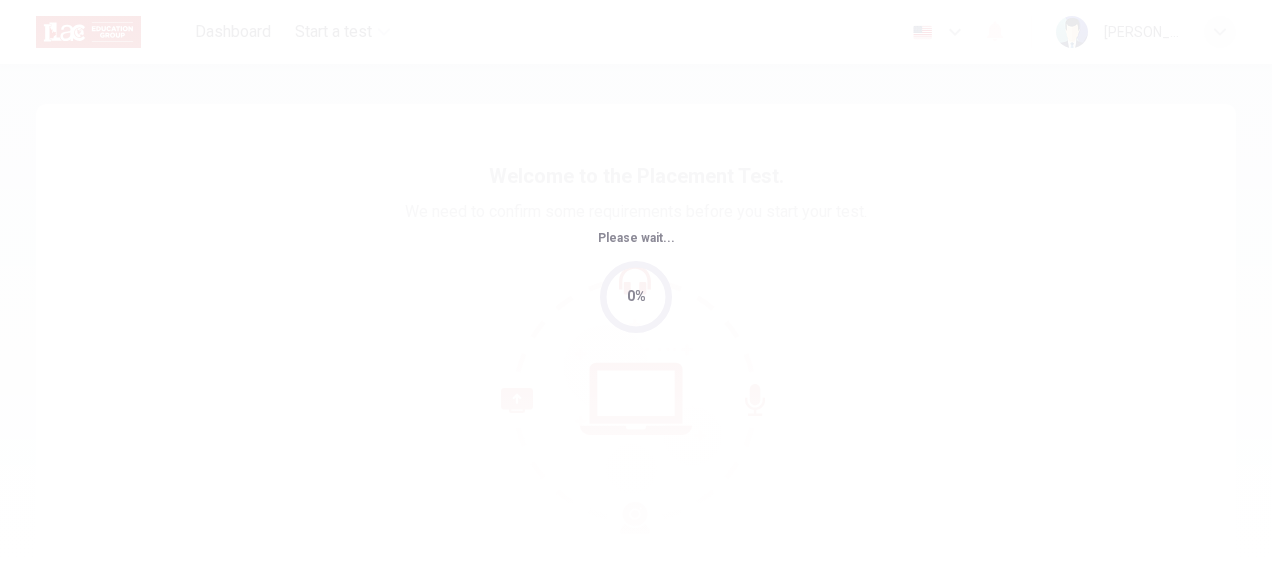 scroll, scrollTop: 0, scrollLeft: 0, axis: both 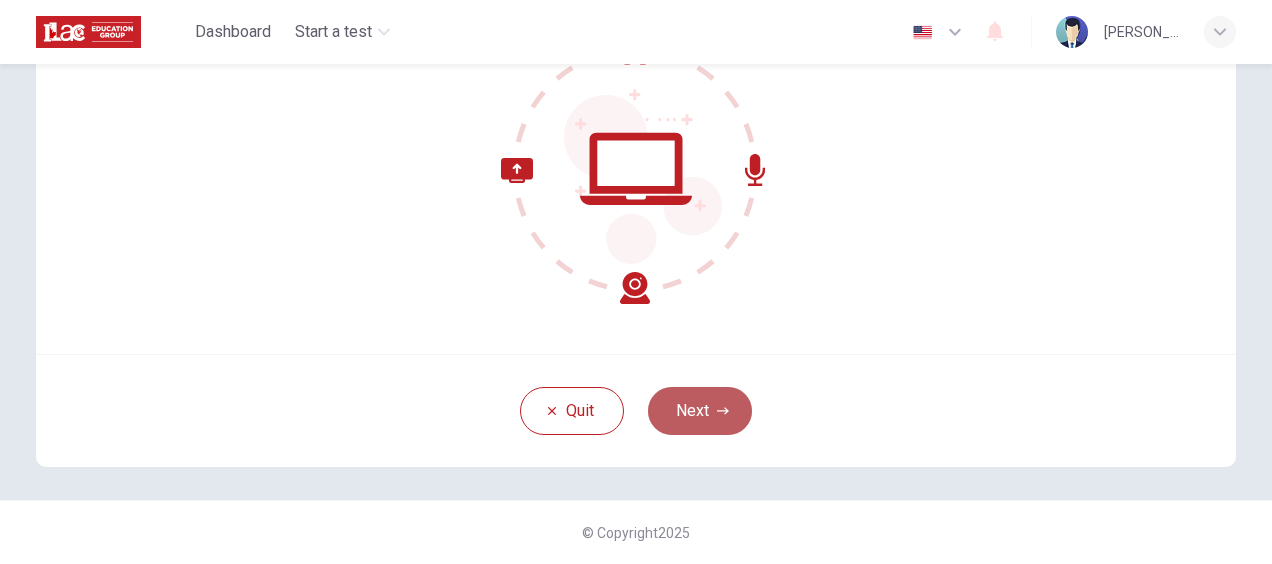 click on "Next" at bounding box center [700, 411] 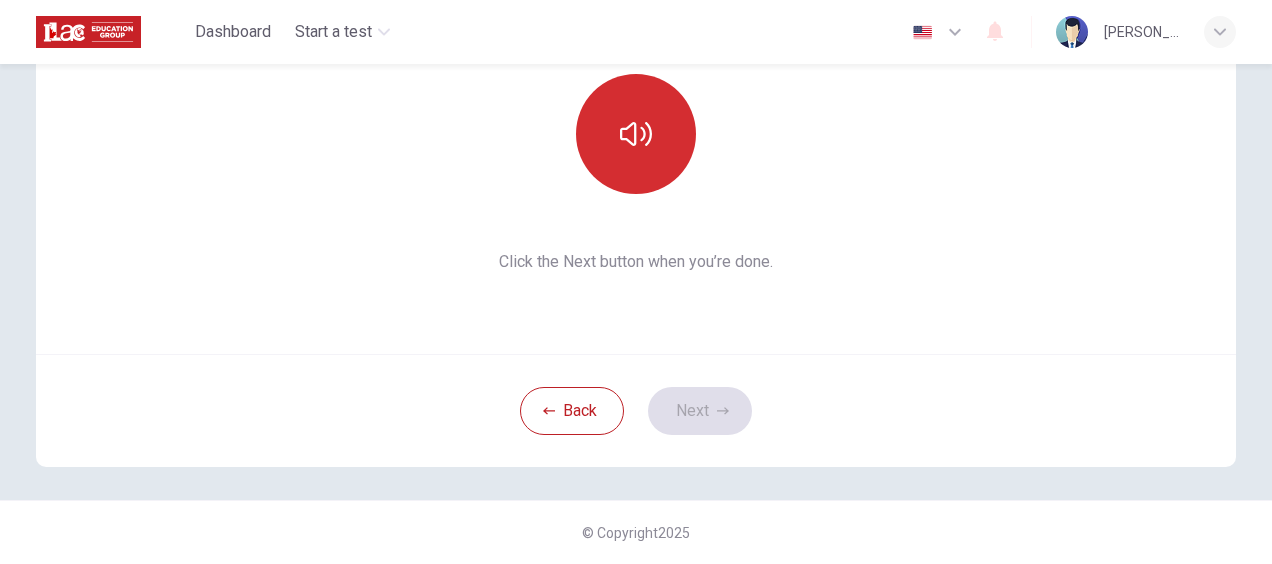 click at bounding box center [636, 134] 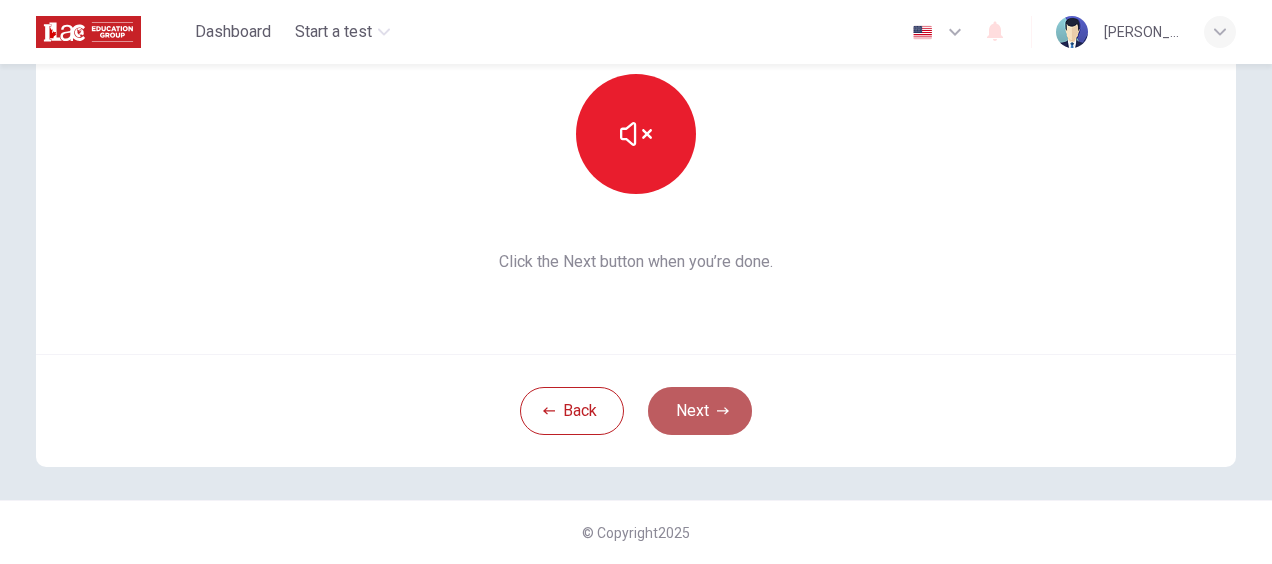 click on "Next" at bounding box center (700, 411) 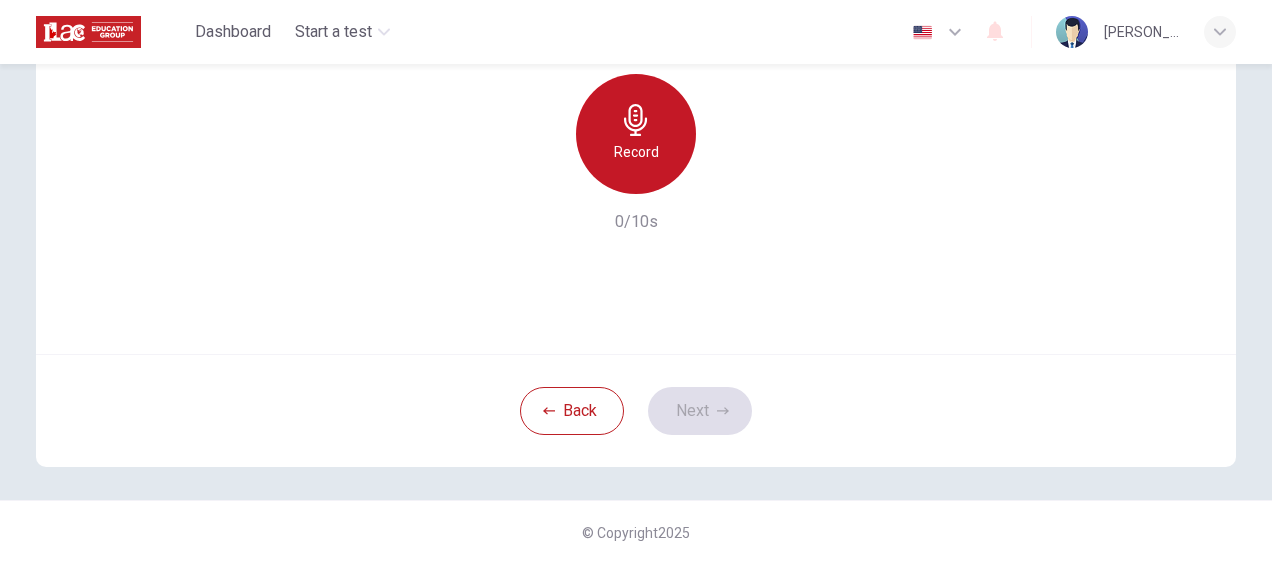 click on "Record" at bounding box center (636, 152) 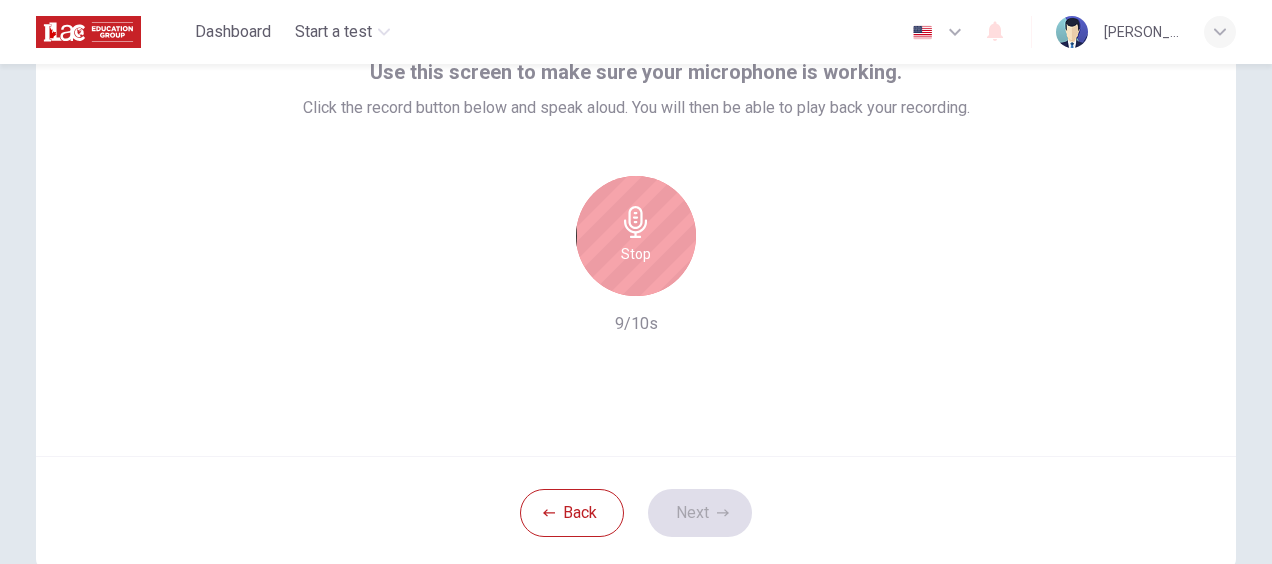 scroll, scrollTop: 130, scrollLeft: 0, axis: vertical 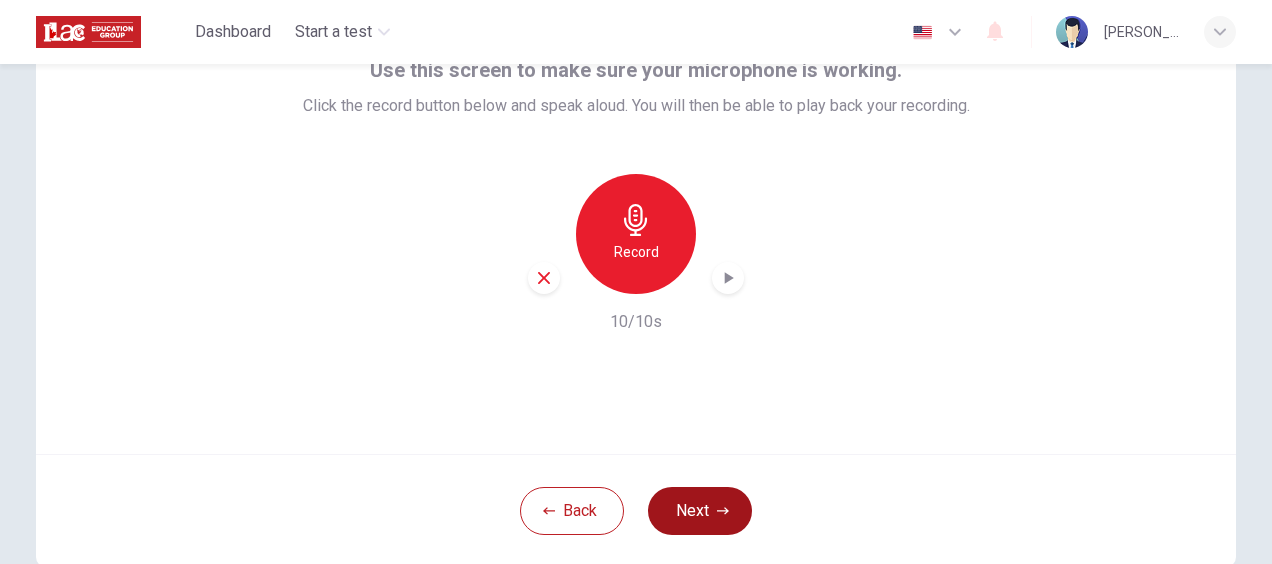 click on "Next" at bounding box center (700, 511) 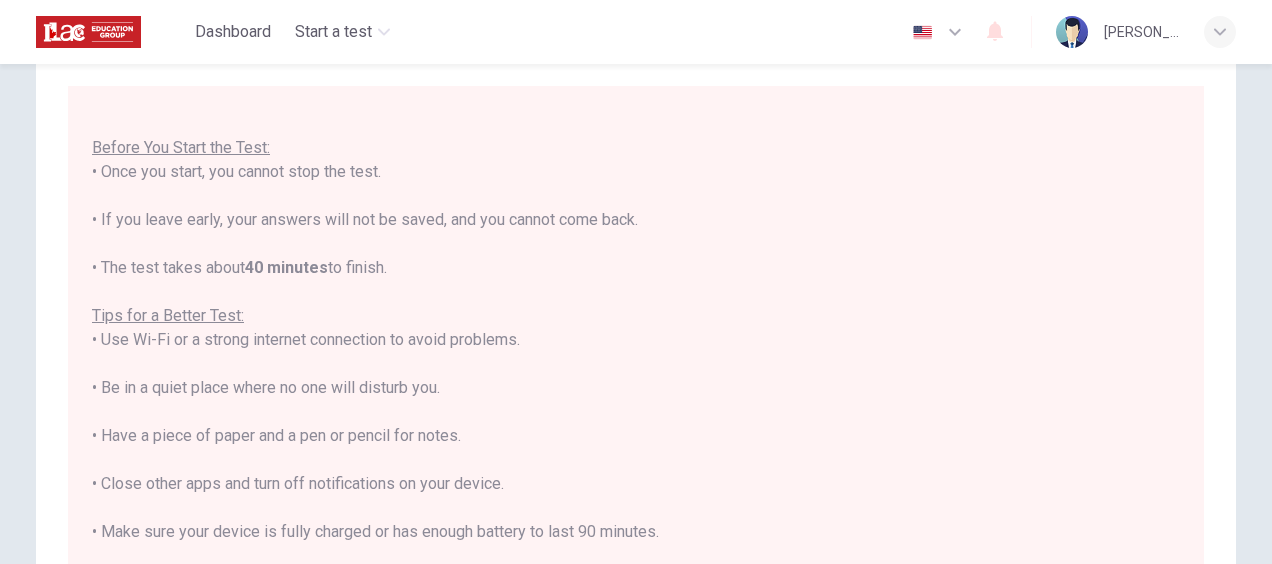 scroll, scrollTop: 23, scrollLeft: 0, axis: vertical 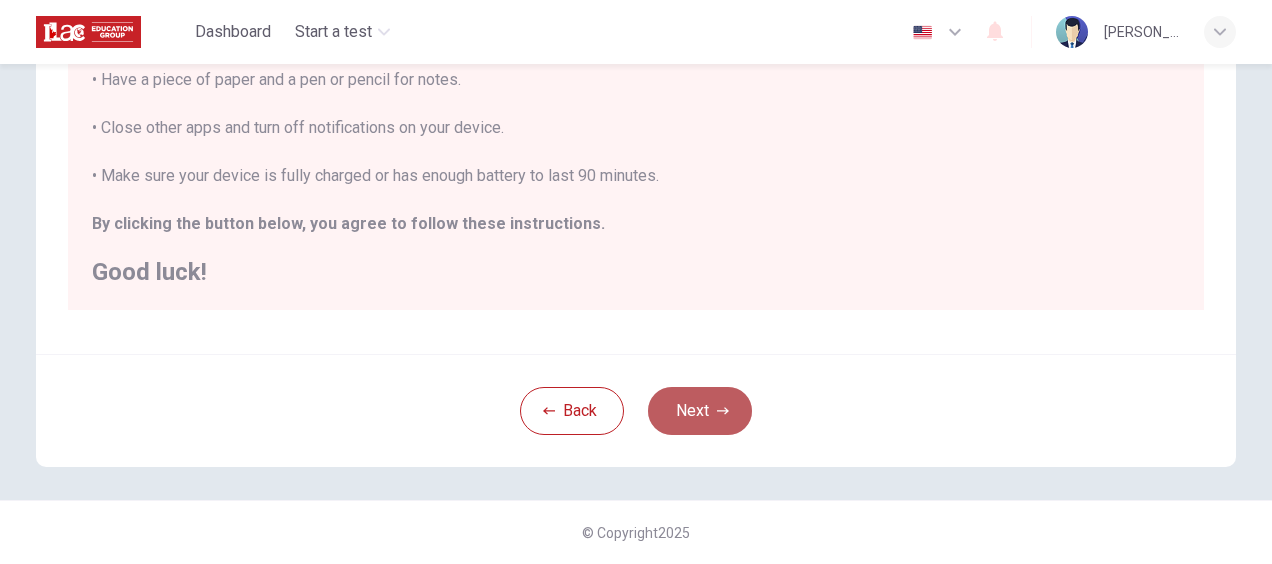 click on "Next" at bounding box center [700, 411] 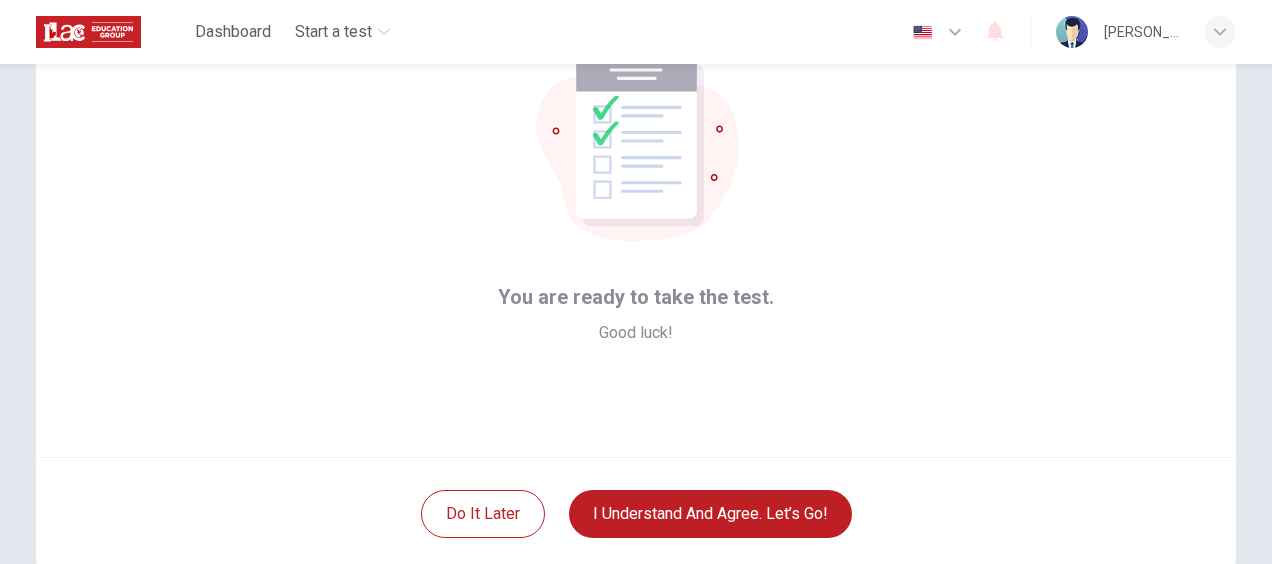 scroll, scrollTop: 130, scrollLeft: 0, axis: vertical 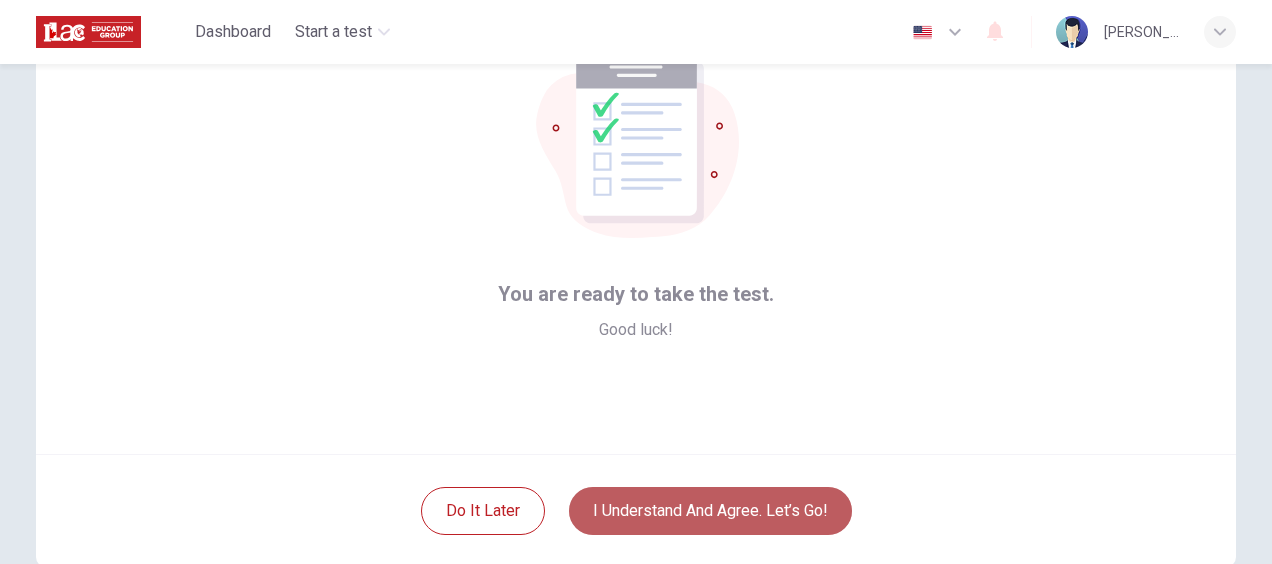 click on "I understand and agree. Let’s go!" at bounding box center (710, 511) 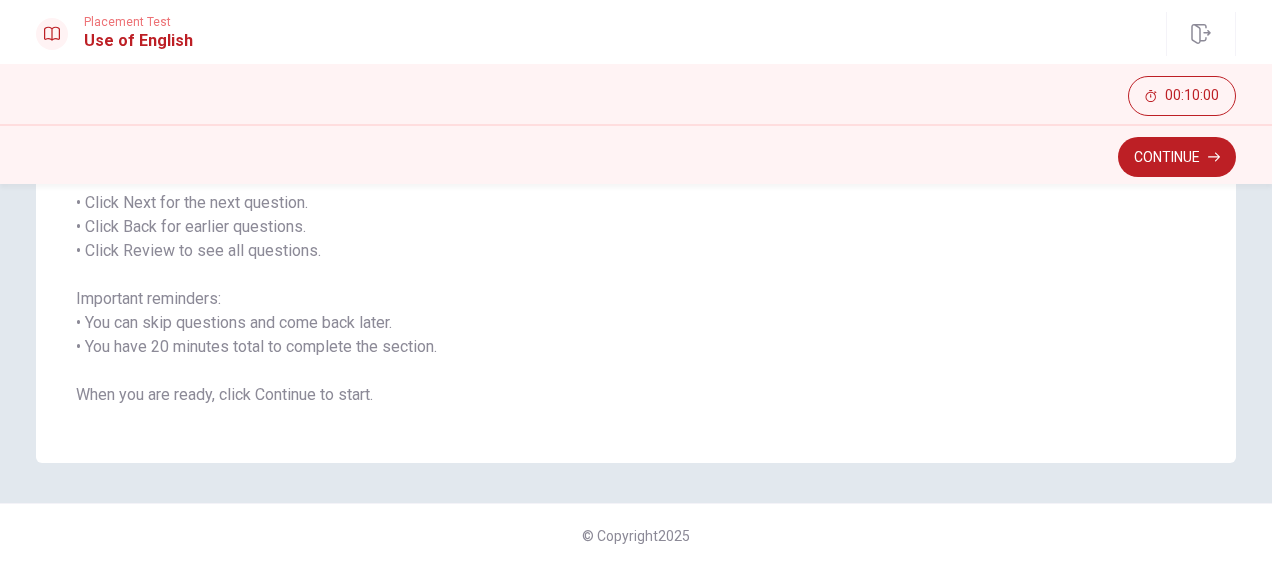 scroll, scrollTop: 332, scrollLeft: 0, axis: vertical 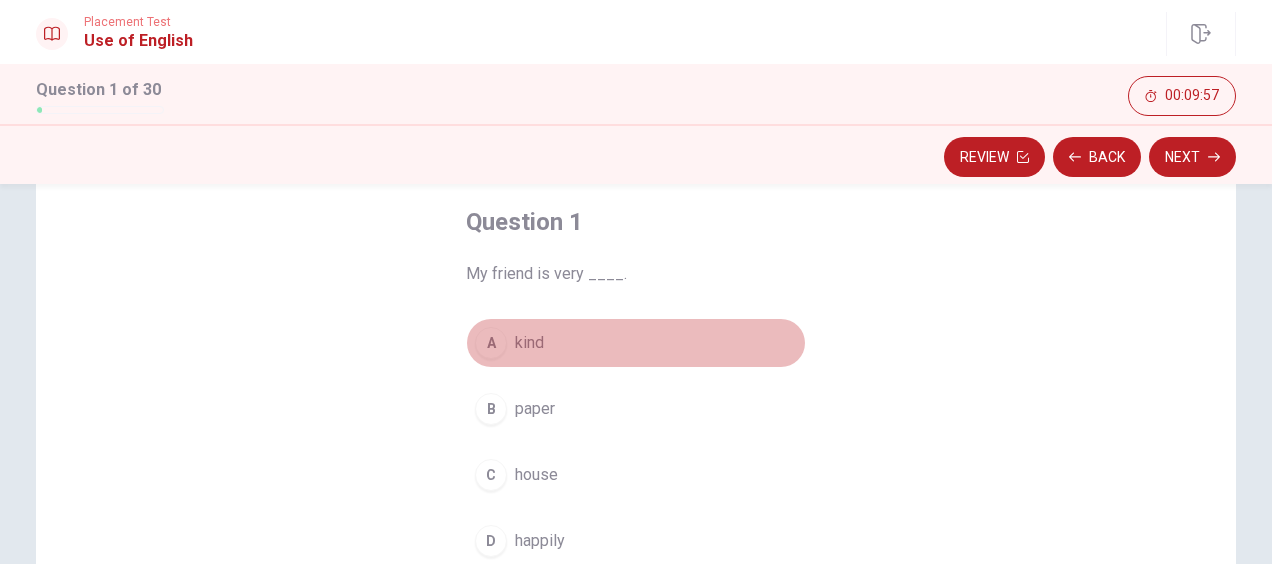 click on "kind" at bounding box center (529, 343) 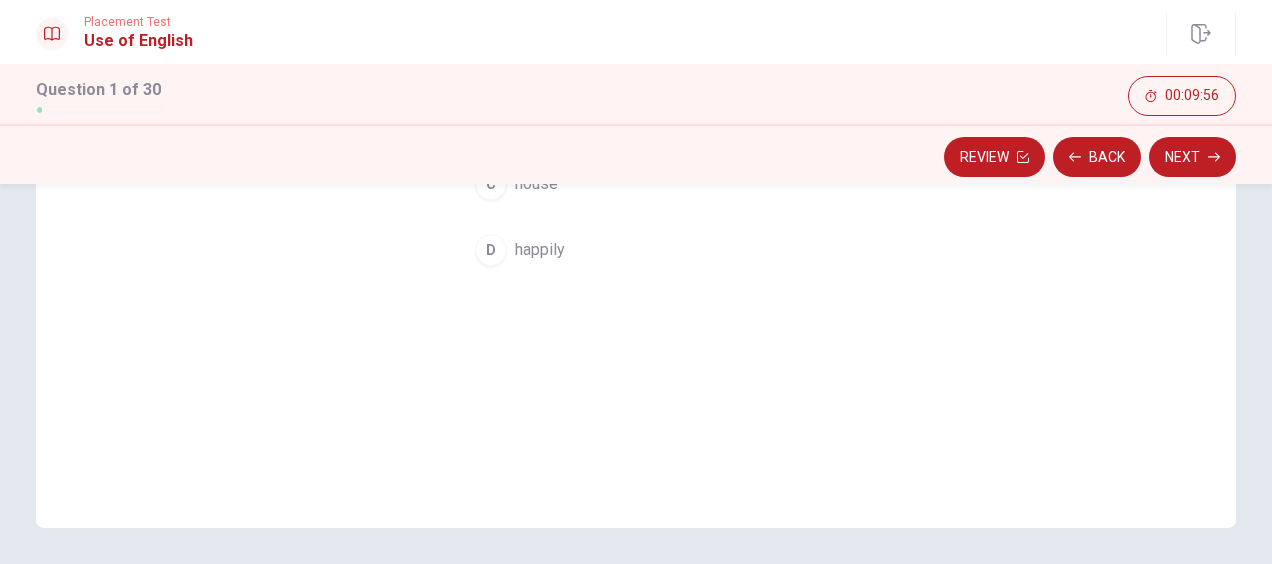 scroll, scrollTop: 400, scrollLeft: 0, axis: vertical 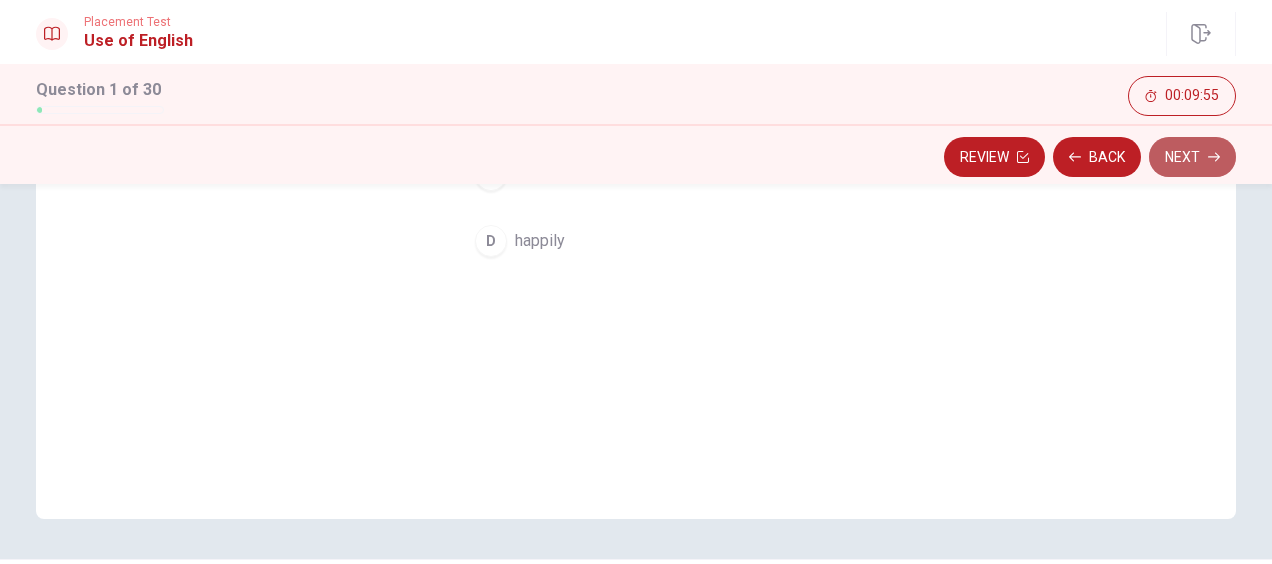 click 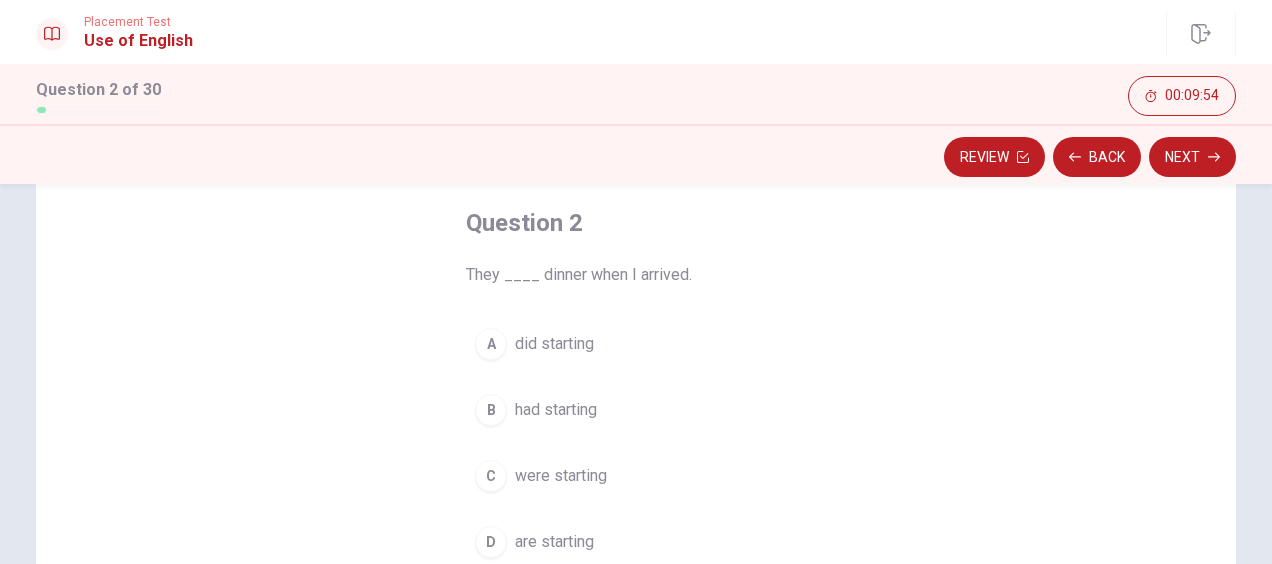 scroll, scrollTop: 100, scrollLeft: 0, axis: vertical 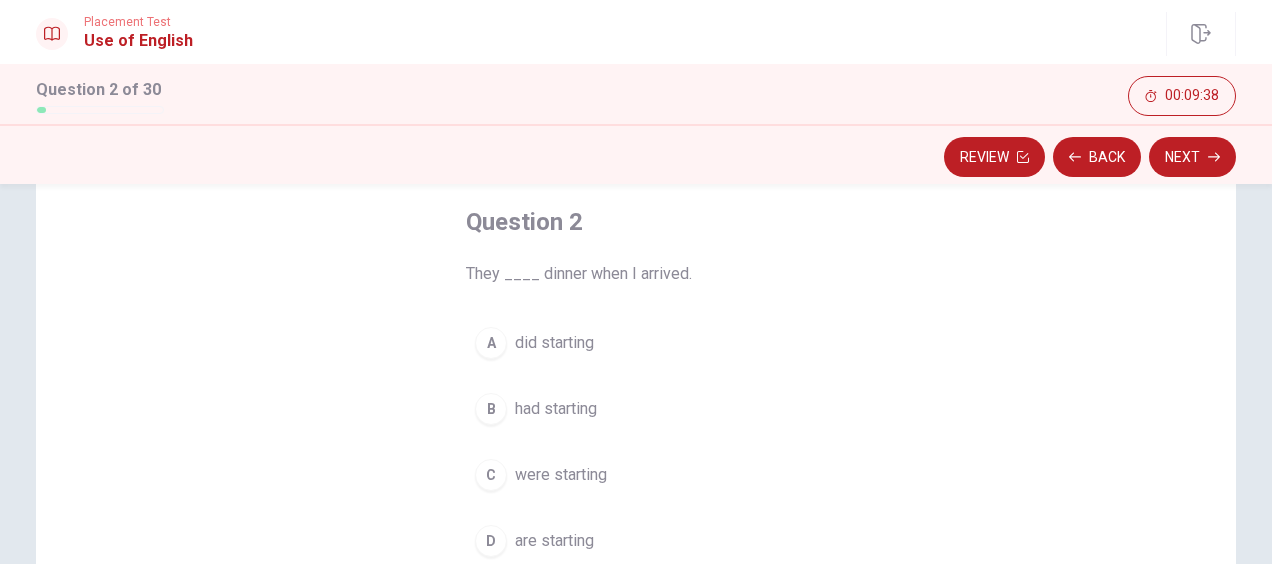 click on "were starting" at bounding box center [561, 475] 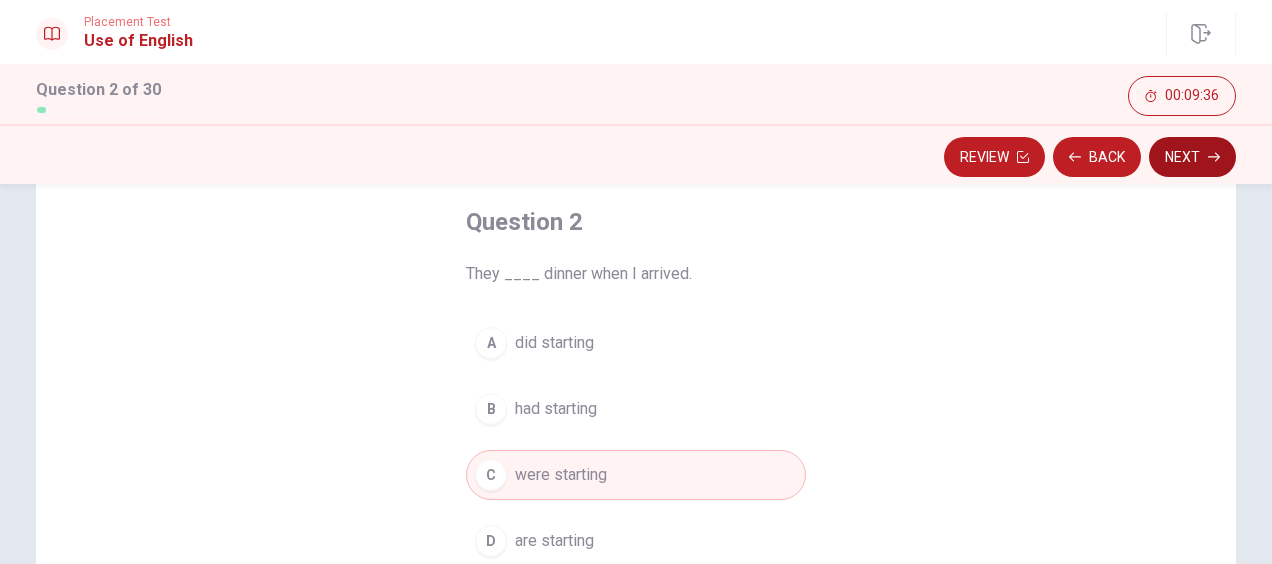 click on "Next" at bounding box center [1192, 157] 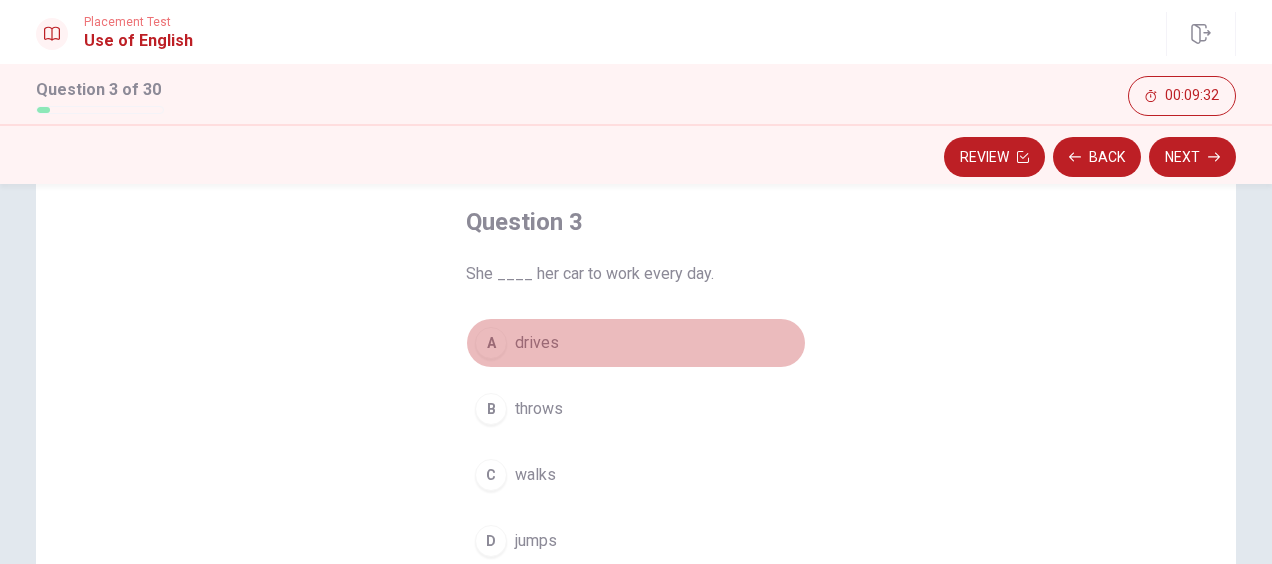 click on "drives" at bounding box center [537, 343] 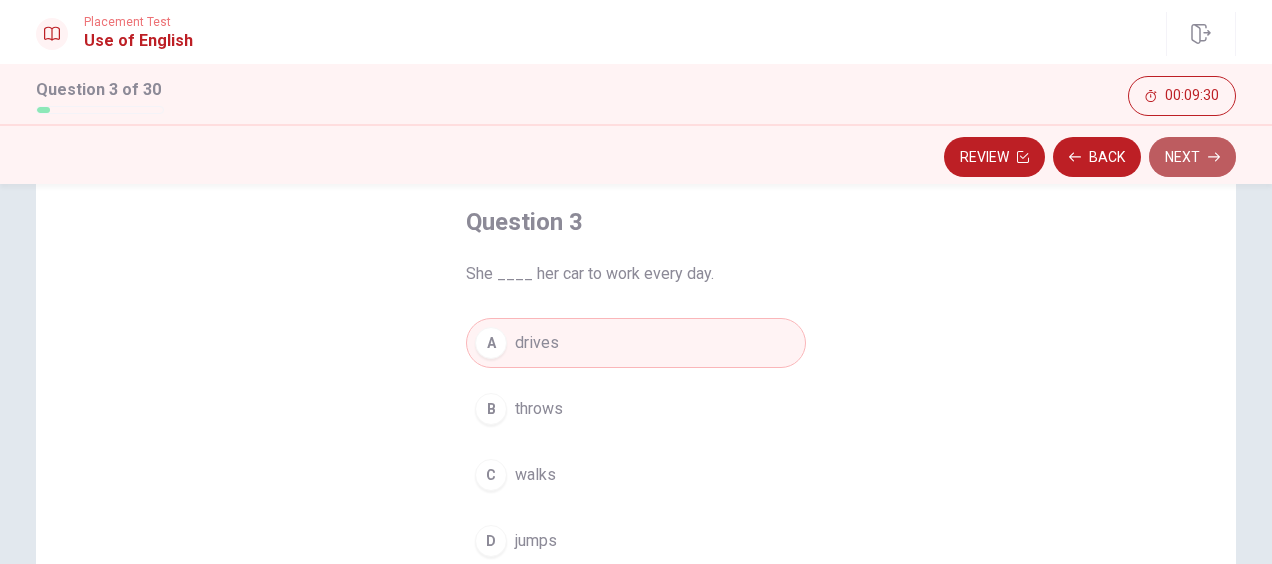 click on "Next" at bounding box center [1192, 157] 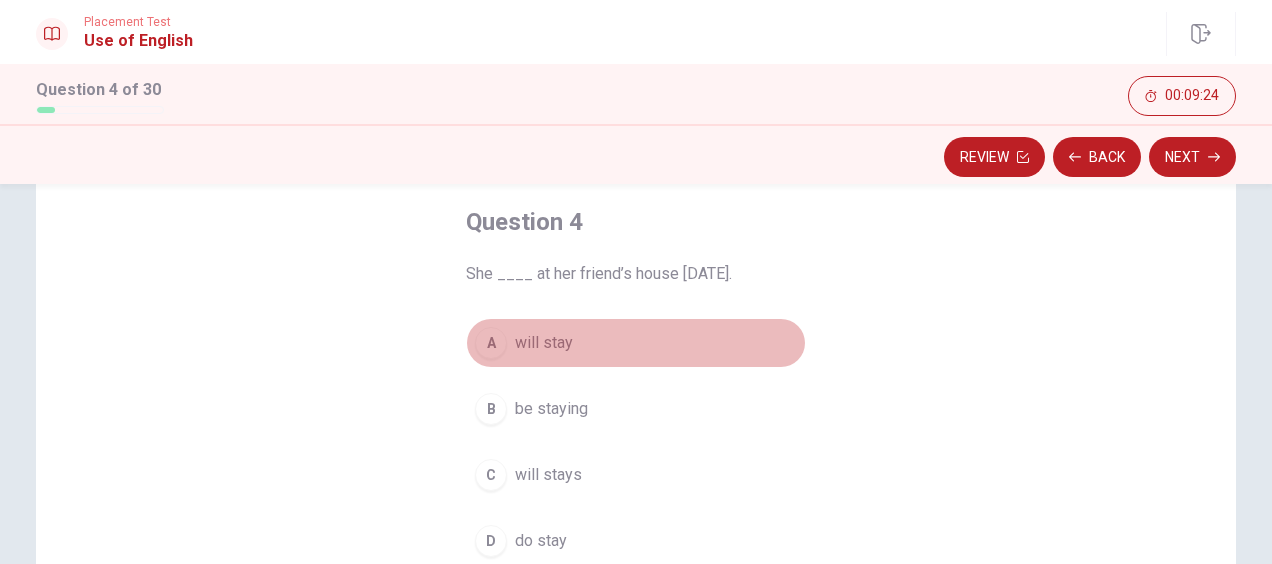 click on "will stay" at bounding box center (544, 343) 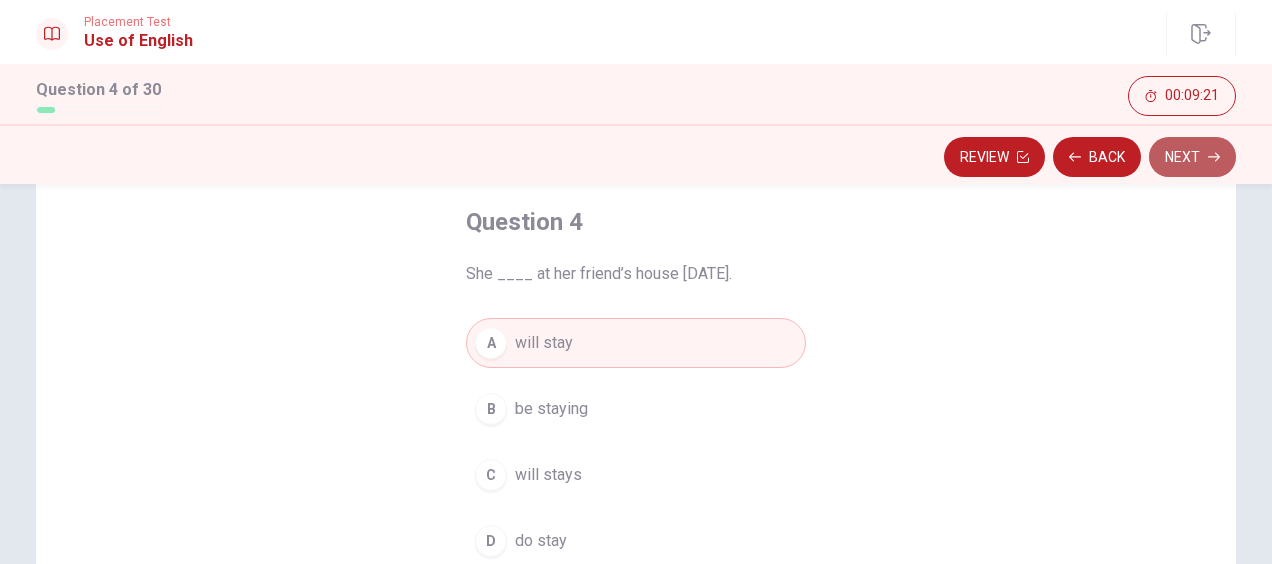 click on "Next" at bounding box center [1192, 157] 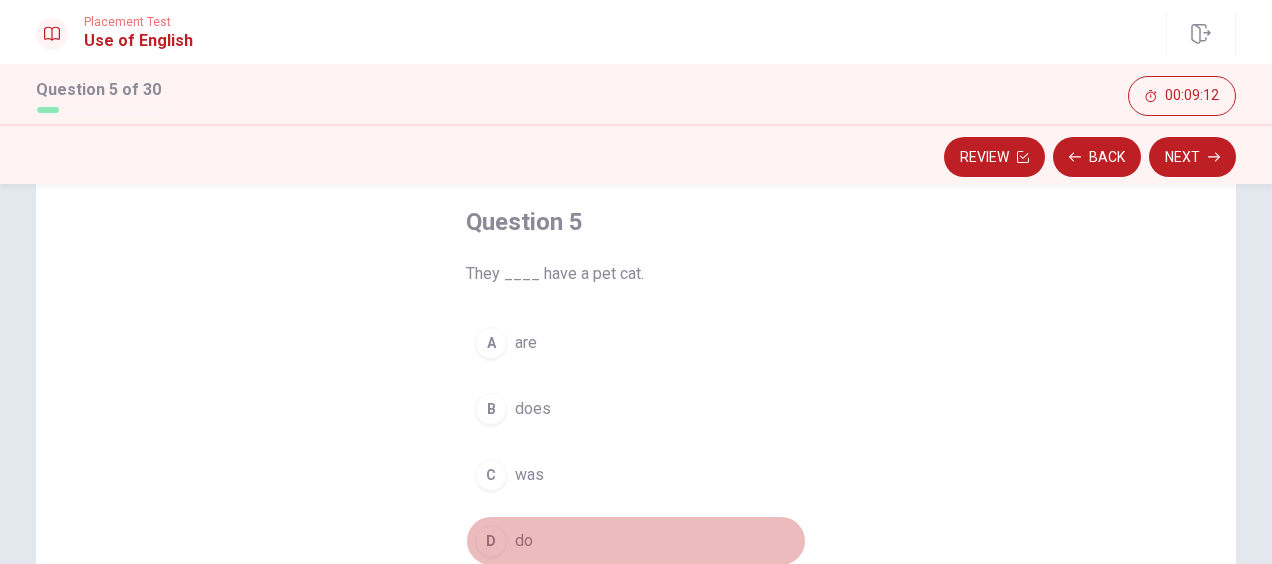 click on "D do" at bounding box center [636, 541] 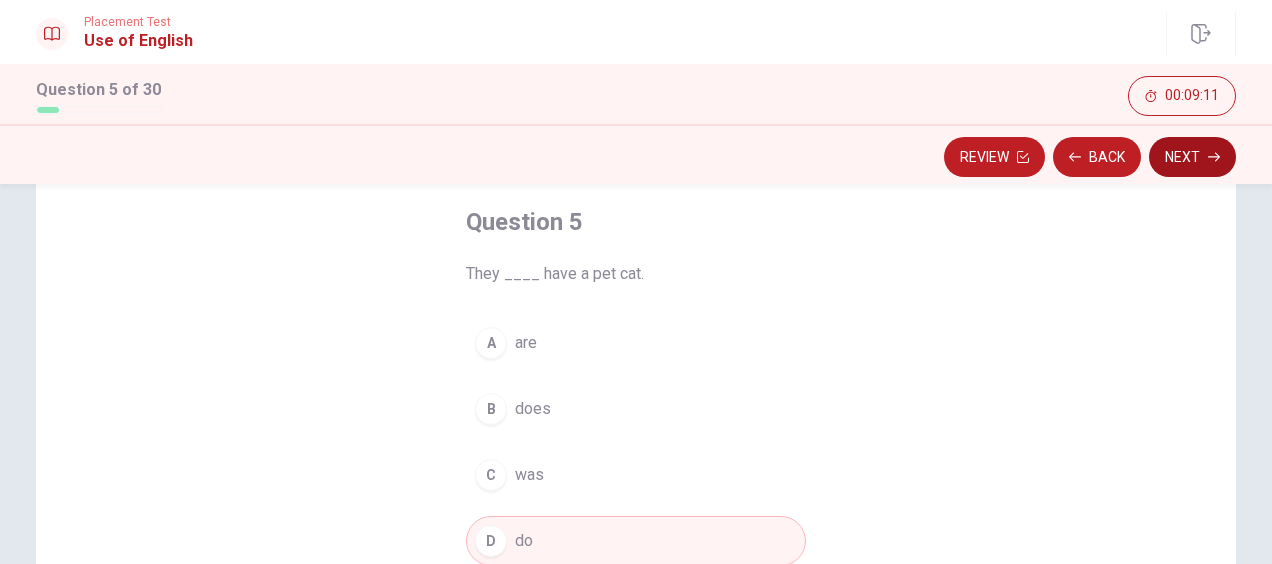 click on "Next" at bounding box center [1192, 157] 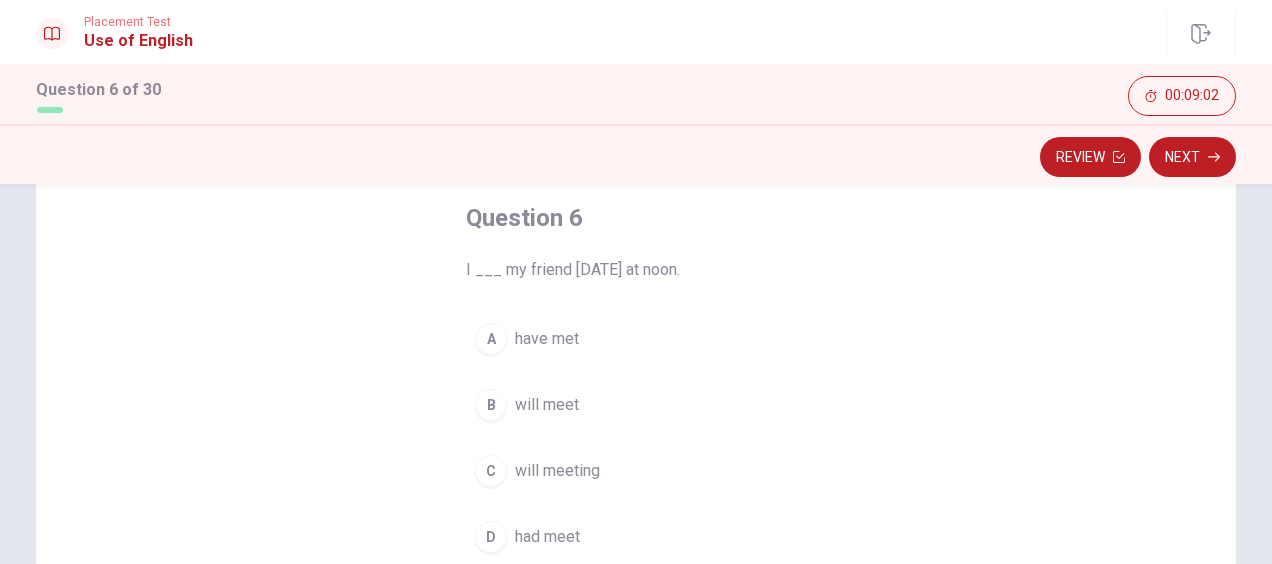 scroll, scrollTop: 100, scrollLeft: 0, axis: vertical 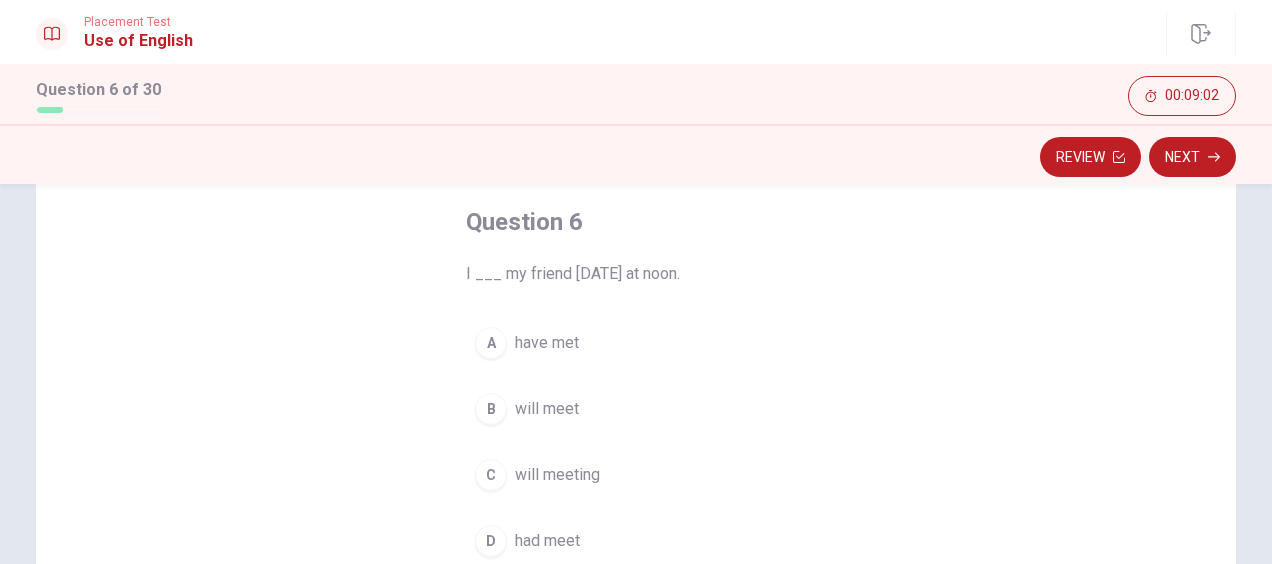 click on "will meet" at bounding box center (547, 409) 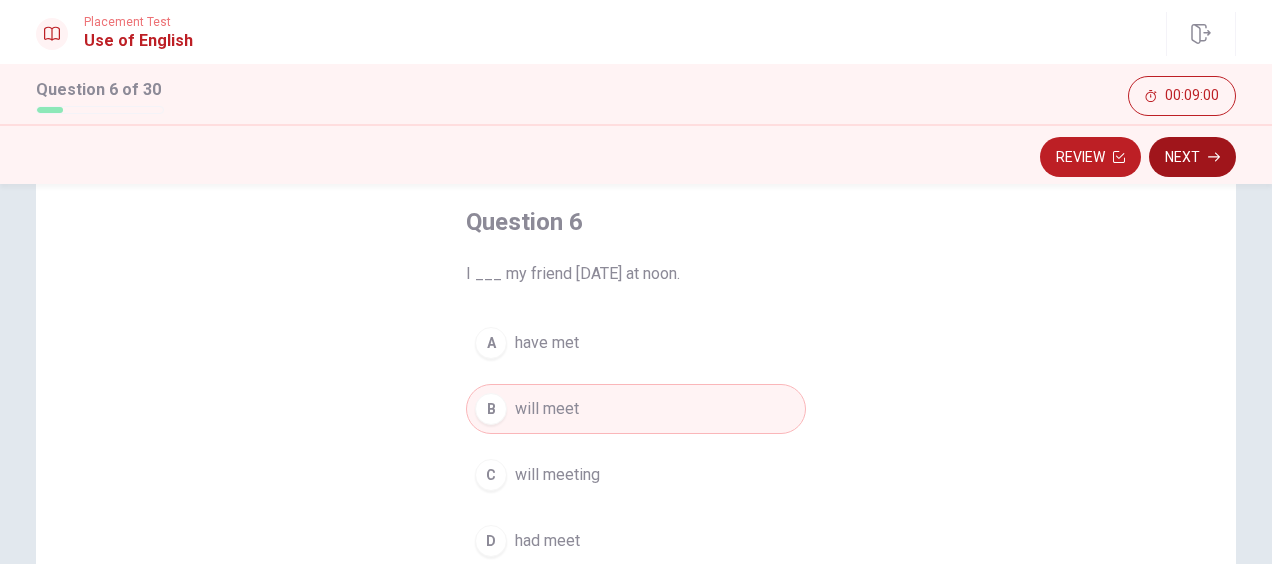 click on "Next" at bounding box center (1192, 157) 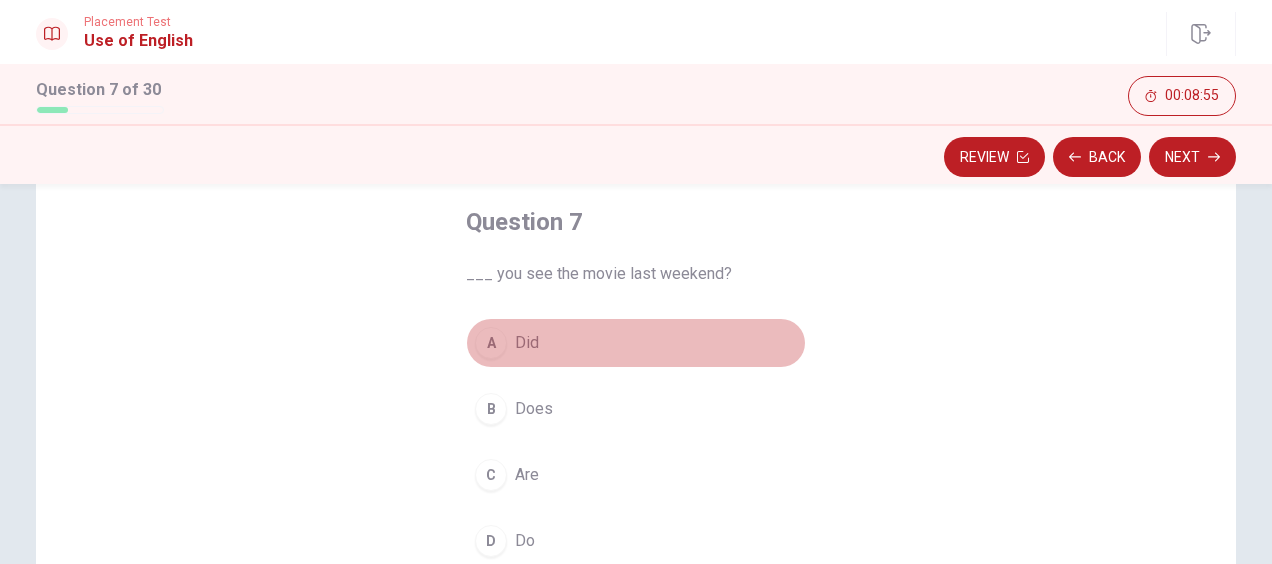 click on "Did" at bounding box center (527, 343) 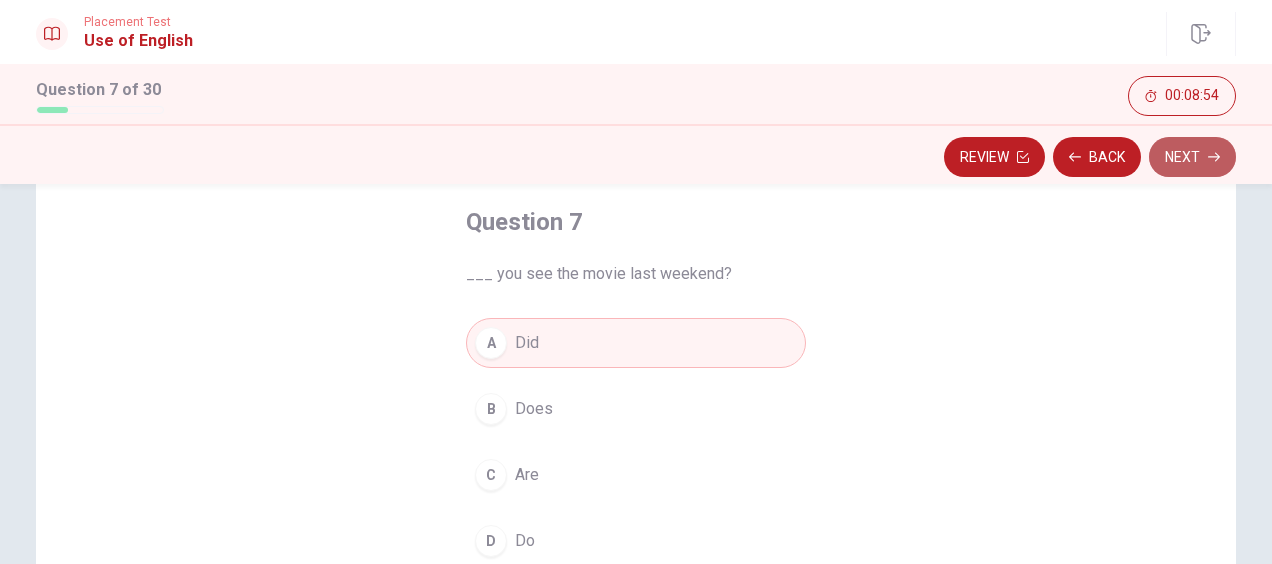 click on "Next" at bounding box center [1192, 157] 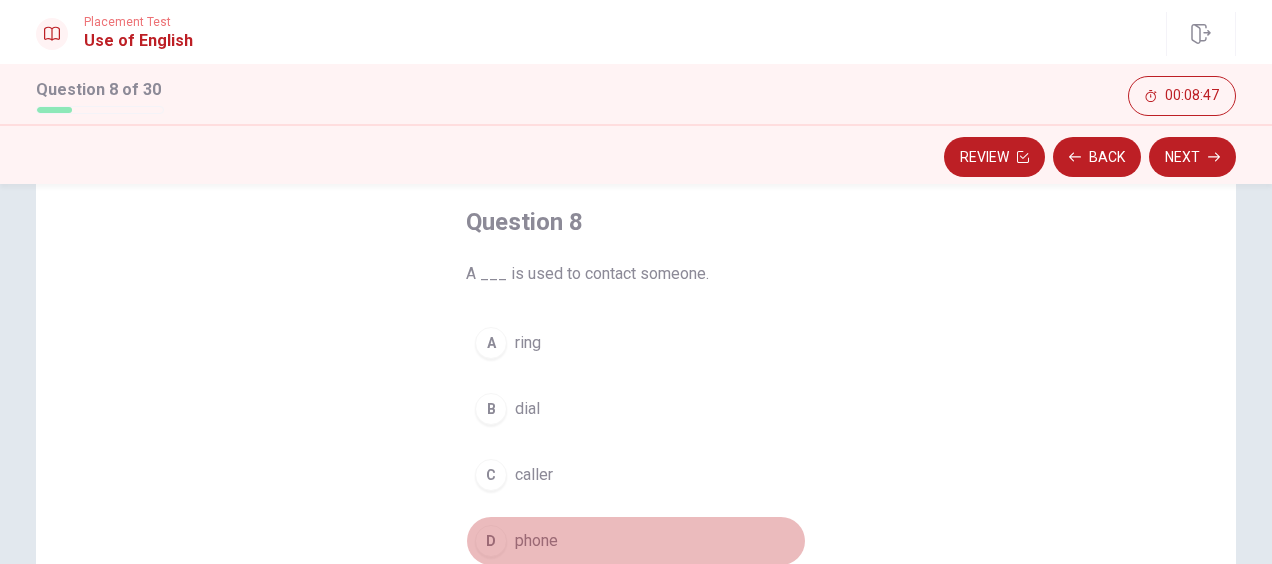 click on "phone" at bounding box center (536, 541) 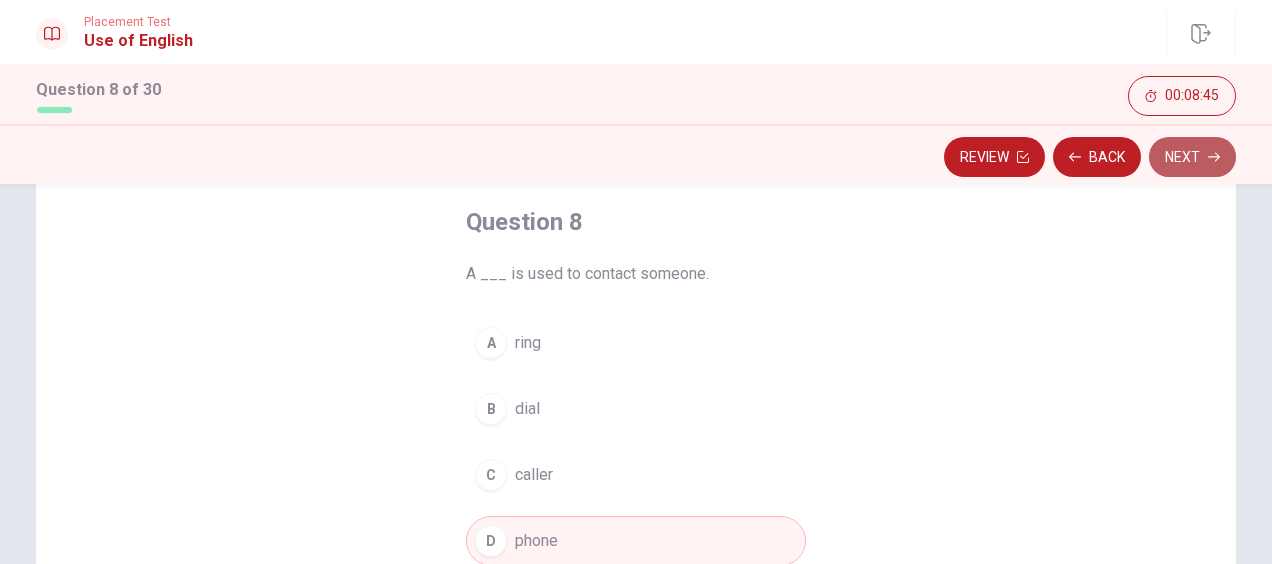 click on "Next" at bounding box center [1192, 157] 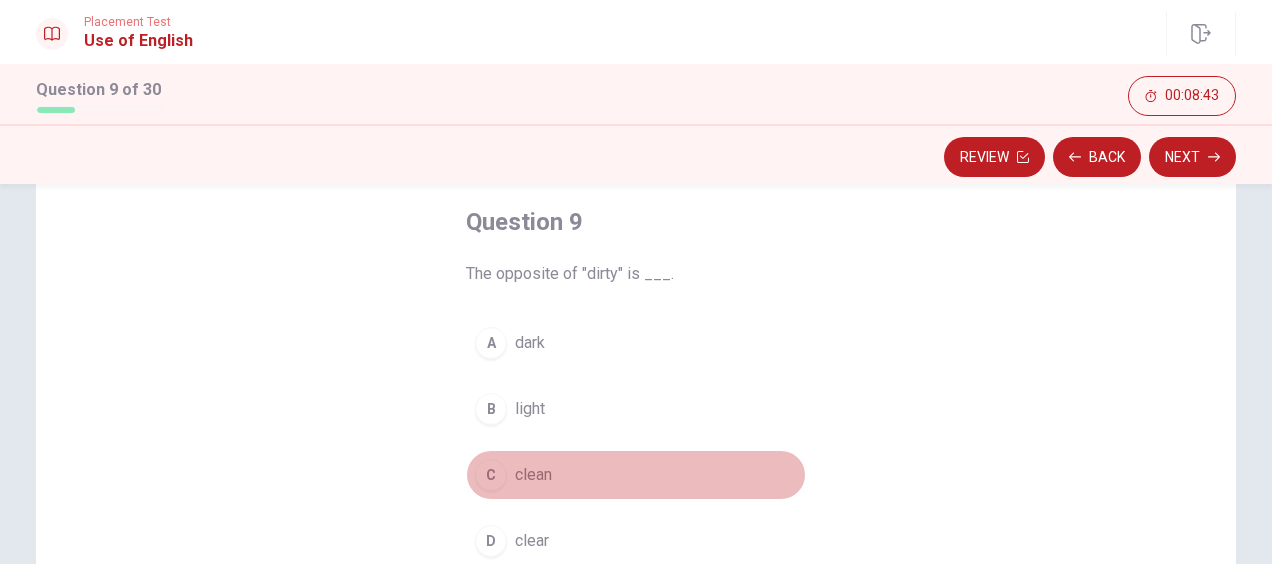 click on "clean" at bounding box center [533, 475] 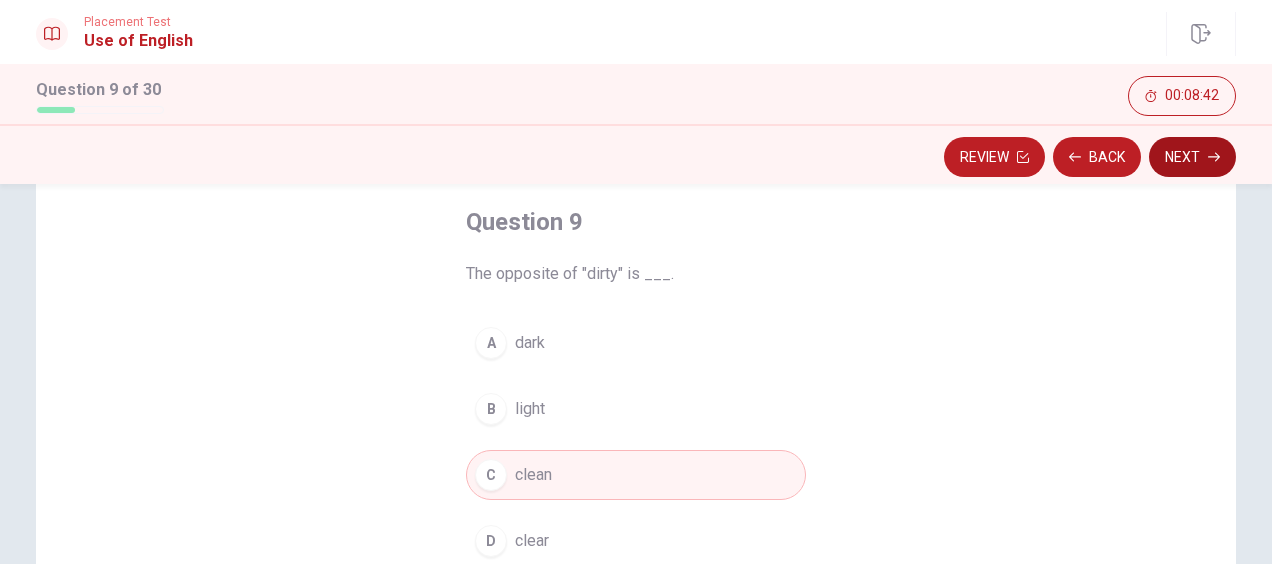 click 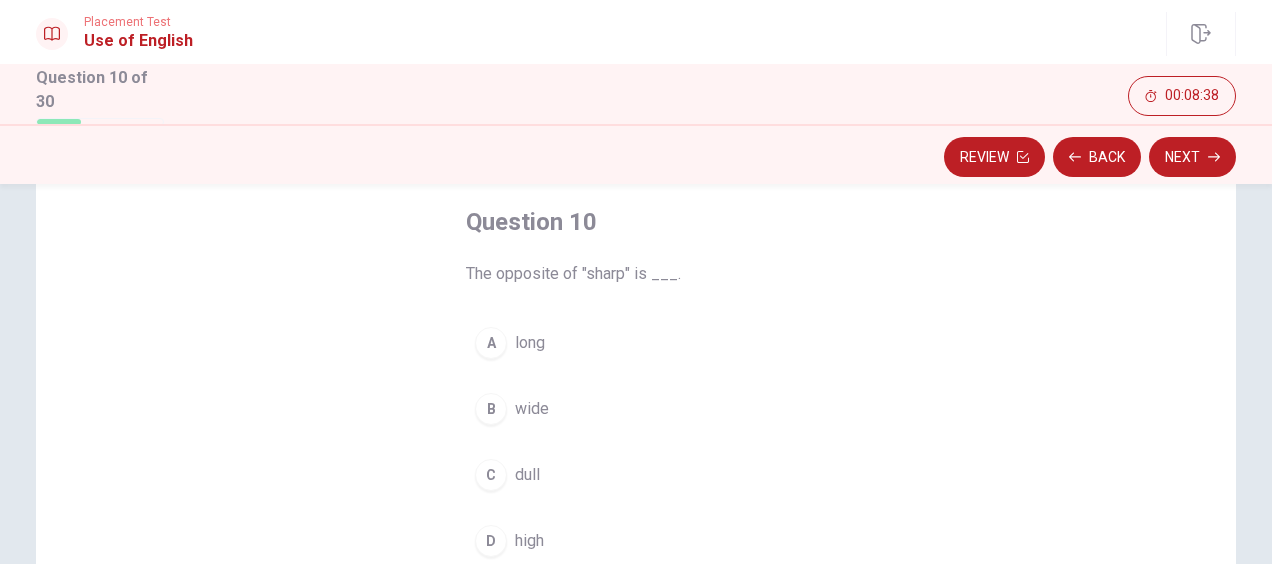 click on "C dull" at bounding box center [636, 475] 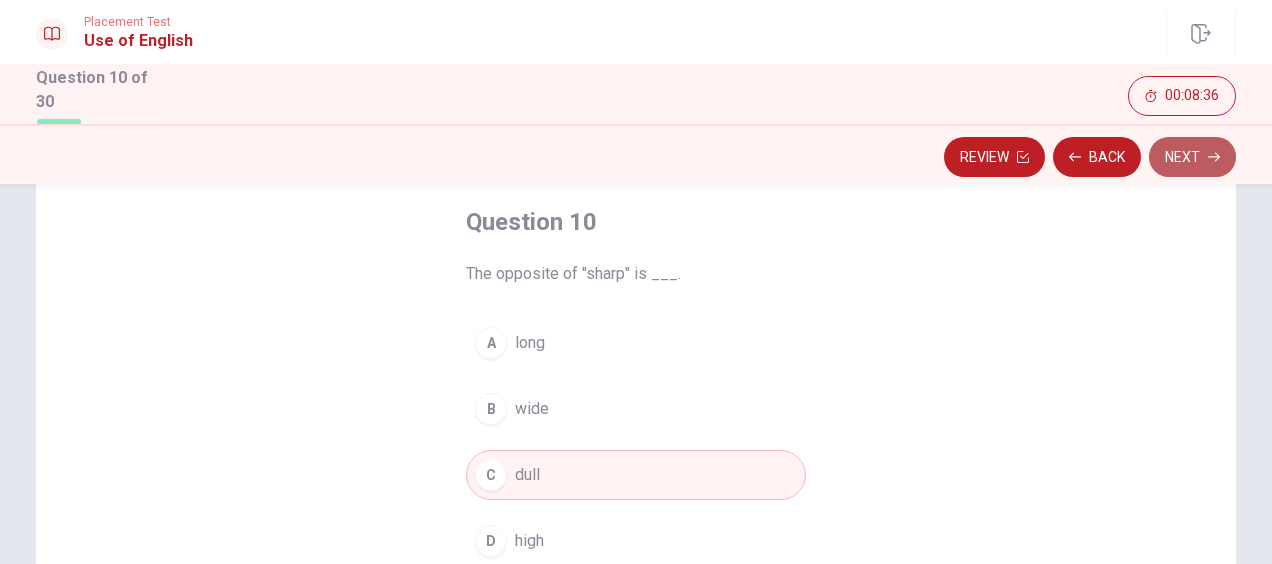 click on "Next" at bounding box center [1192, 157] 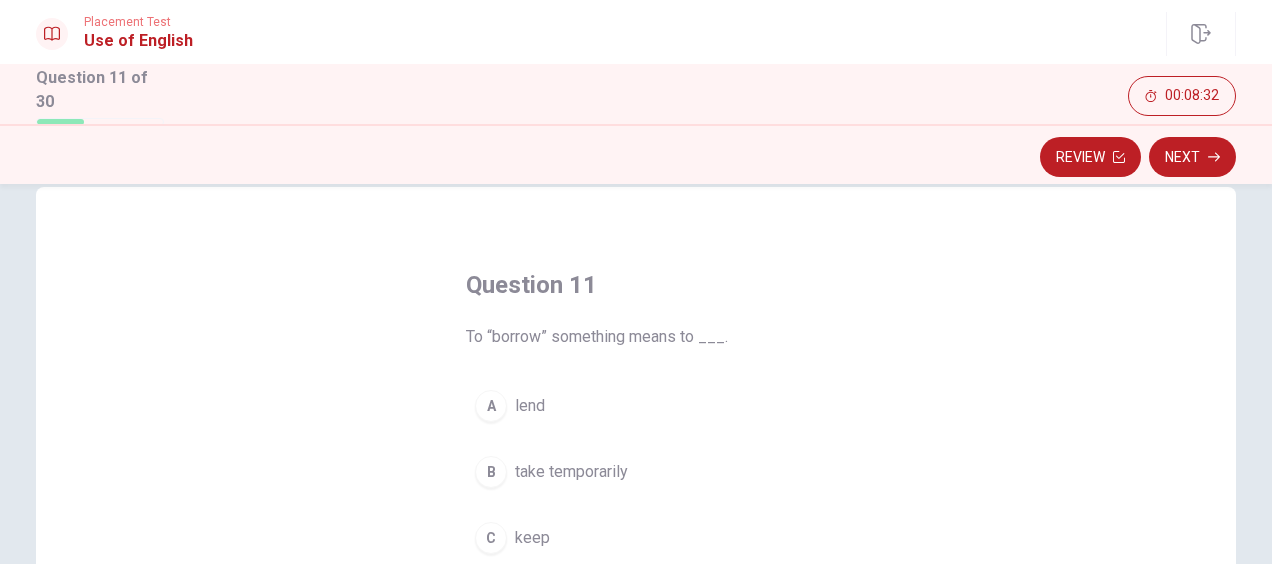 scroll, scrollTop: 100, scrollLeft: 0, axis: vertical 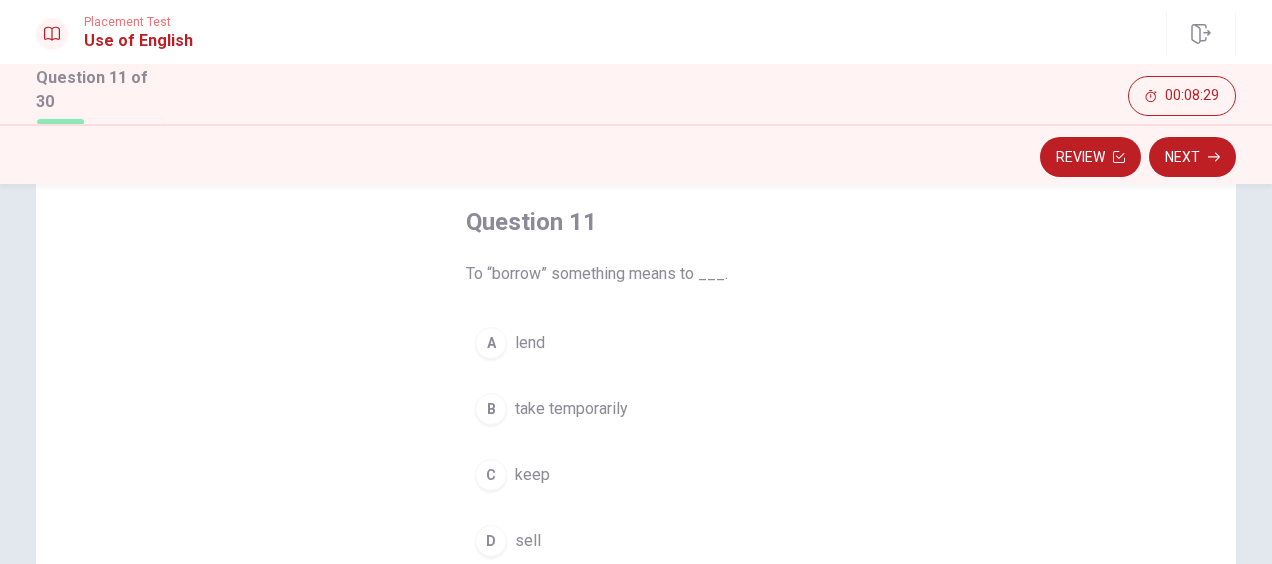 click on "take temporarily" at bounding box center (571, 409) 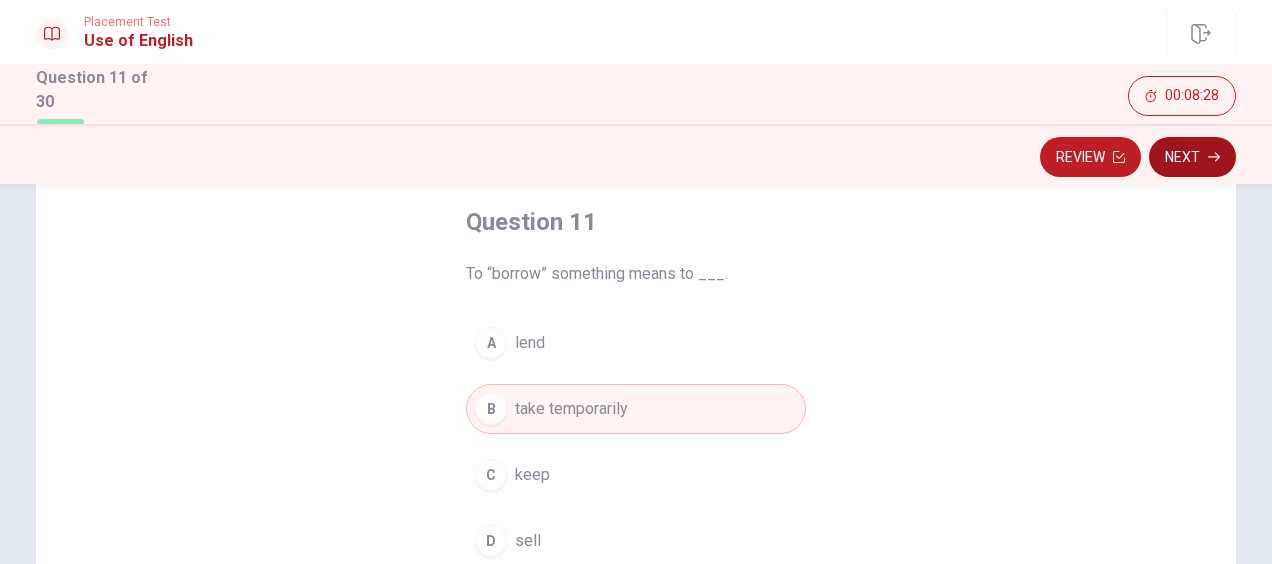 click on "Next" at bounding box center [1192, 157] 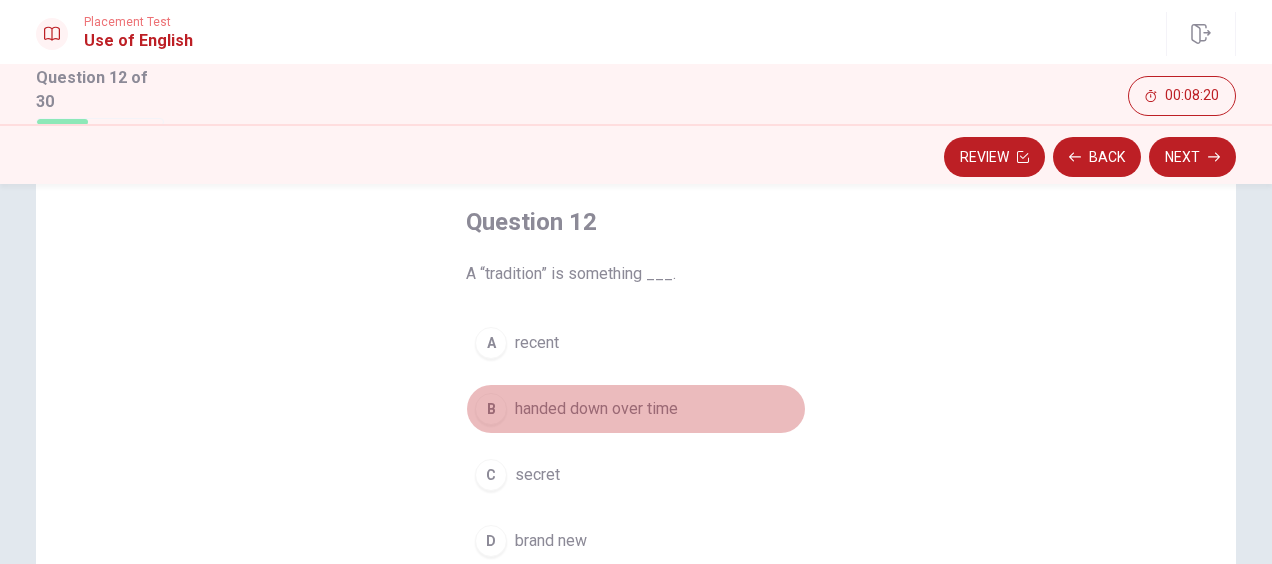 click on "handed down over time" at bounding box center (596, 409) 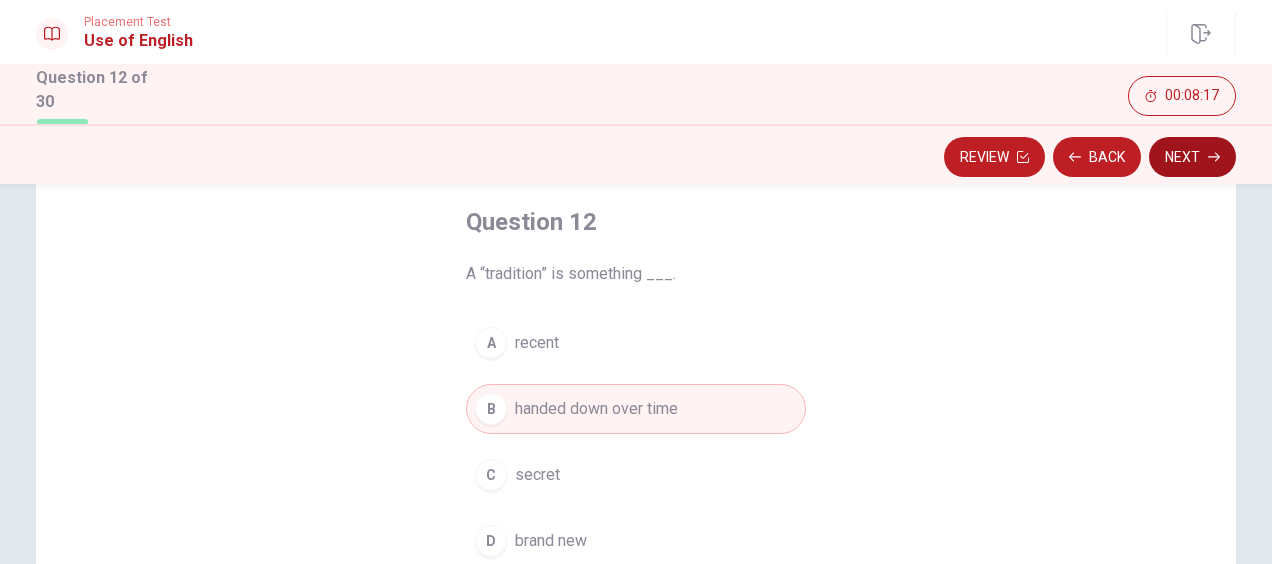click 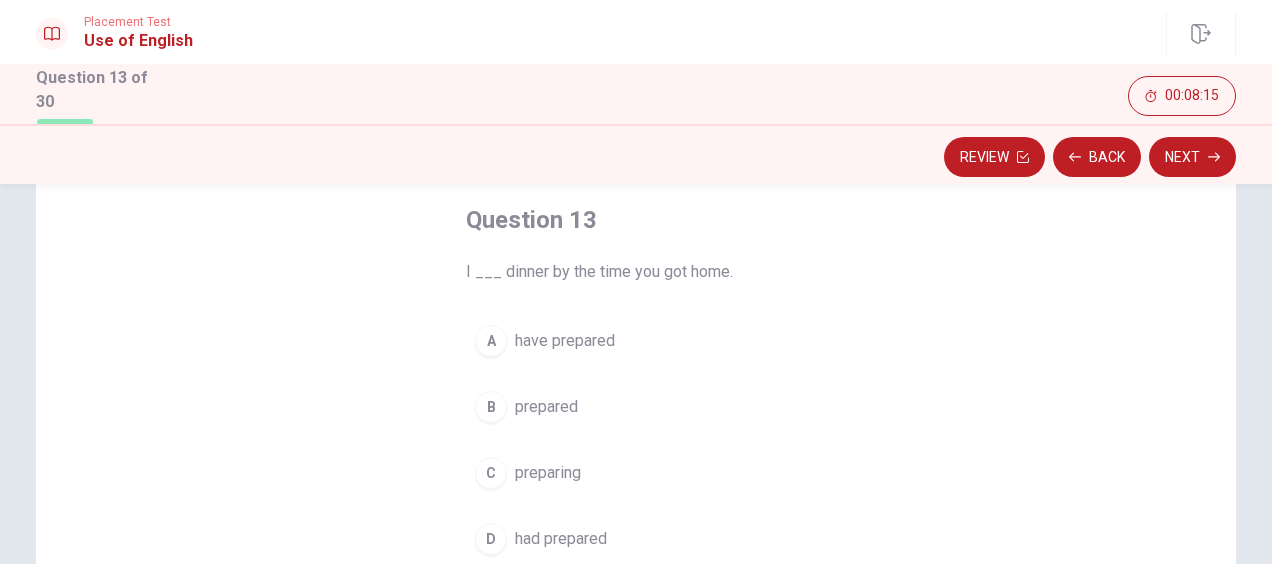 scroll, scrollTop: 100, scrollLeft: 0, axis: vertical 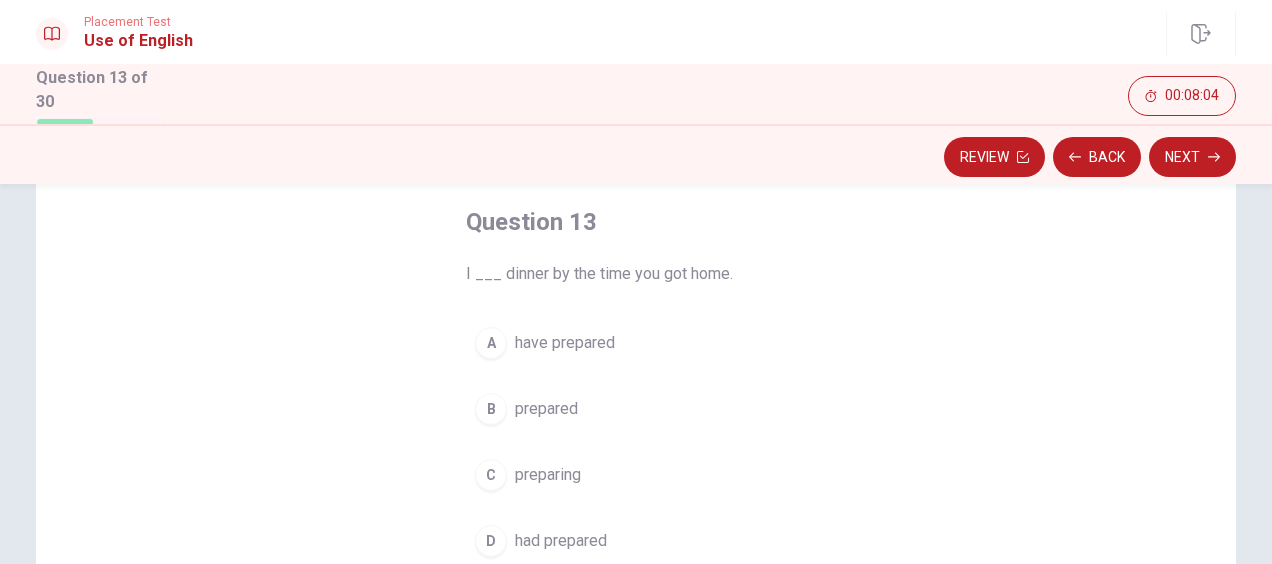 click on "have prepared" at bounding box center [565, 343] 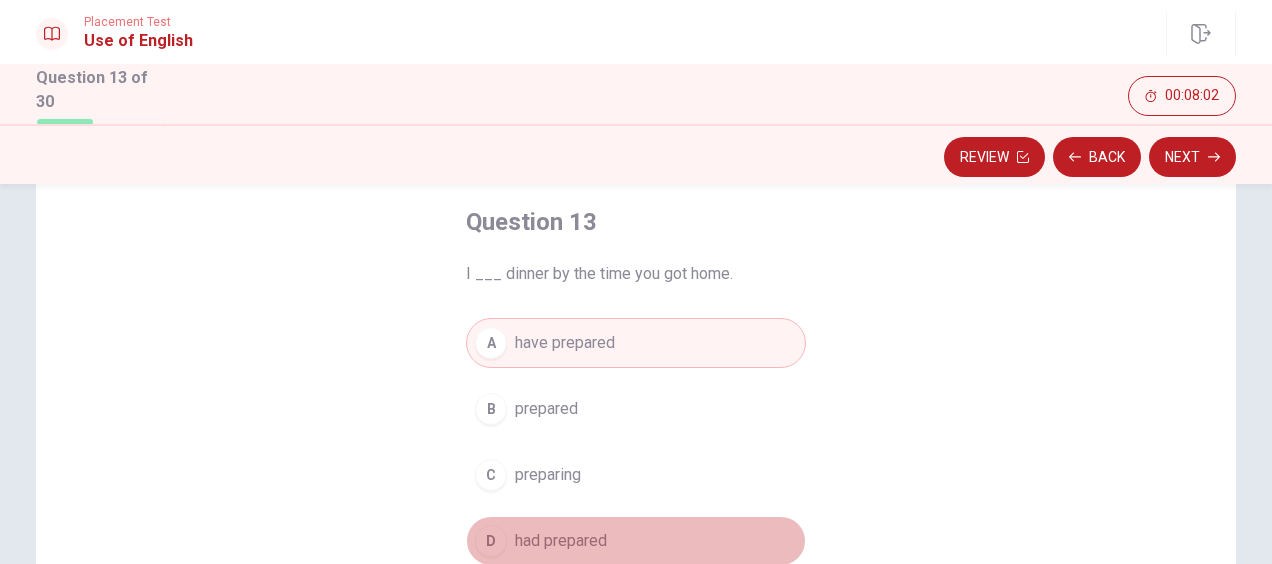 click on "had prepared" at bounding box center (561, 541) 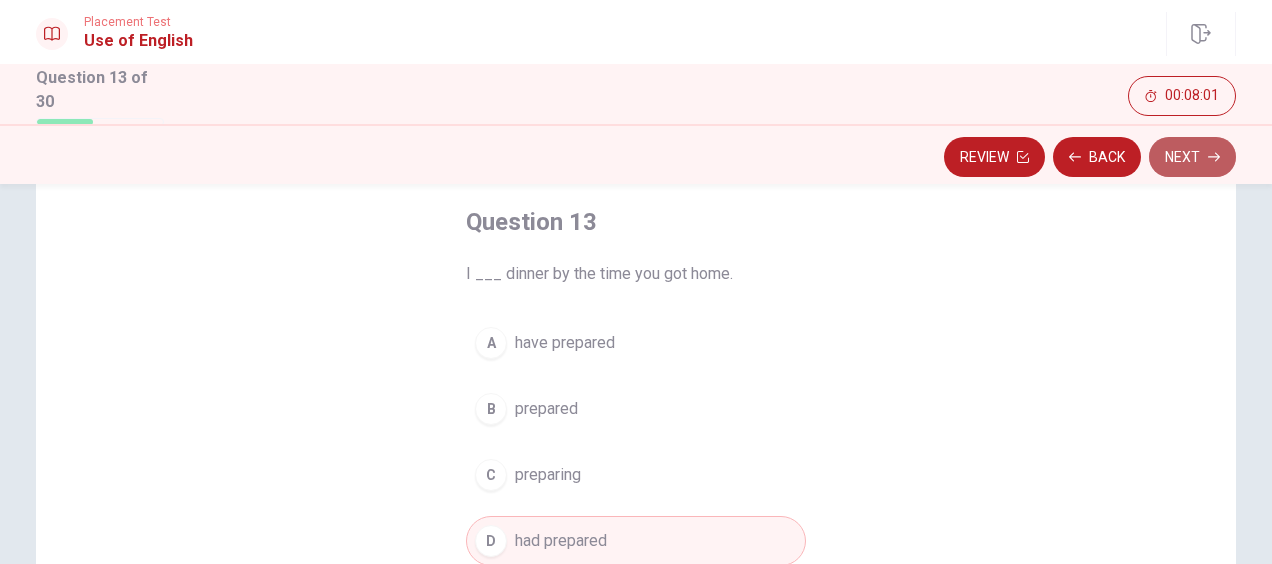 click on "Next" at bounding box center (1192, 157) 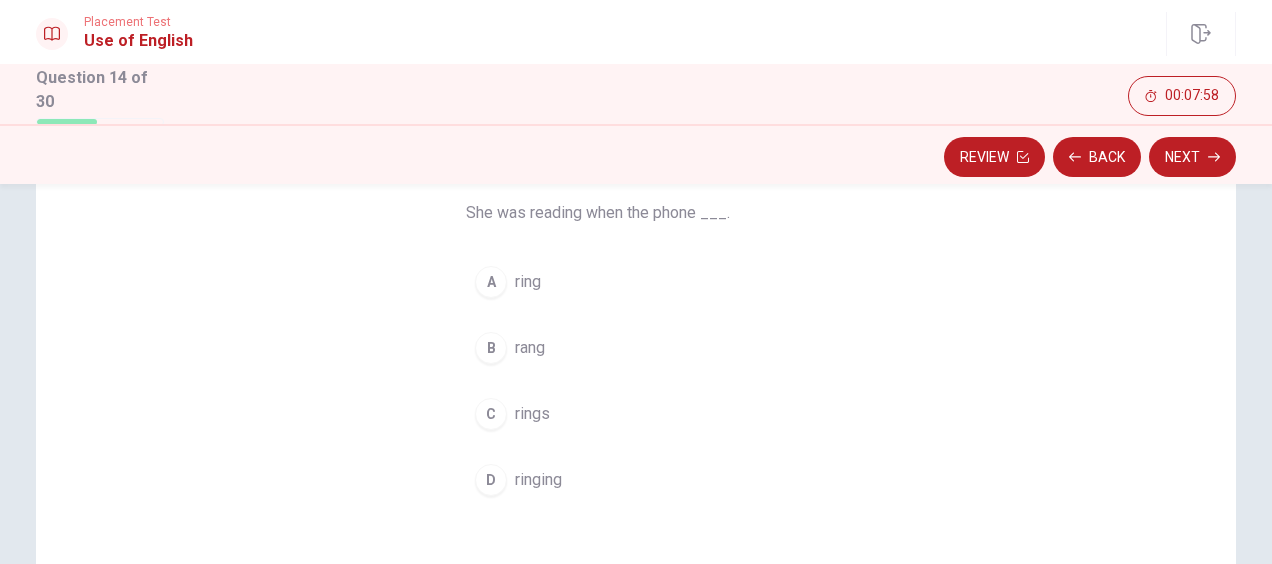 scroll, scrollTop: 100, scrollLeft: 0, axis: vertical 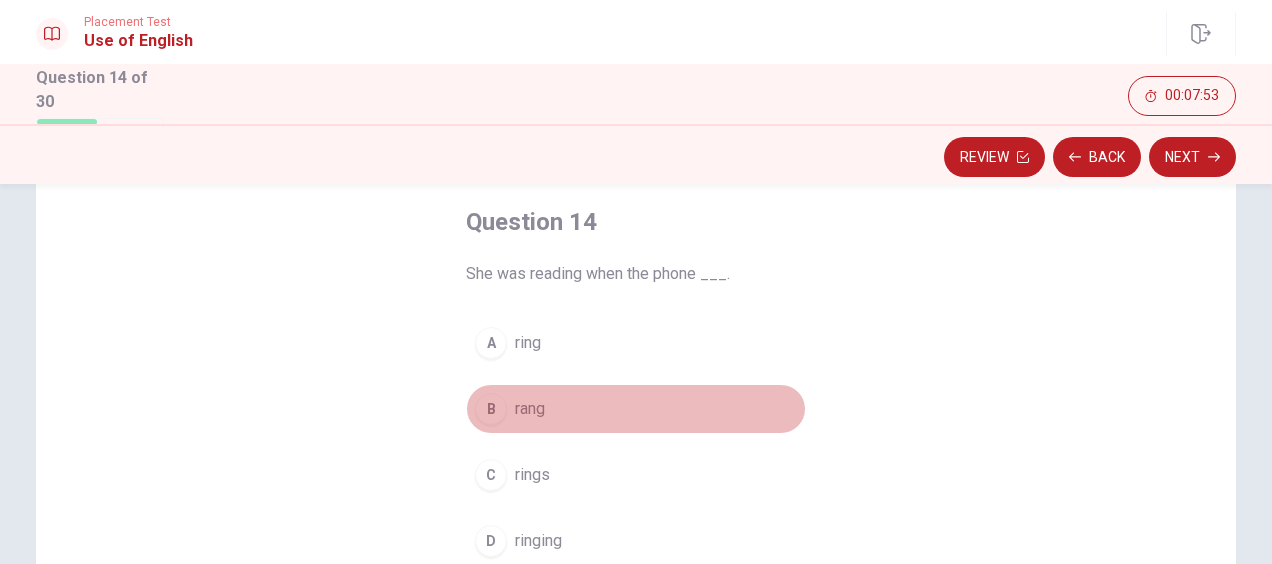click on "B rang" at bounding box center [636, 409] 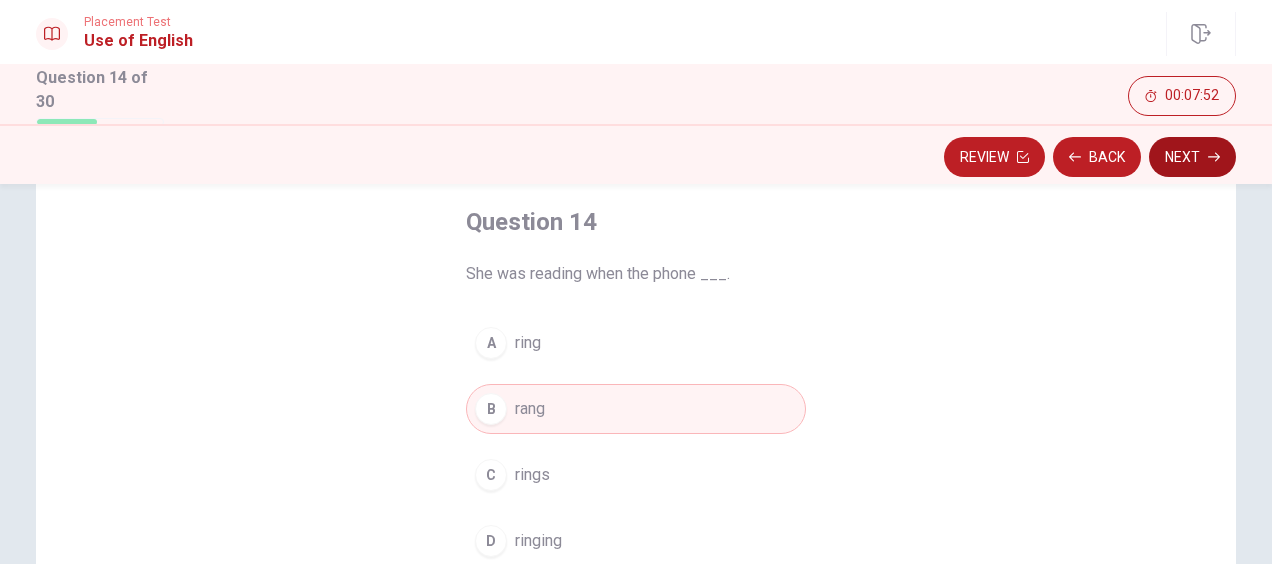 click on "Next" at bounding box center (1192, 157) 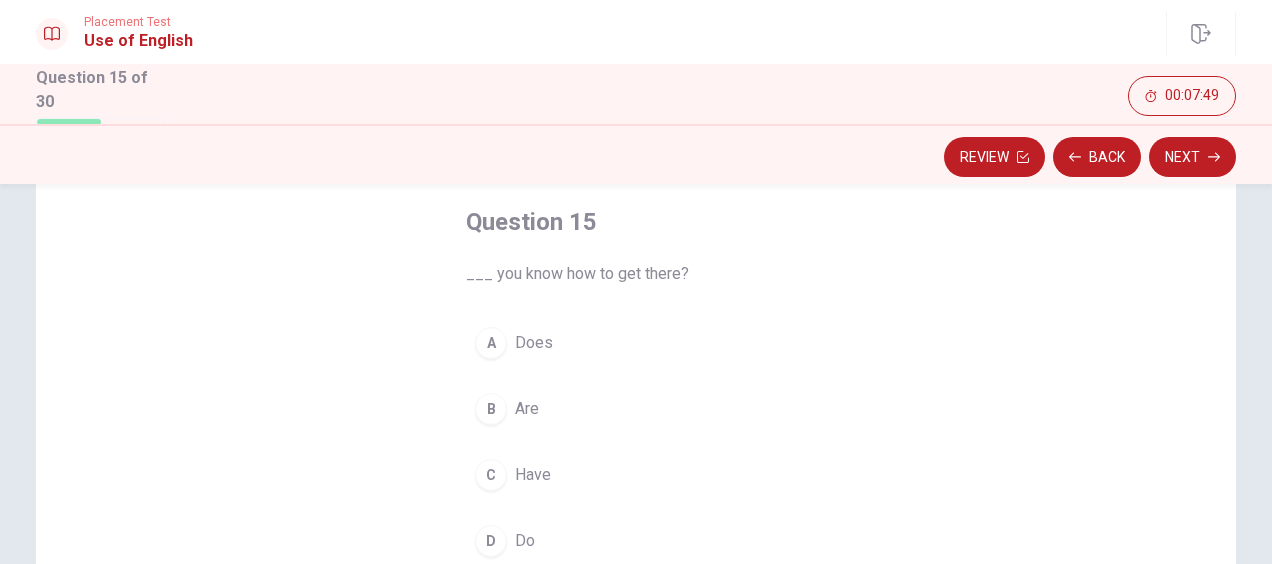 click on "Do" at bounding box center (525, 541) 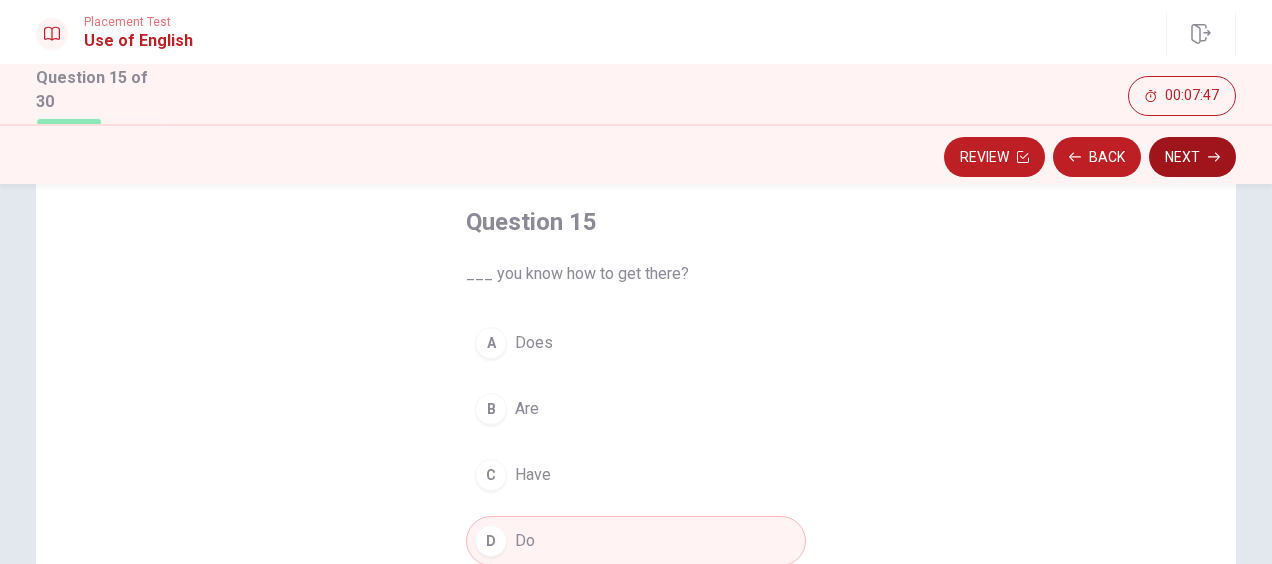 click on "Next" at bounding box center [1192, 157] 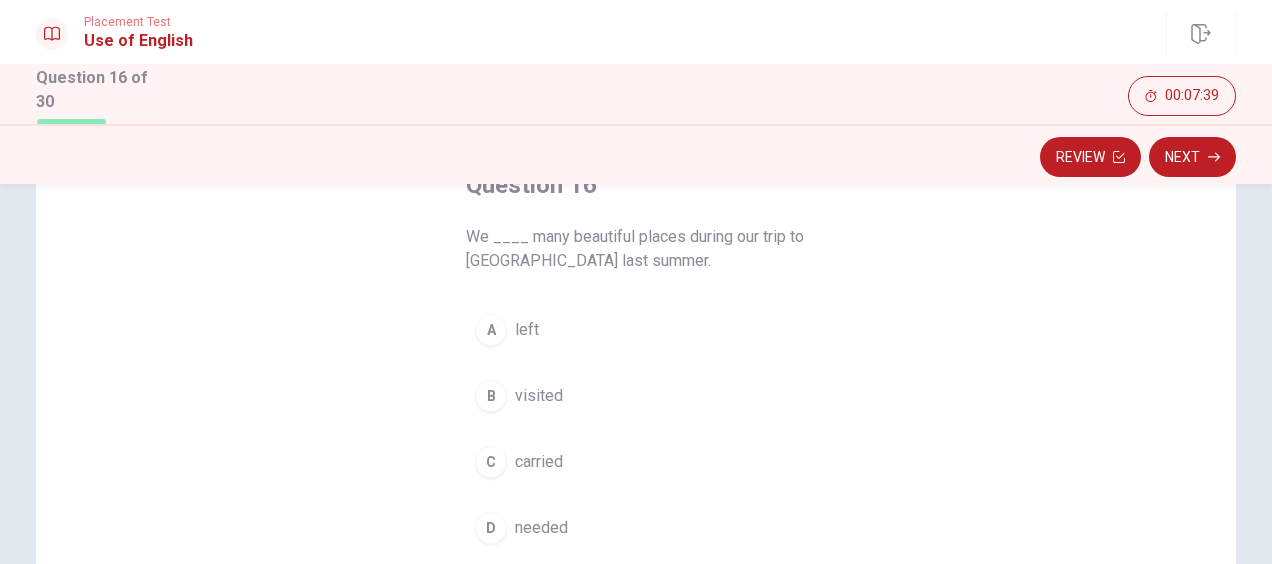 scroll, scrollTop: 200, scrollLeft: 0, axis: vertical 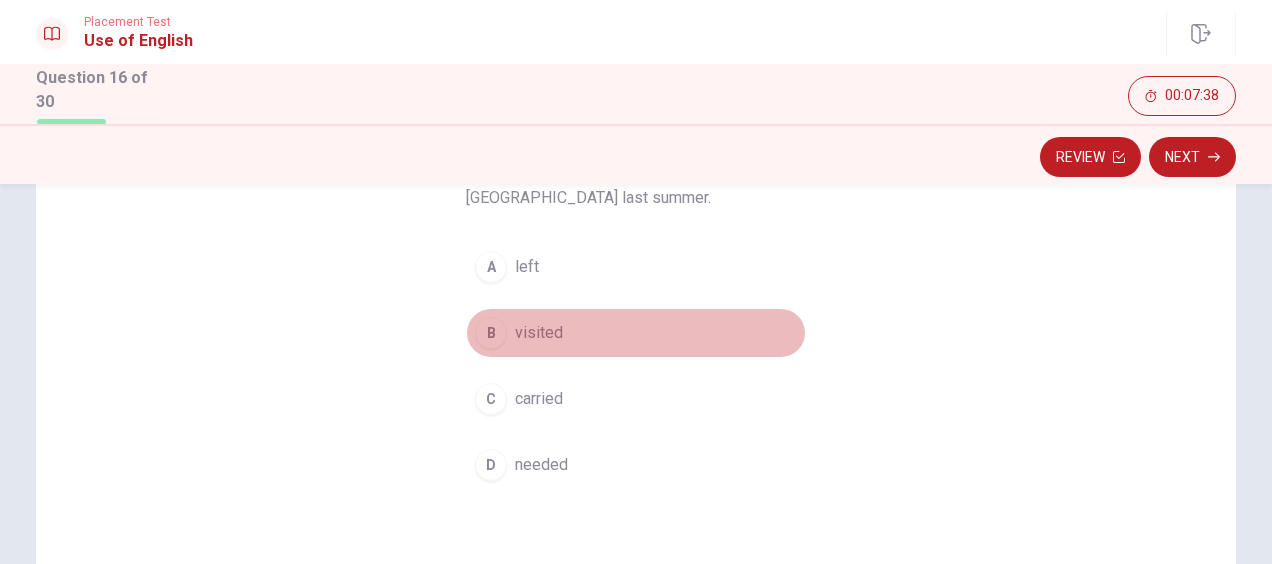 click on "visited" at bounding box center (539, 333) 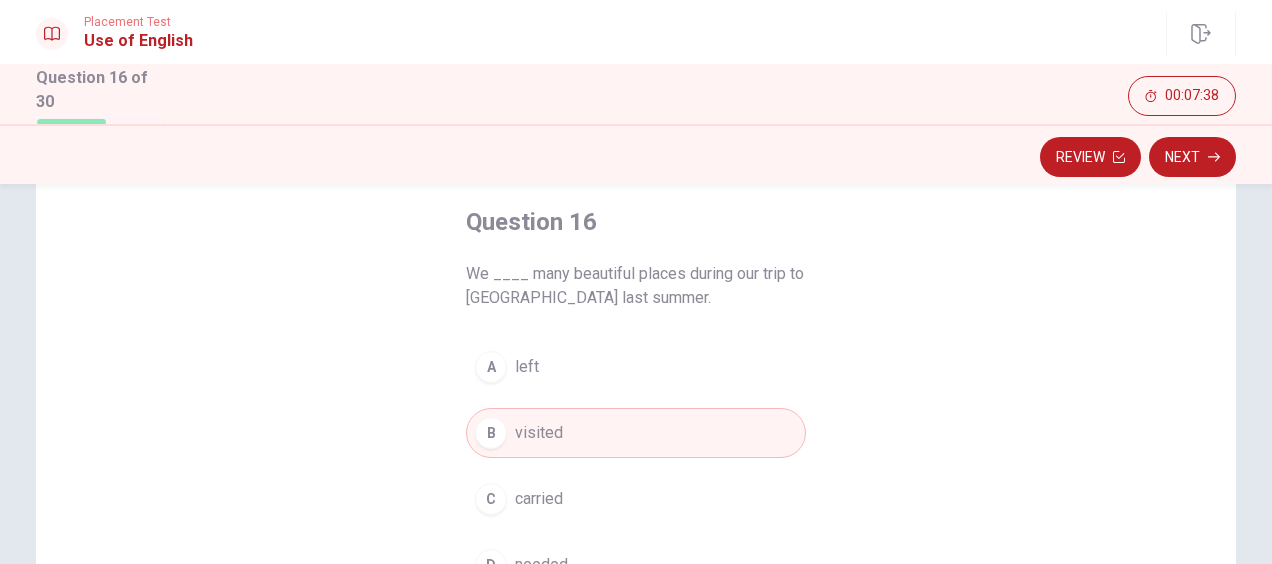 scroll, scrollTop: 100, scrollLeft: 0, axis: vertical 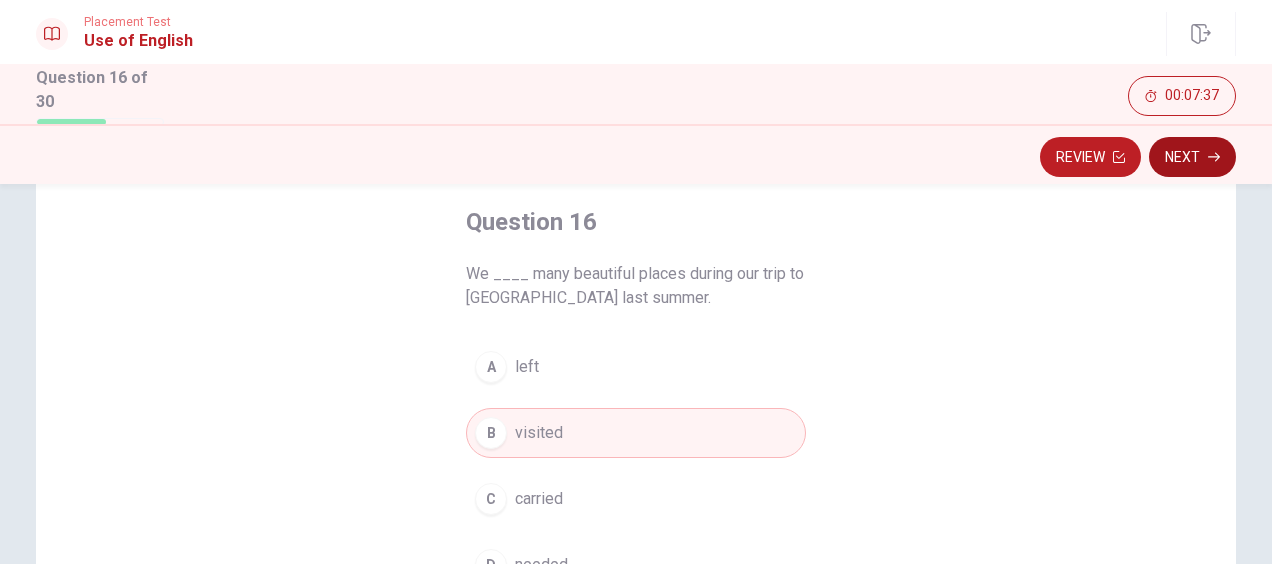 click on "Next" at bounding box center [1192, 157] 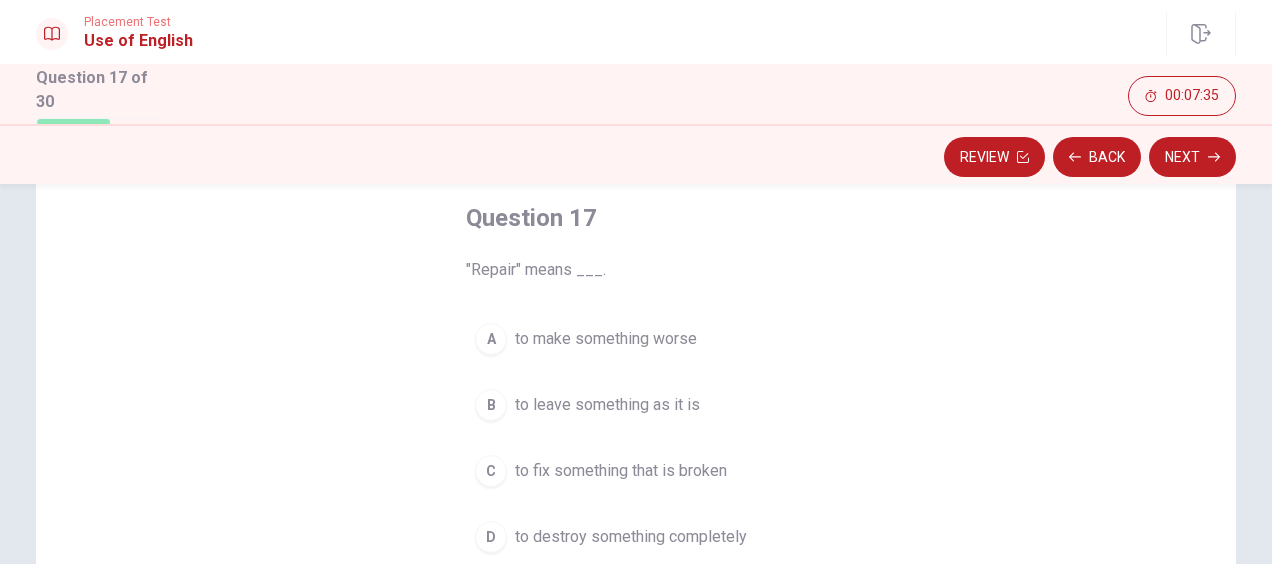 scroll, scrollTop: 100, scrollLeft: 0, axis: vertical 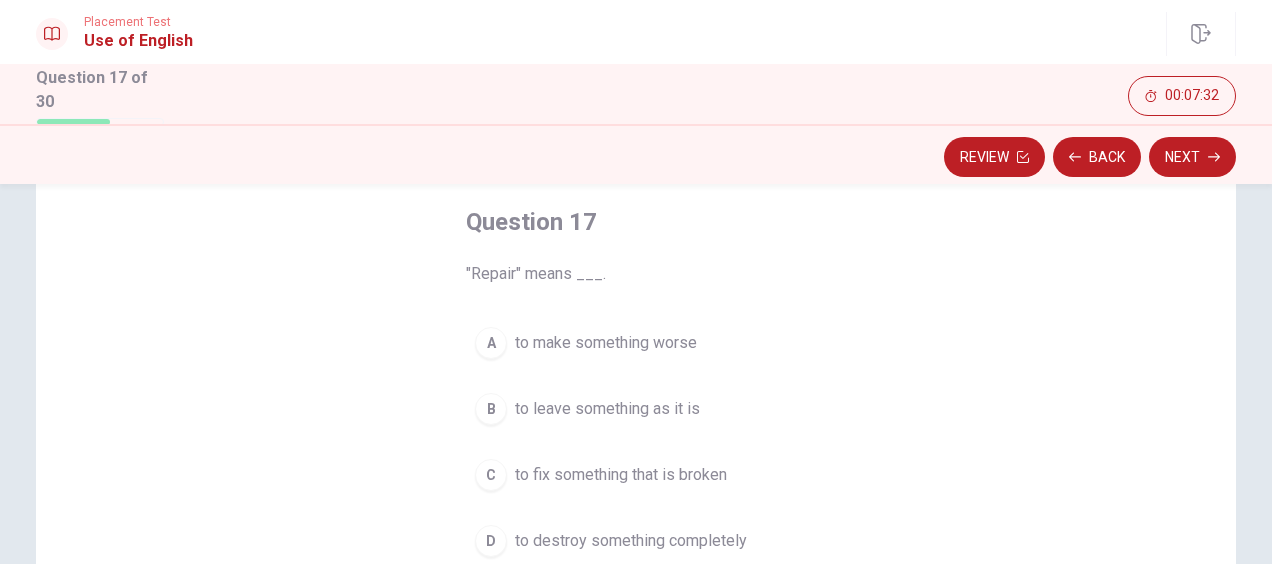 click on "to fix something that is broken" at bounding box center (621, 475) 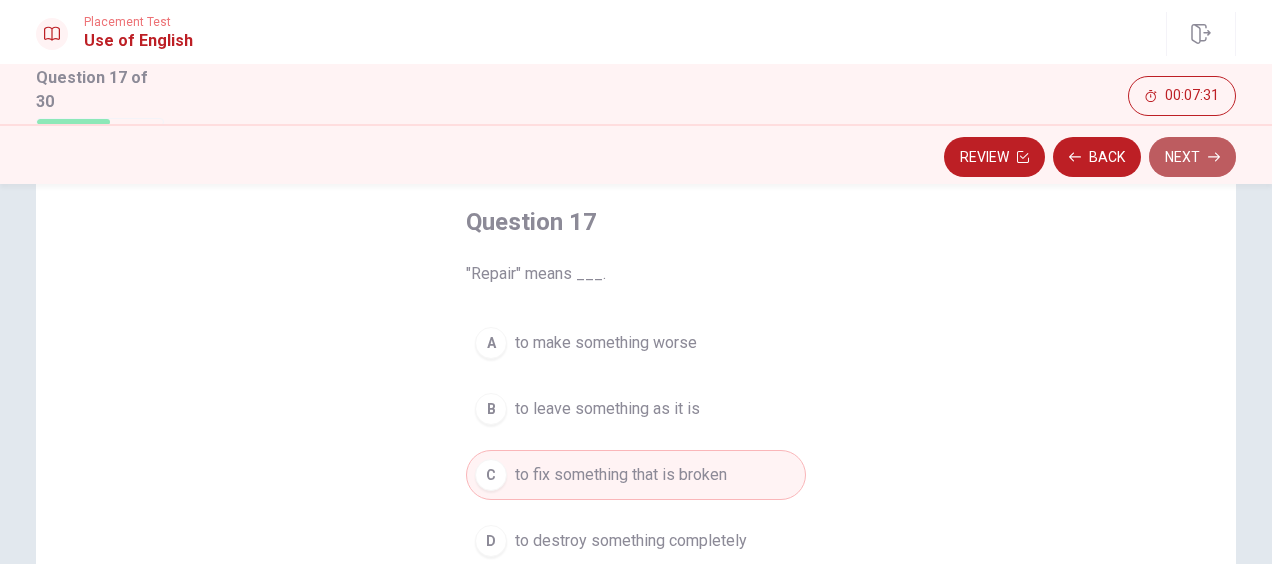 click on "Next" at bounding box center [1192, 157] 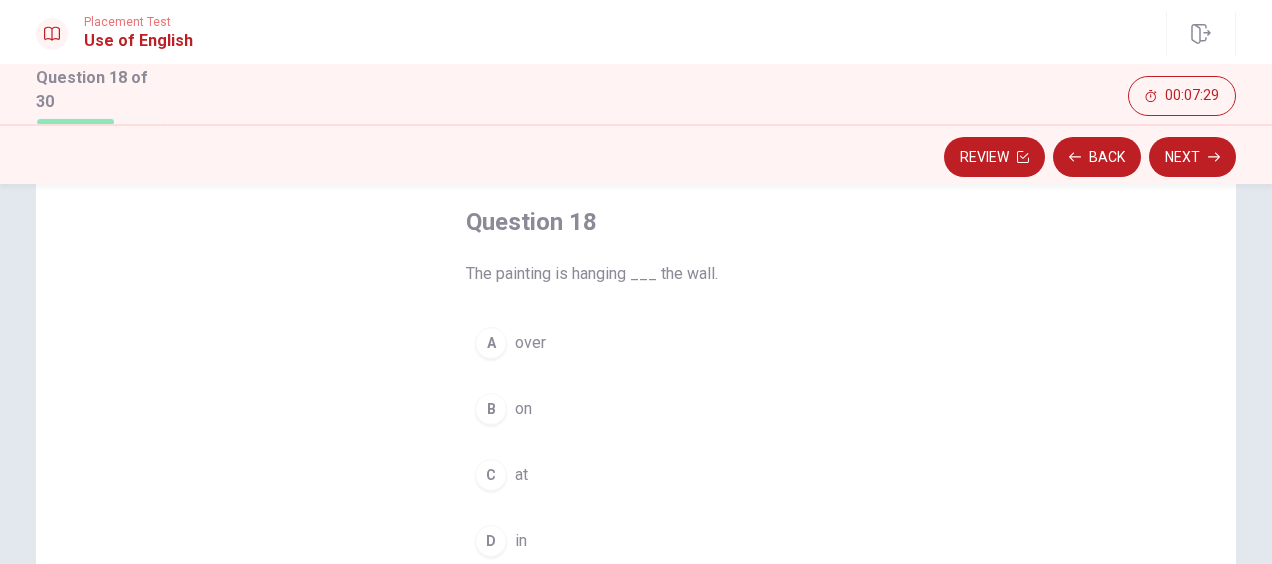 click on "on" at bounding box center [523, 409] 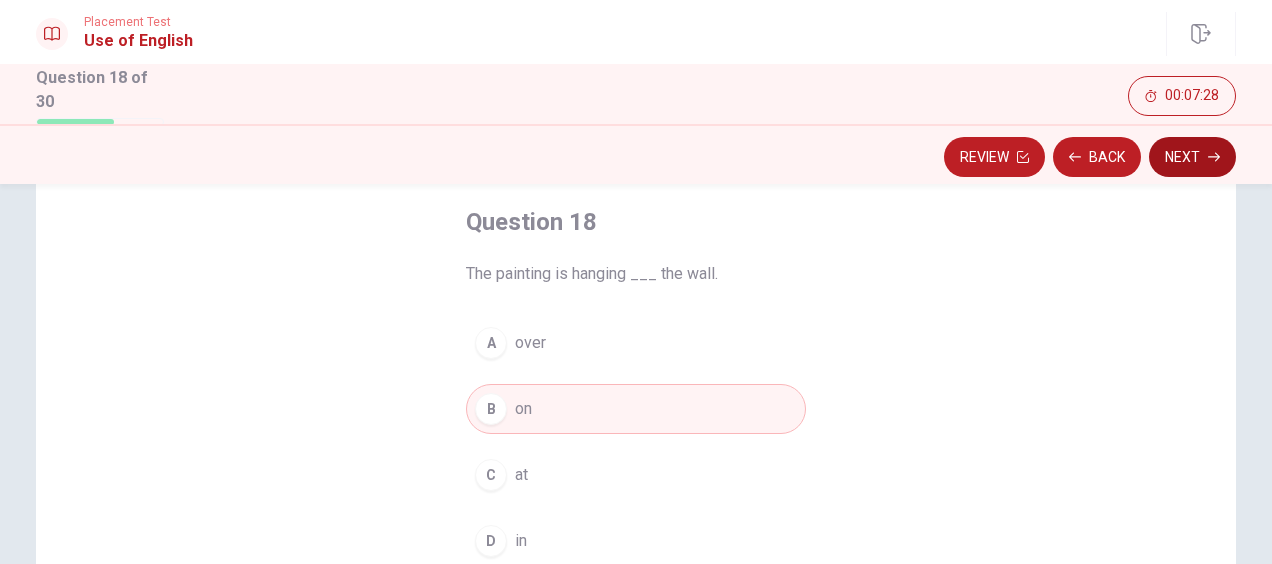 click on "Next" at bounding box center [1192, 157] 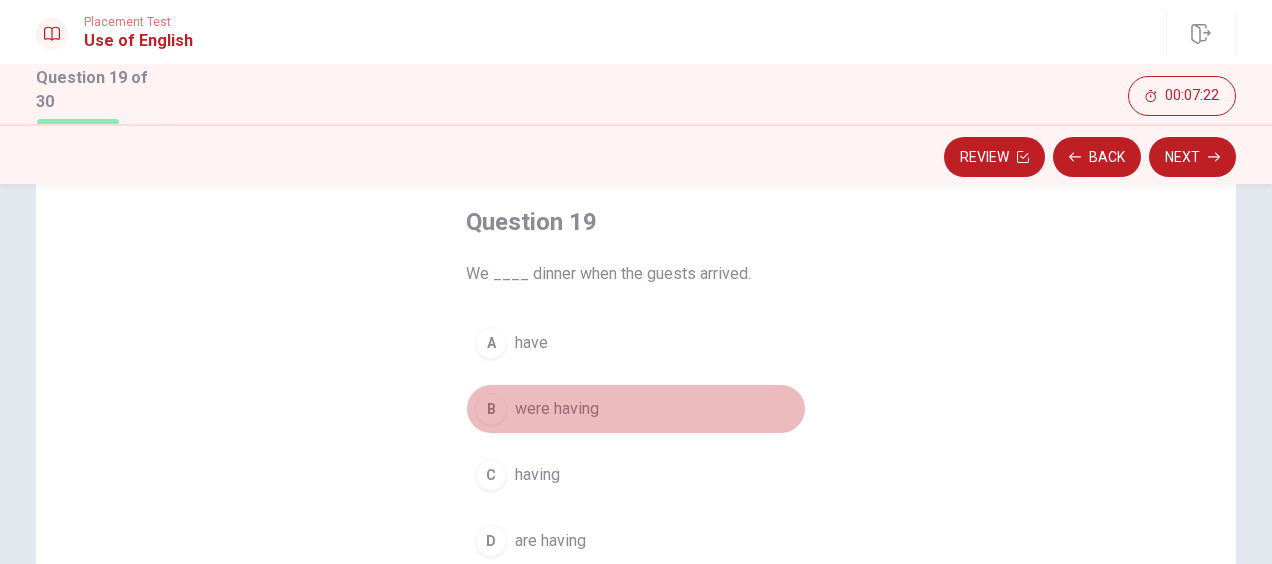 click on "were having" at bounding box center [557, 409] 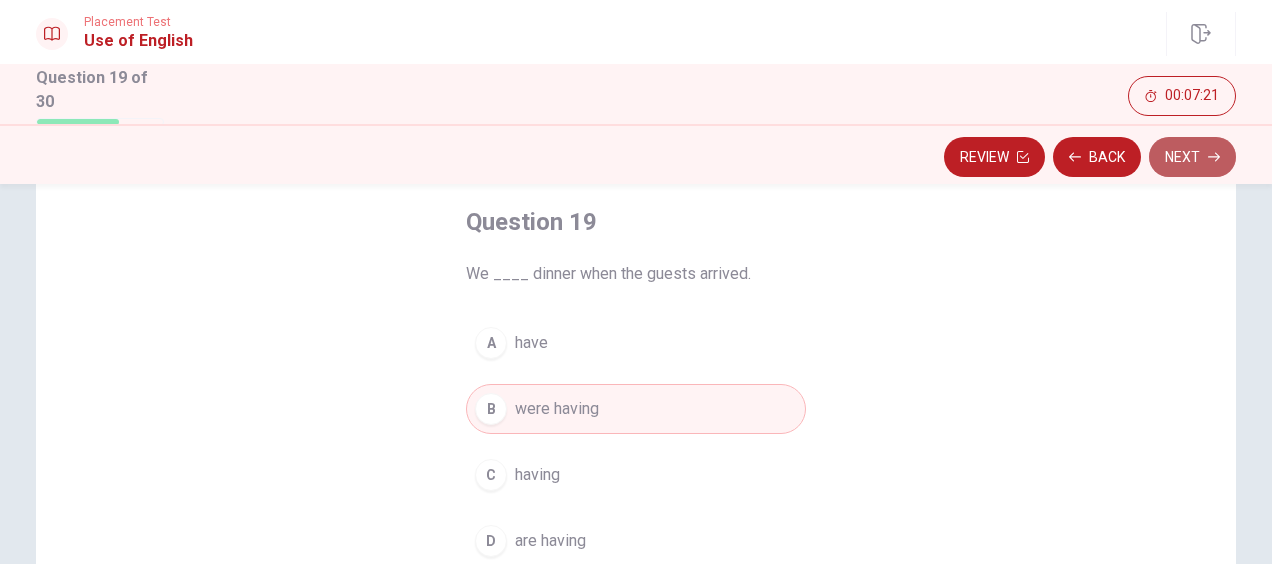 click on "Next" at bounding box center (1192, 157) 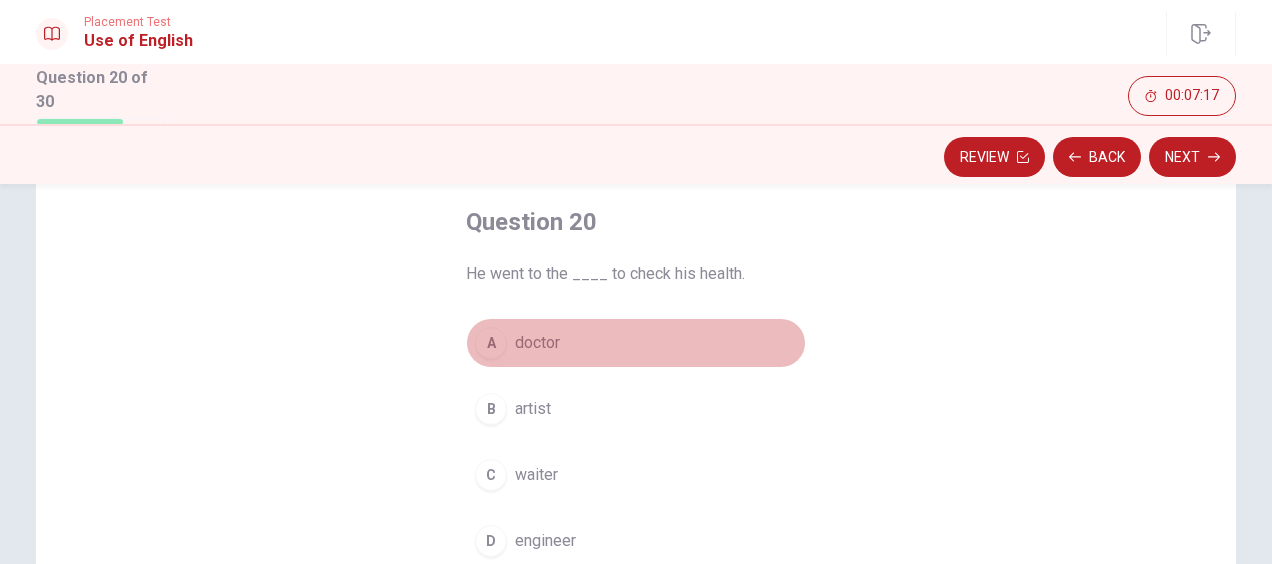 click on "A doctor" at bounding box center [636, 343] 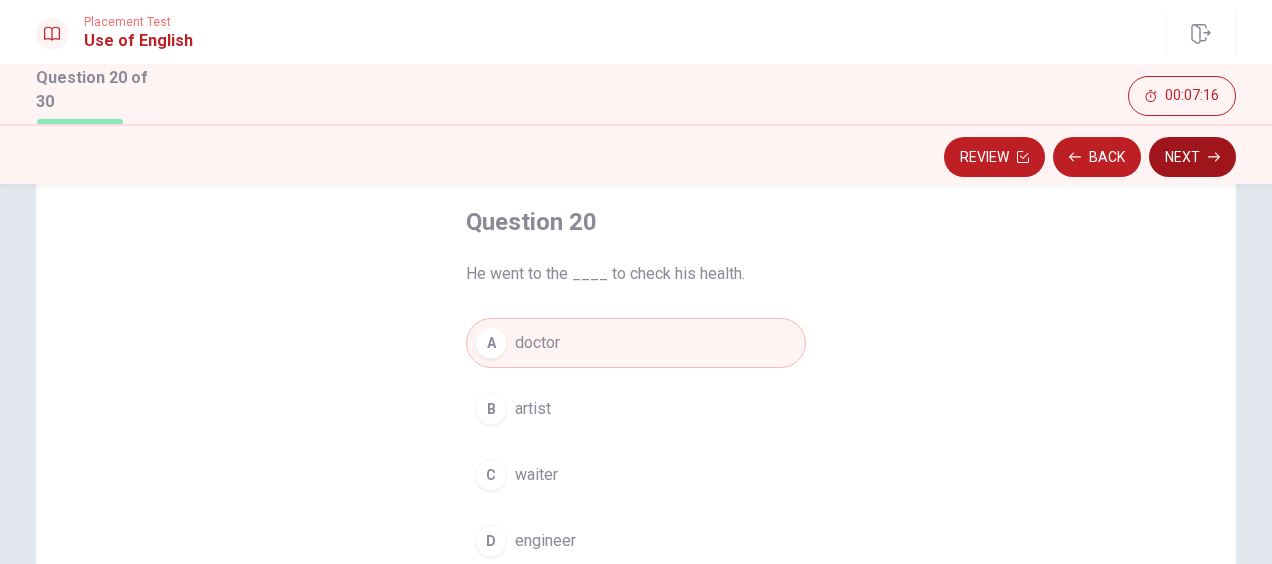 click on "Next" at bounding box center [1192, 157] 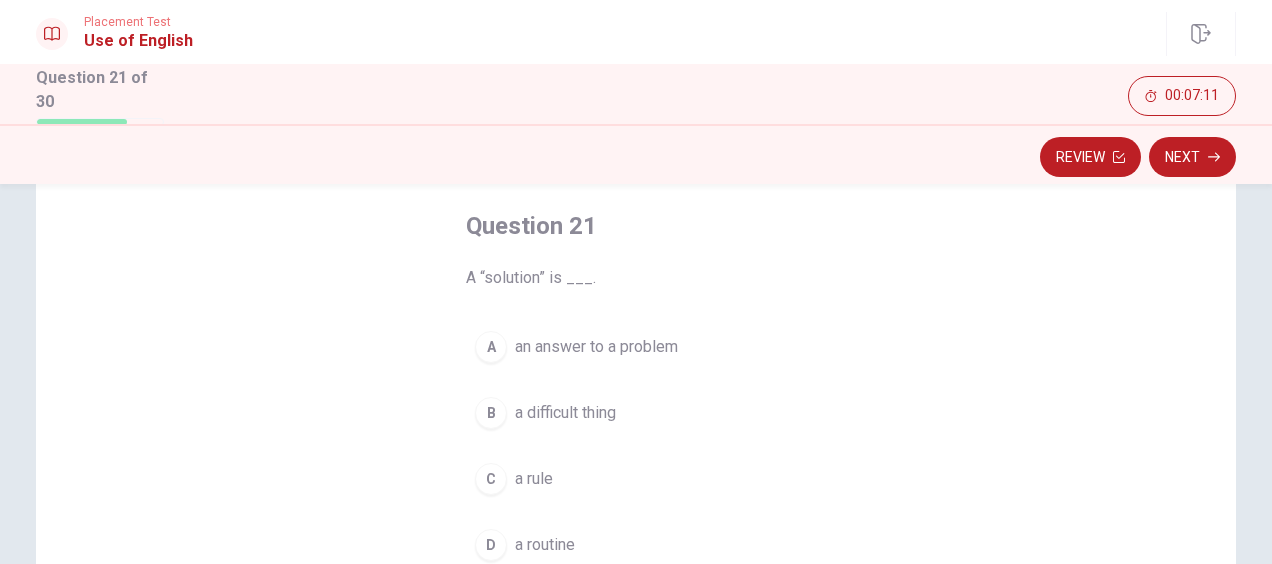 scroll, scrollTop: 100, scrollLeft: 0, axis: vertical 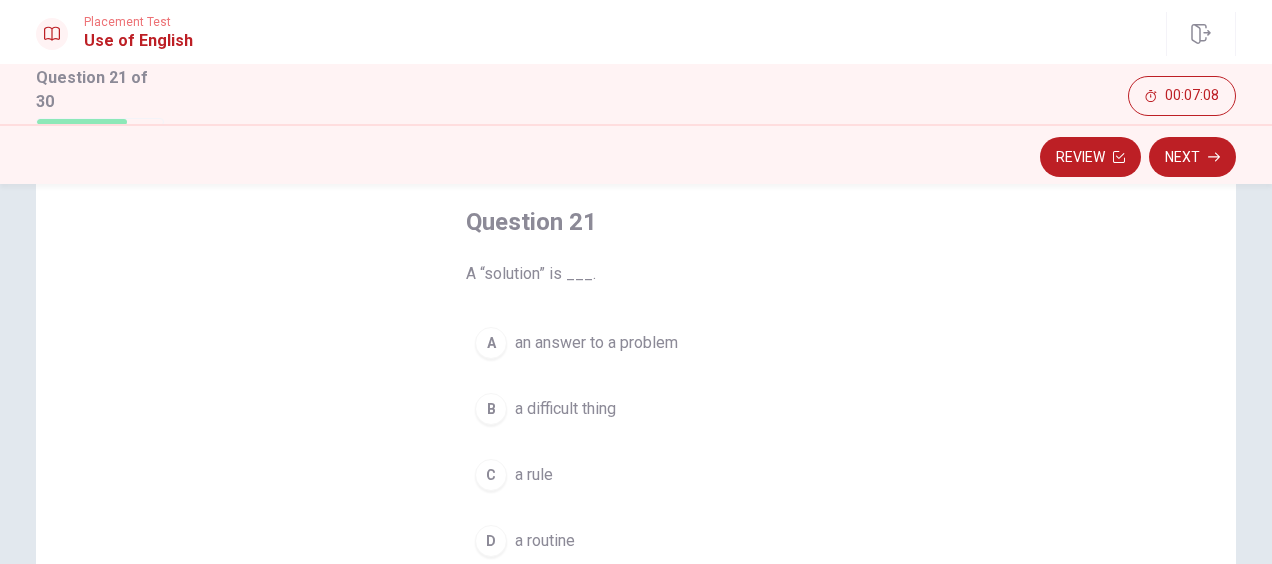 click on "an answer to a problem" at bounding box center (596, 343) 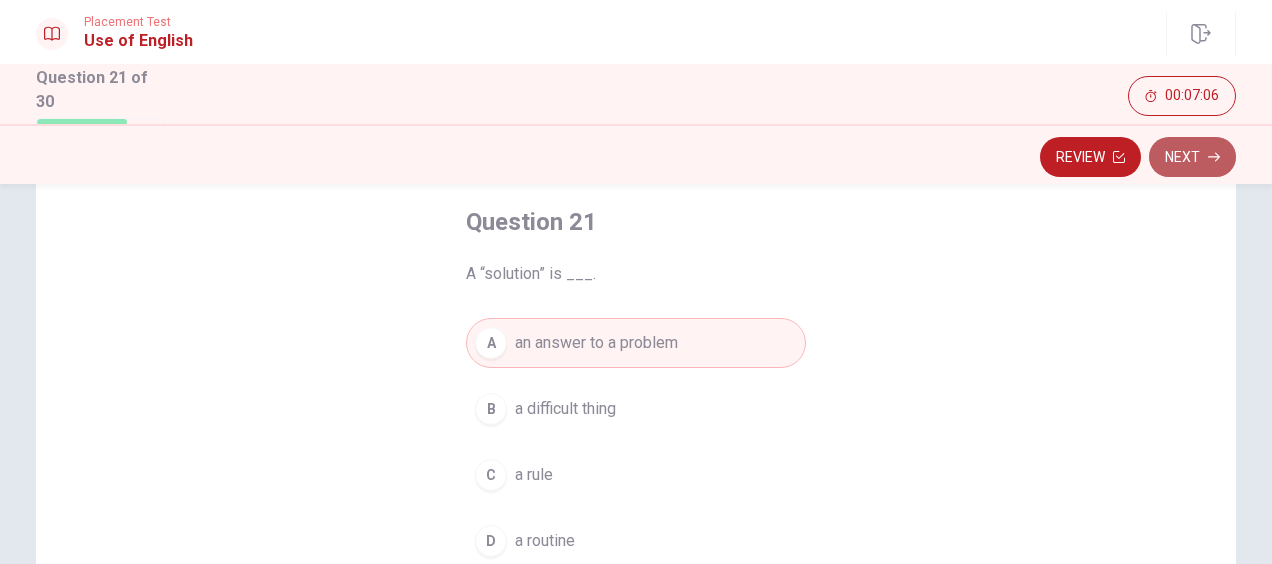 click on "Next" at bounding box center (1192, 157) 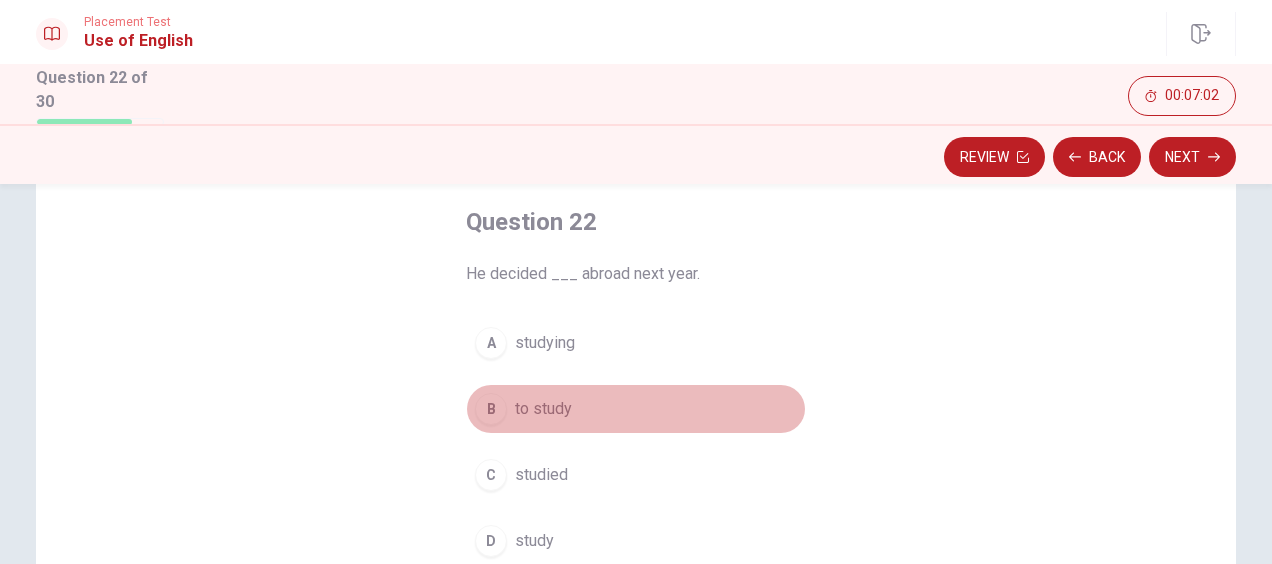 click on "to study" at bounding box center [543, 409] 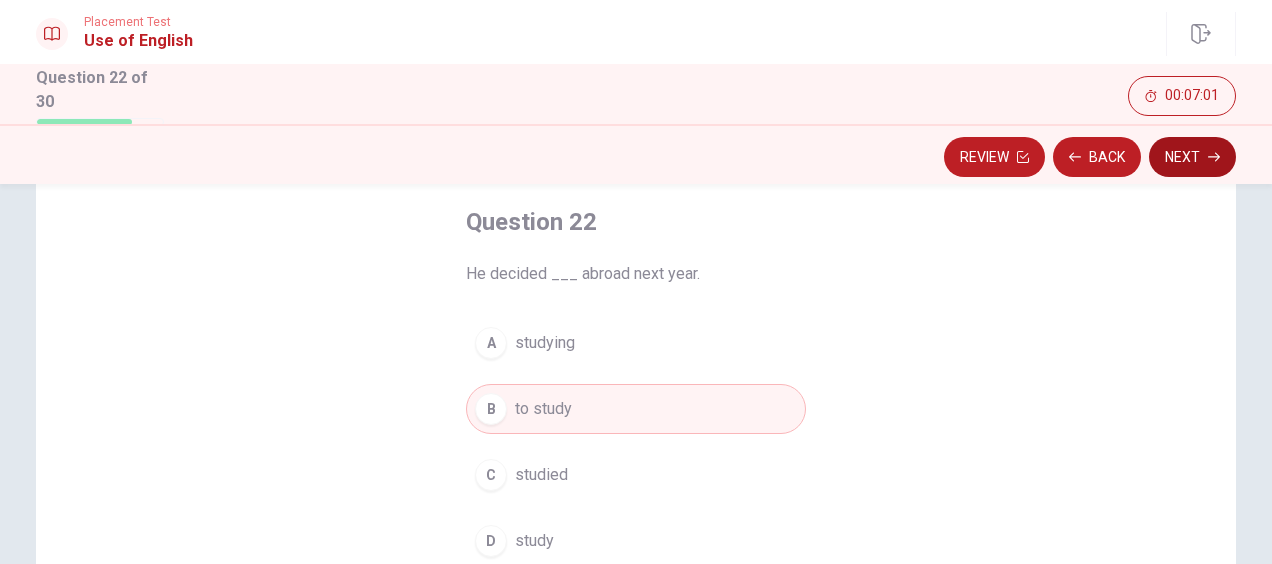 click on "Next" at bounding box center [1192, 157] 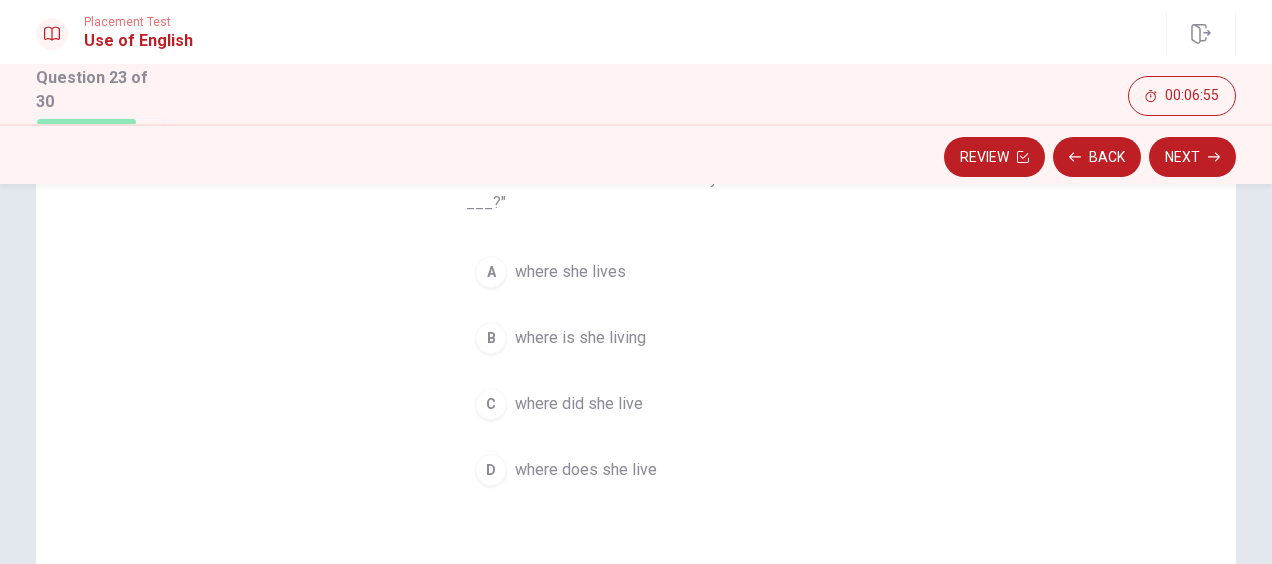 scroll, scrollTop: 200, scrollLeft: 0, axis: vertical 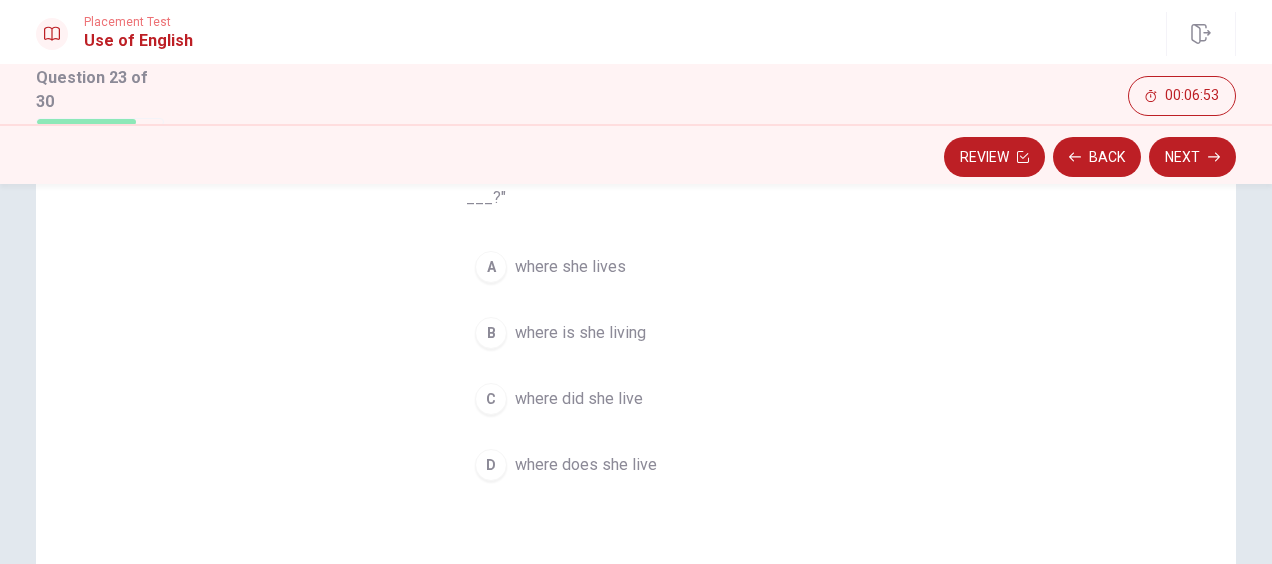 click on "where she lives" at bounding box center (570, 267) 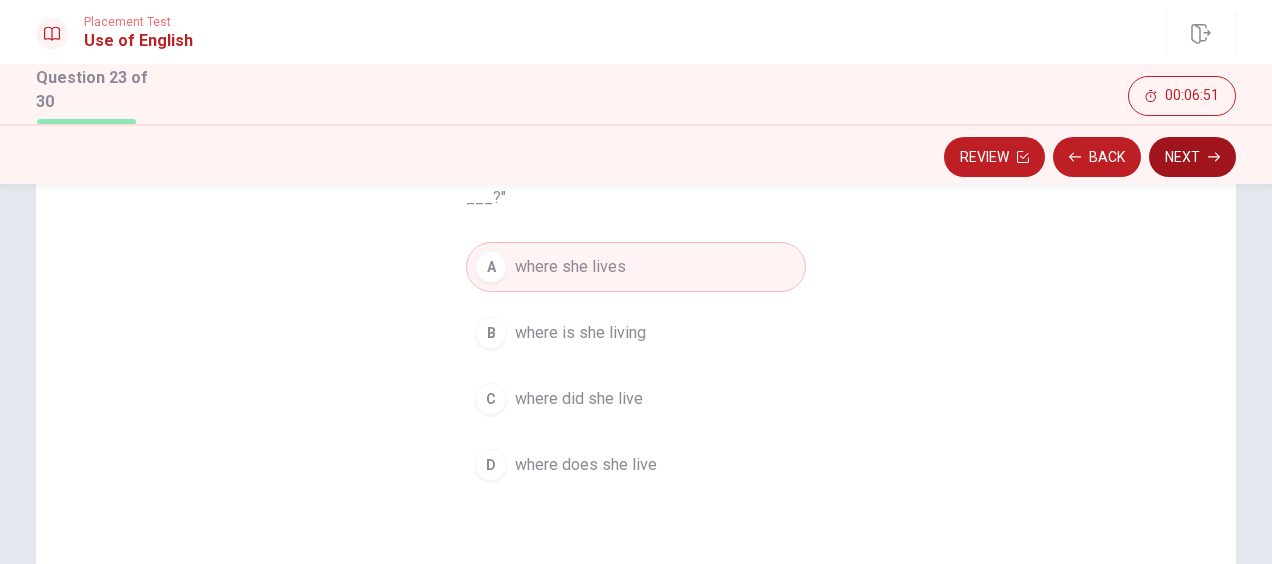 click on "Next" at bounding box center [1192, 157] 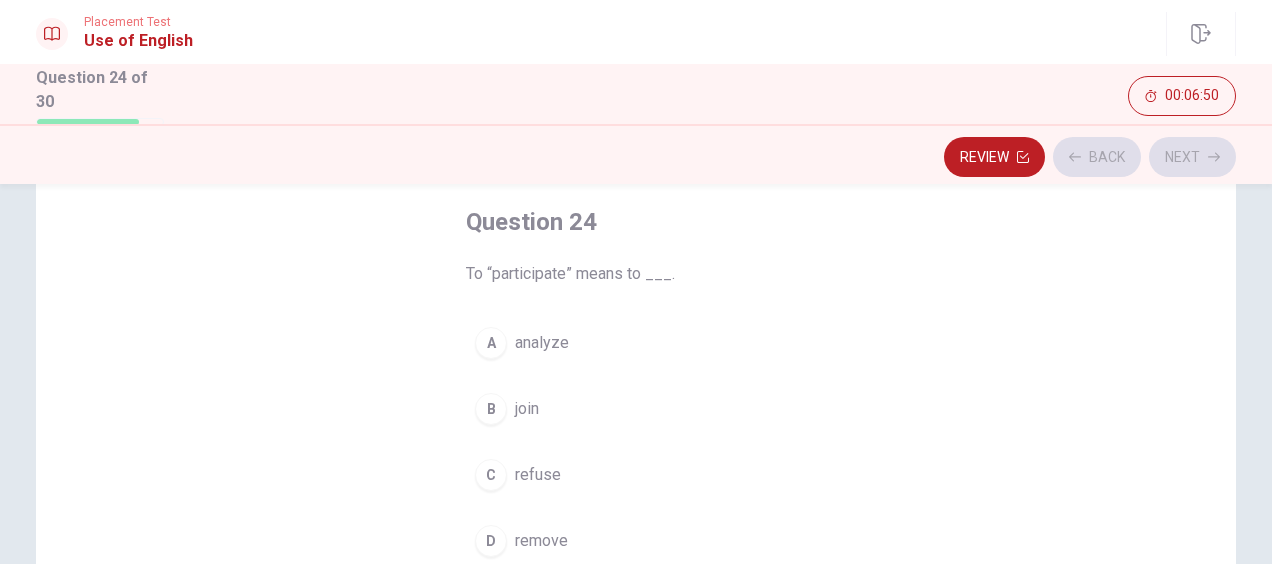 scroll, scrollTop: 100, scrollLeft: 0, axis: vertical 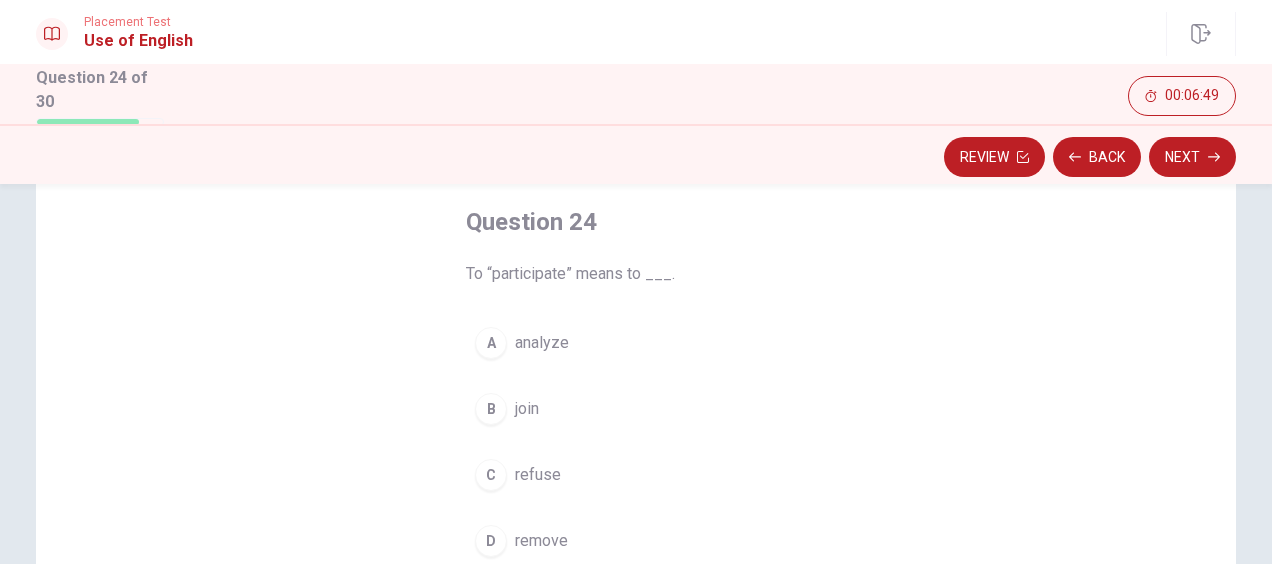 click on "join" at bounding box center [527, 409] 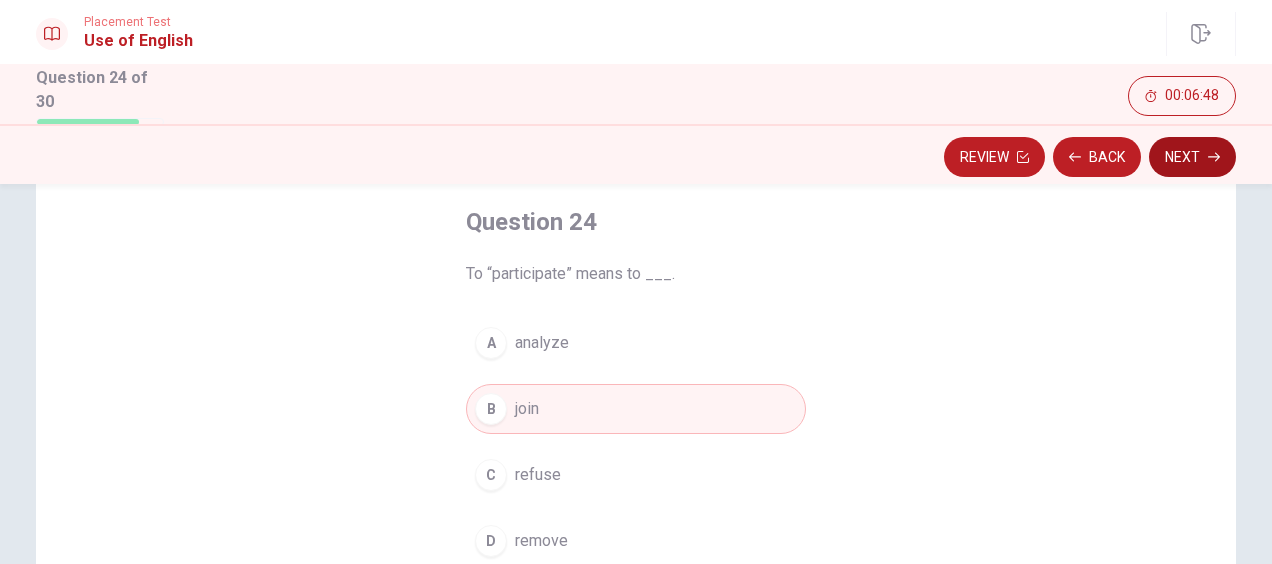click on "Next" at bounding box center [1192, 157] 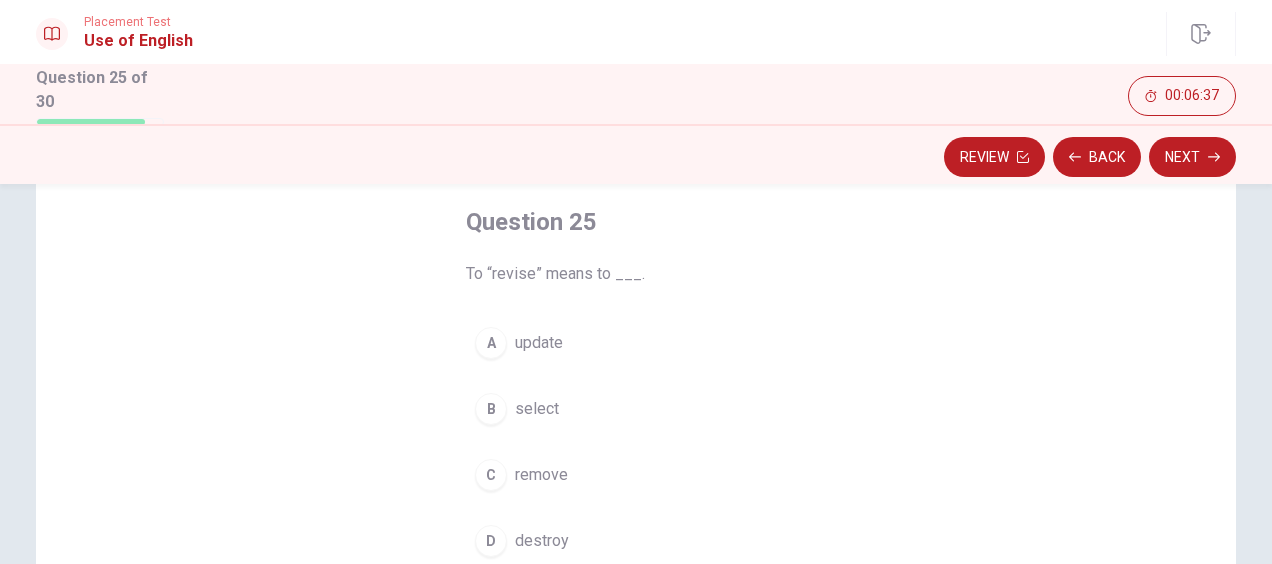 click on "update" at bounding box center [539, 343] 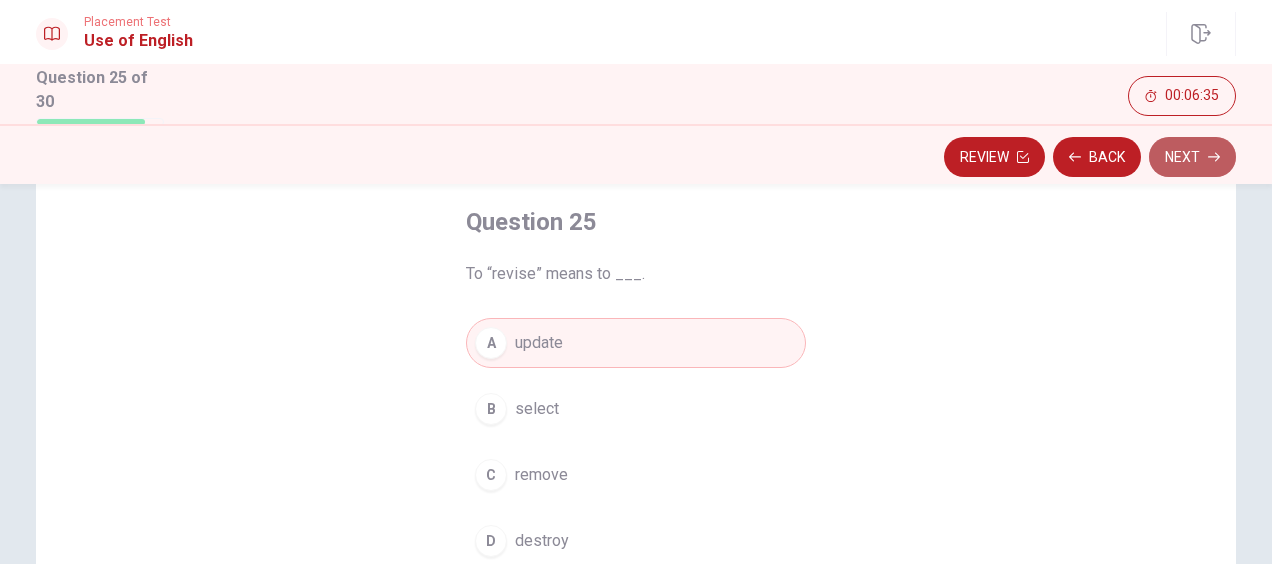 click on "Next" at bounding box center (1192, 157) 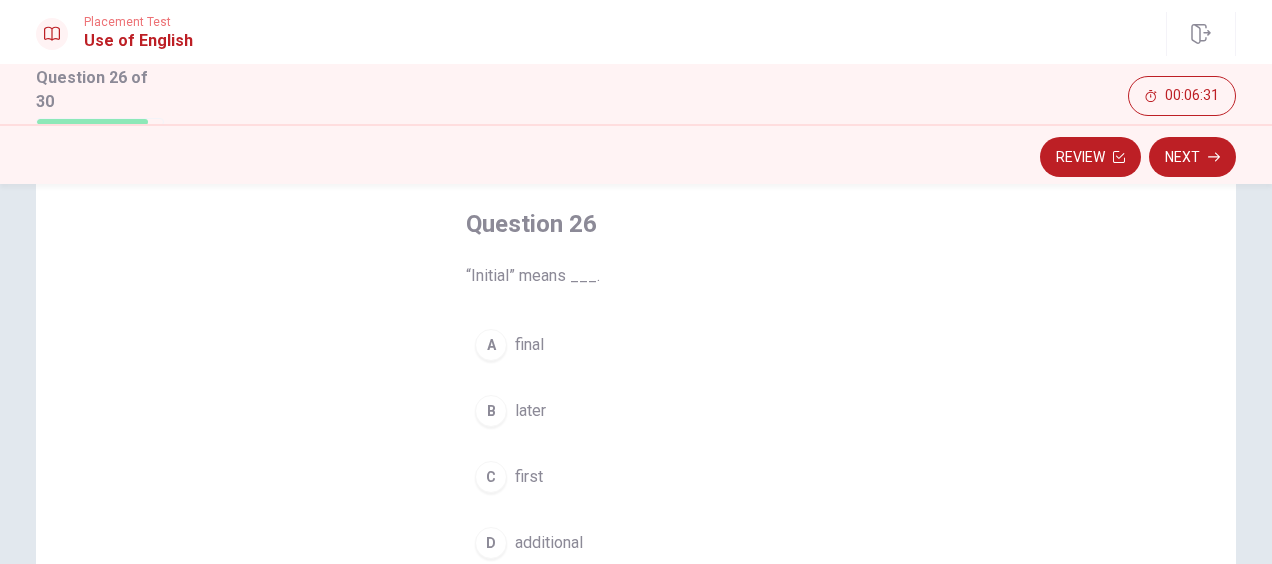 scroll, scrollTop: 100, scrollLeft: 0, axis: vertical 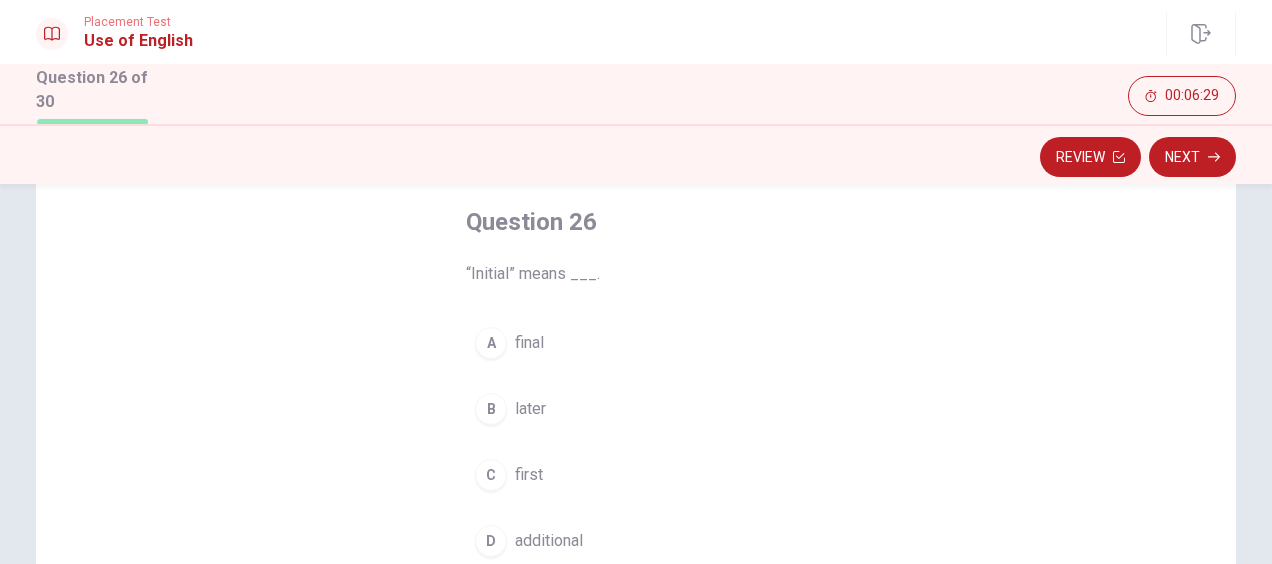 click on "C first" at bounding box center [636, 475] 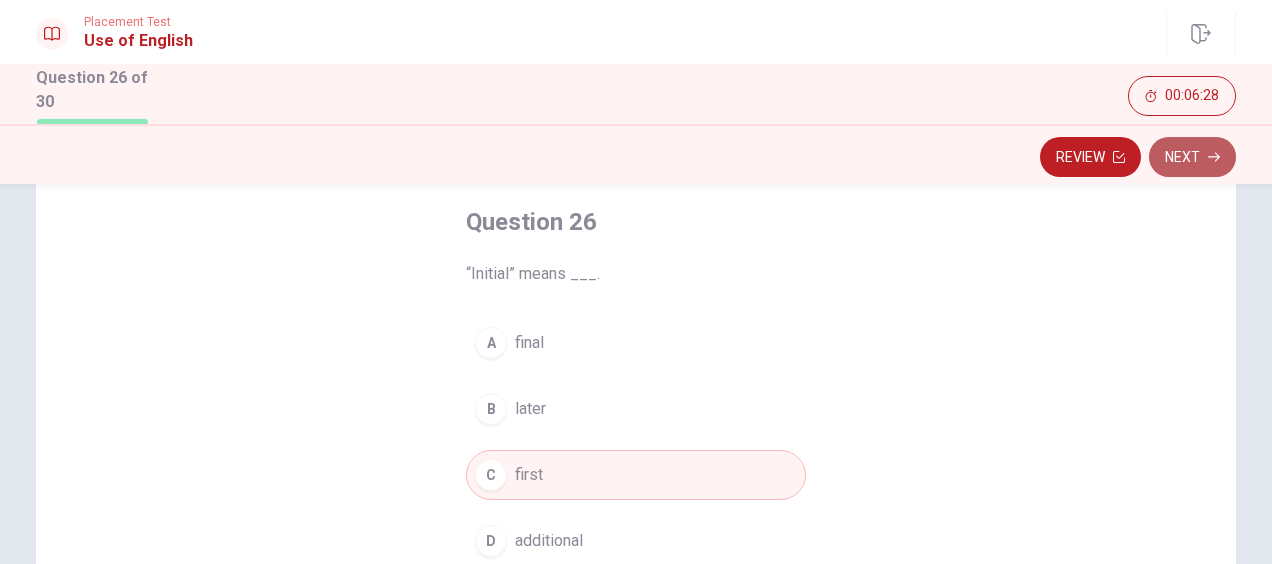 click on "Next" at bounding box center [1192, 157] 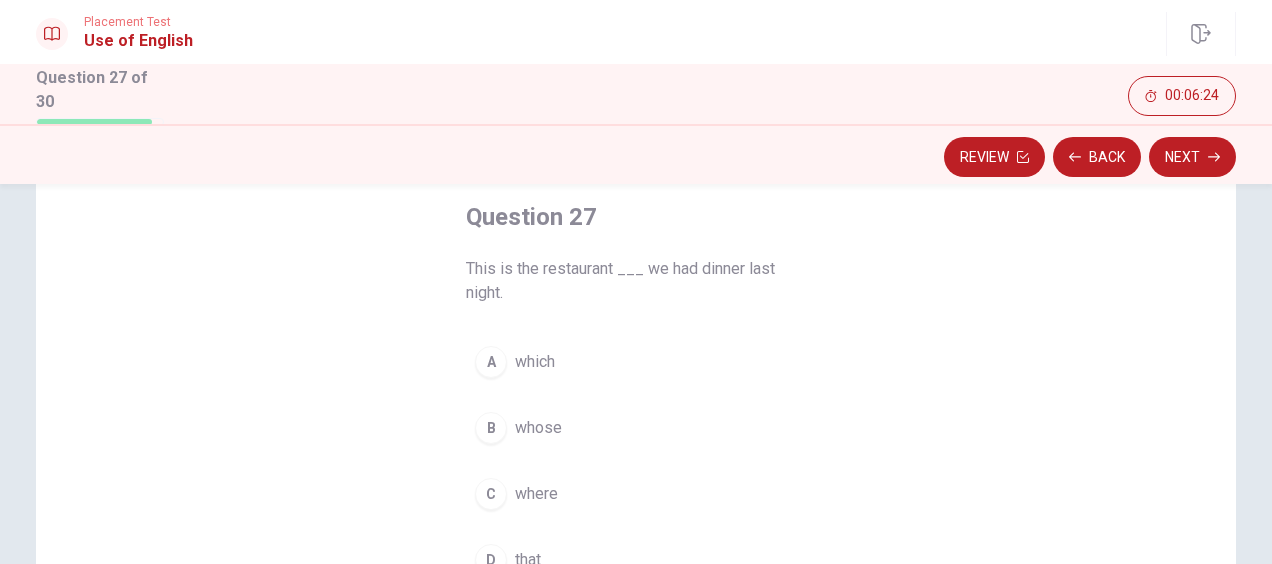 scroll, scrollTop: 100, scrollLeft: 0, axis: vertical 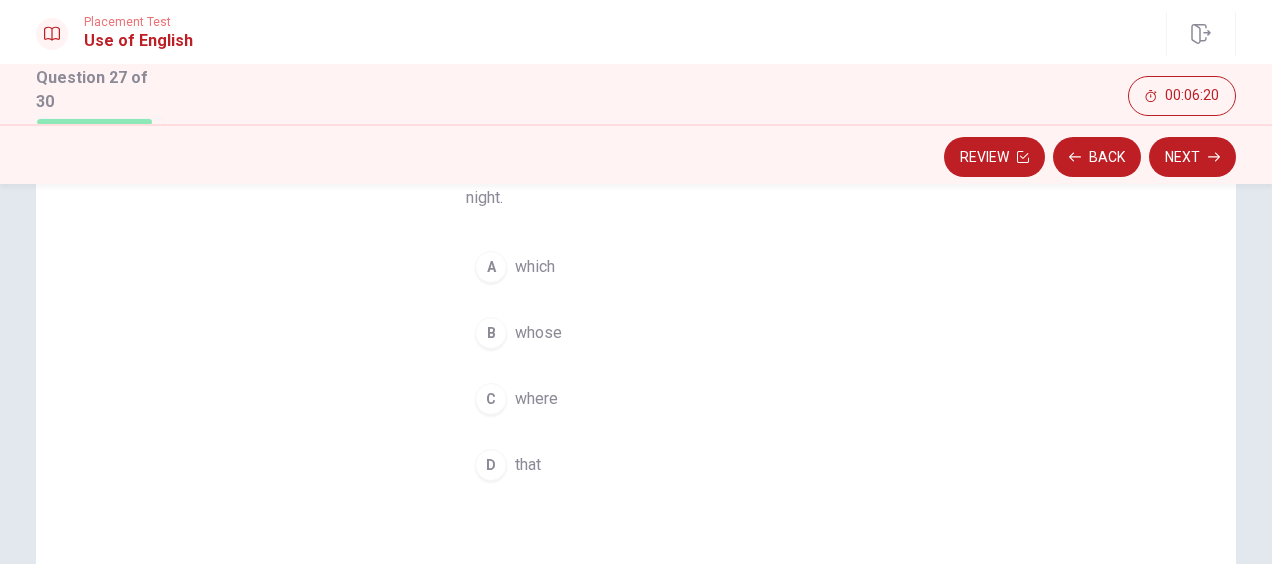 click on "that" at bounding box center [528, 465] 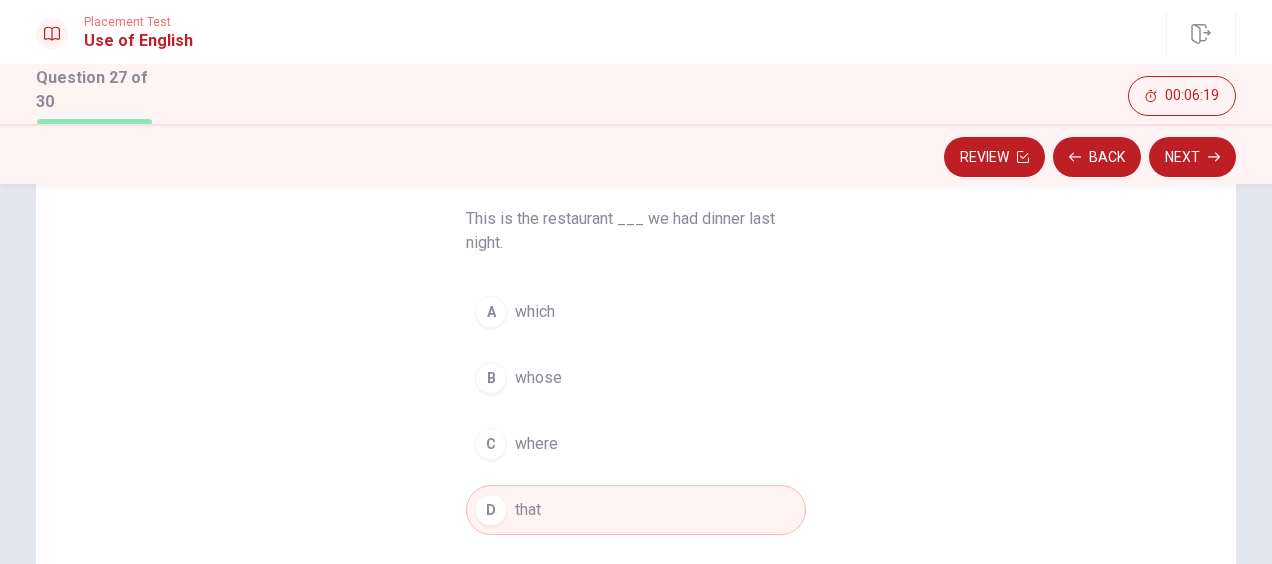 scroll, scrollTop: 100, scrollLeft: 0, axis: vertical 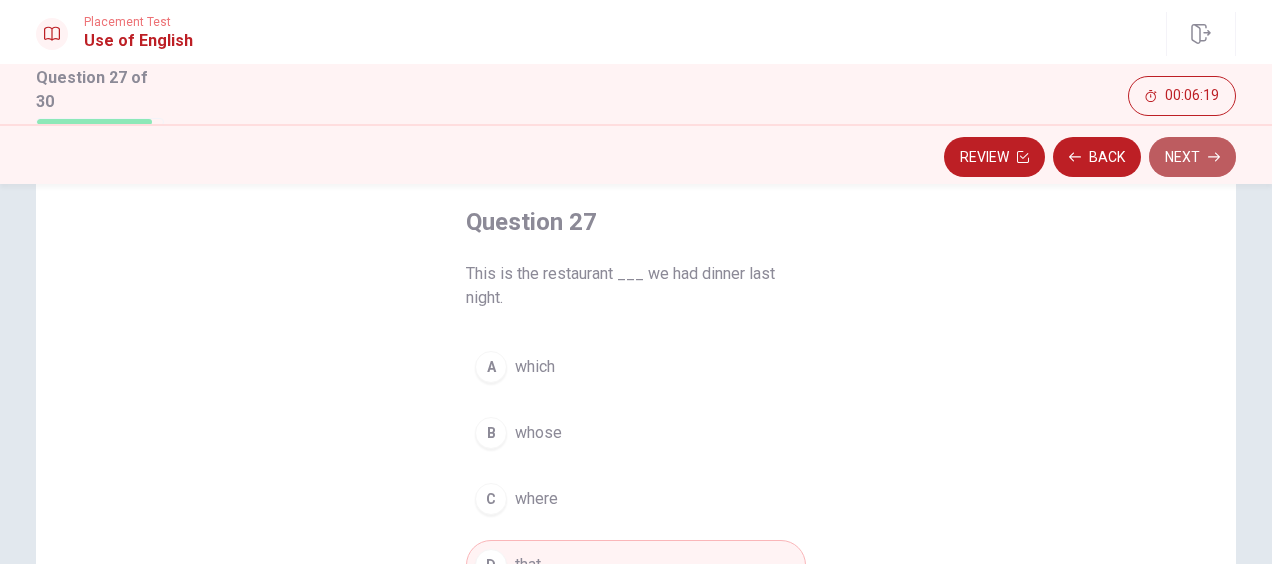 click on "Next" at bounding box center [1192, 157] 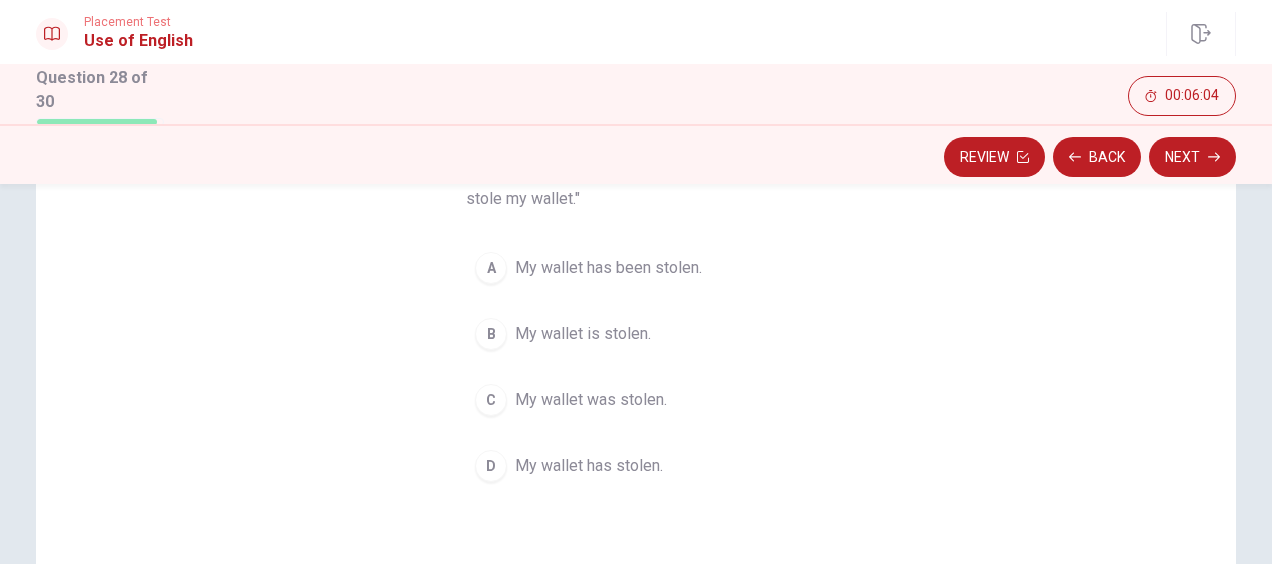 scroll, scrollTop: 200, scrollLeft: 0, axis: vertical 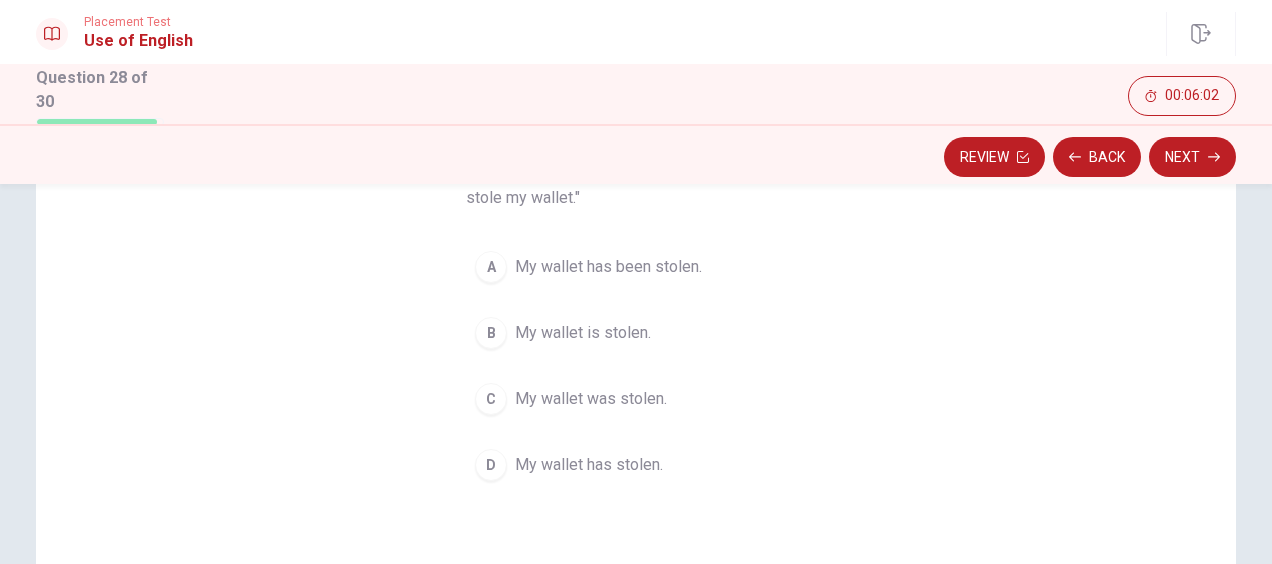 click on "My wallet has been stolen." at bounding box center [608, 267] 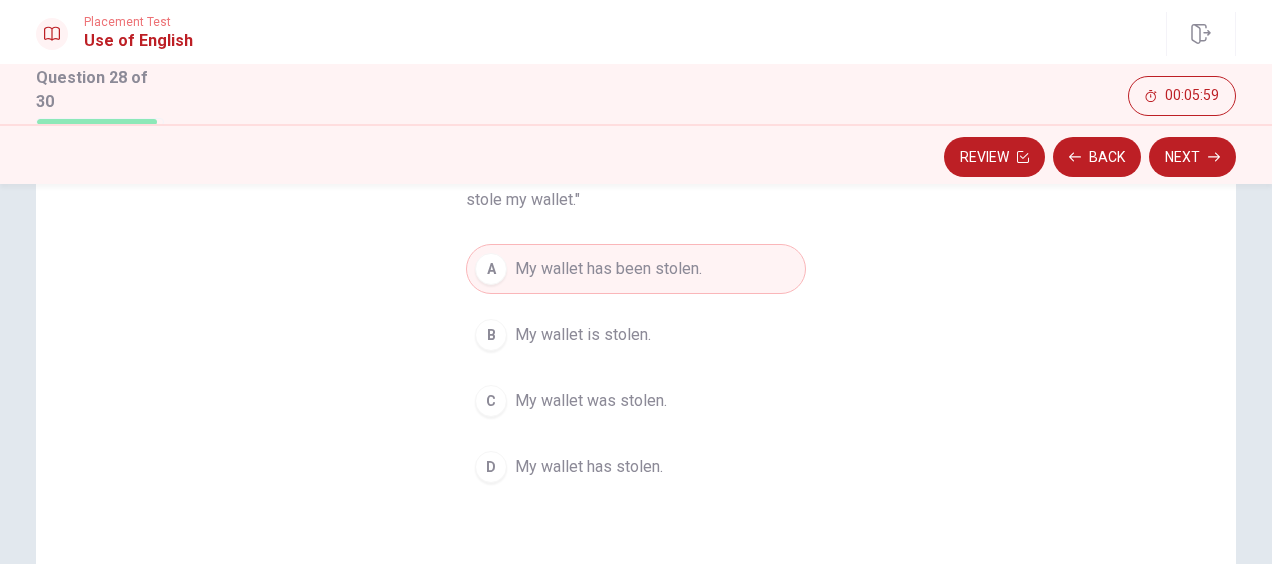 scroll, scrollTop: 200, scrollLeft: 0, axis: vertical 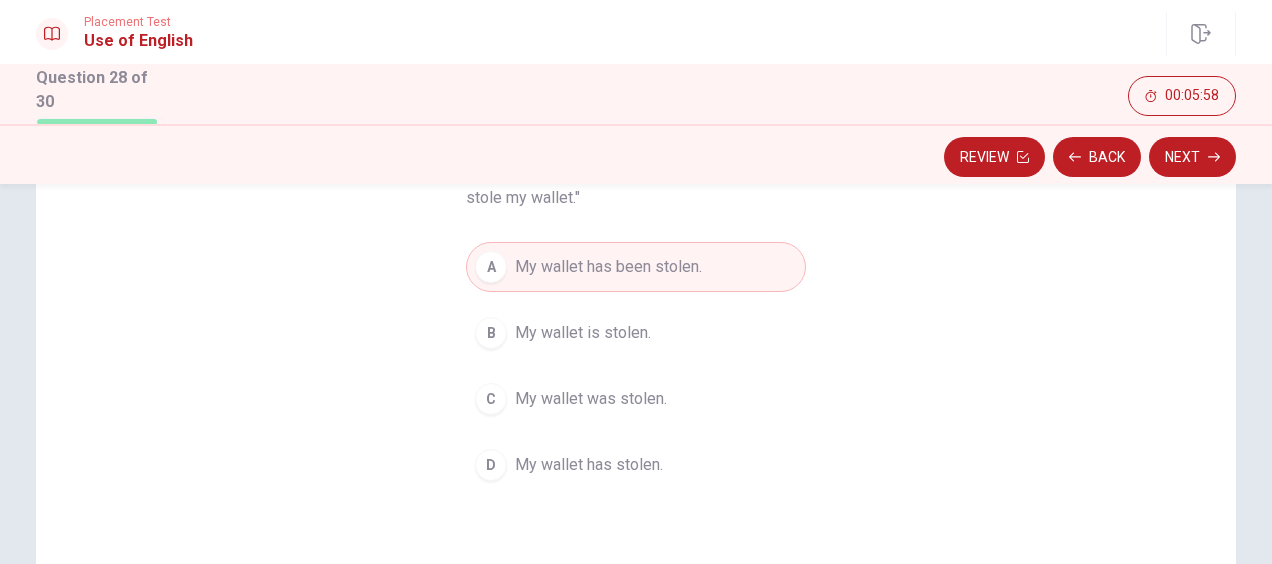 click on "My wallet was stolen." at bounding box center [591, 399] 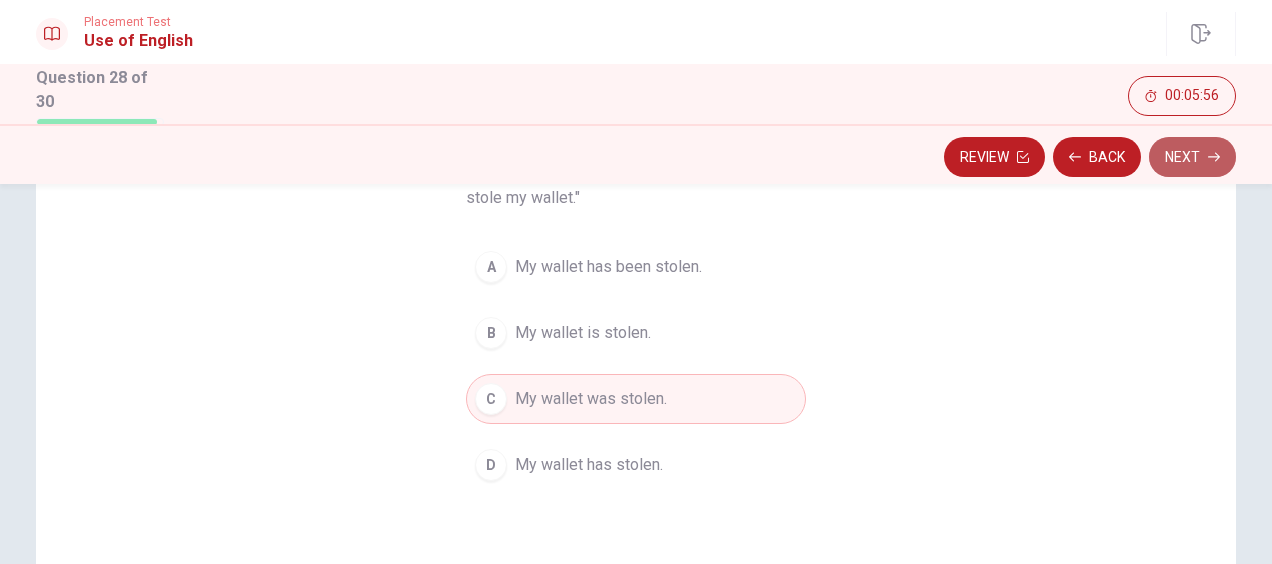 click on "Next" at bounding box center [1192, 157] 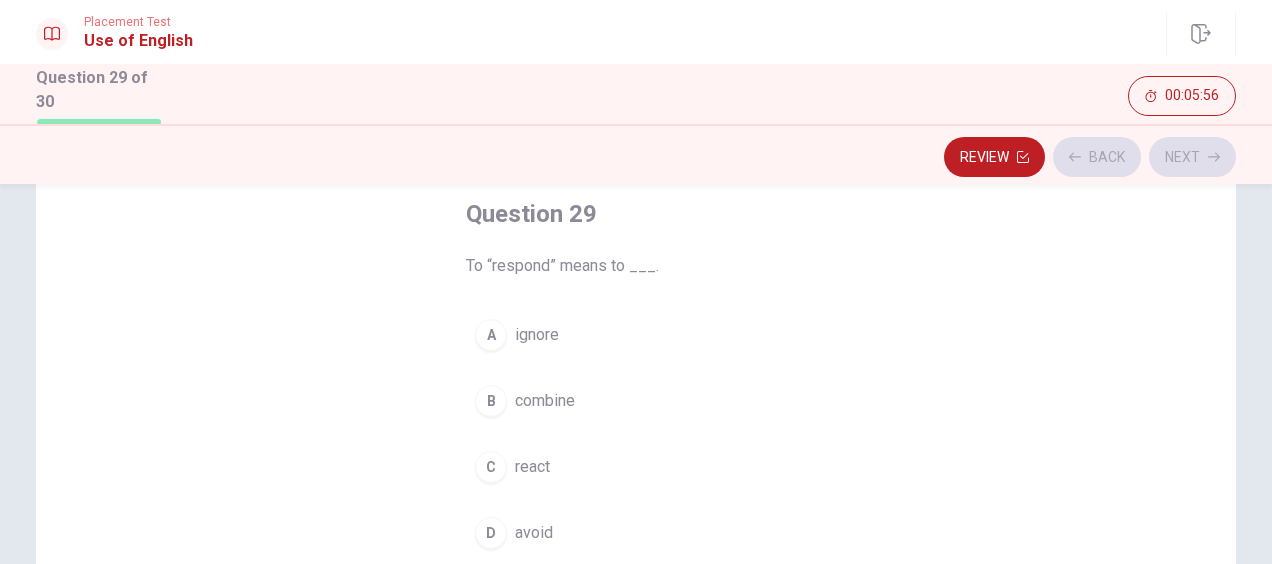 scroll, scrollTop: 100, scrollLeft: 0, axis: vertical 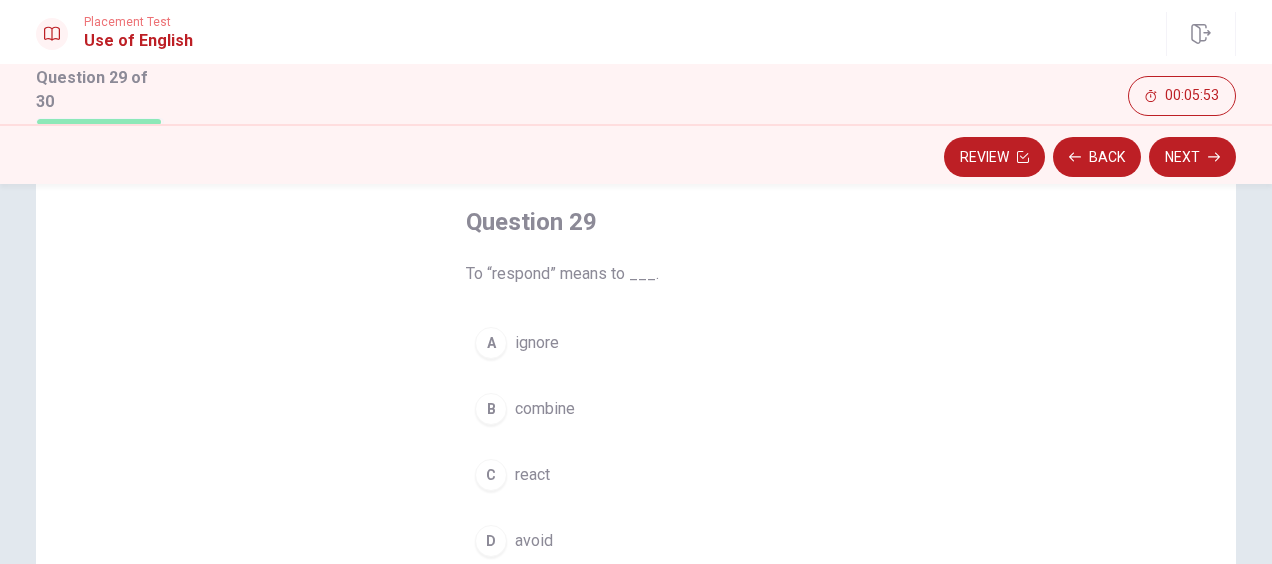 click on "react" at bounding box center (532, 475) 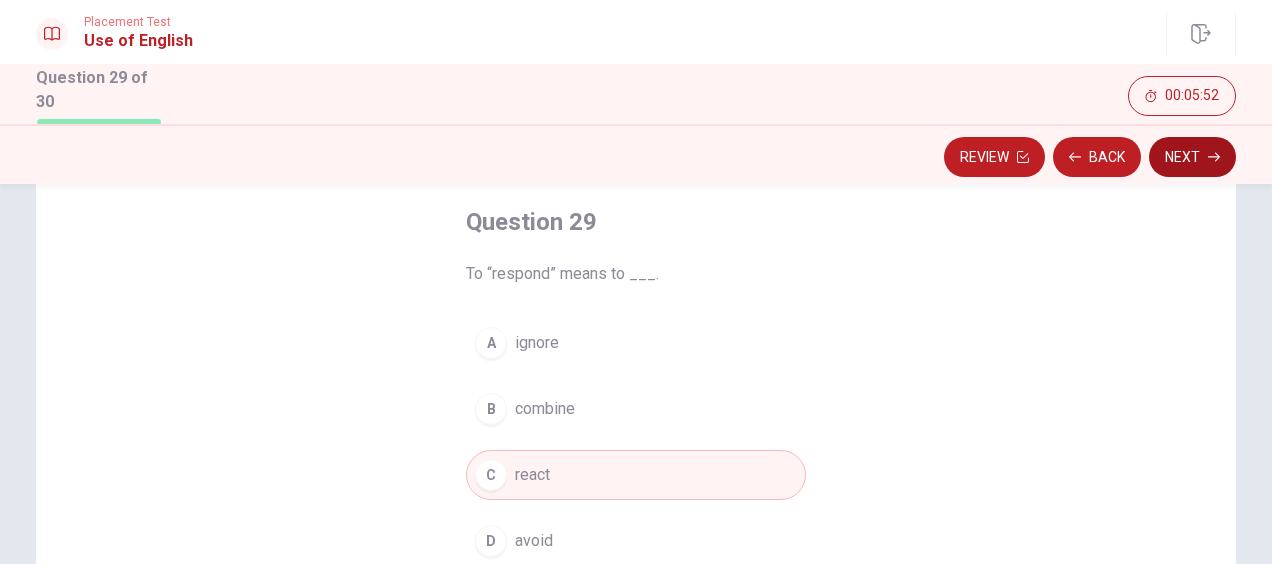 click 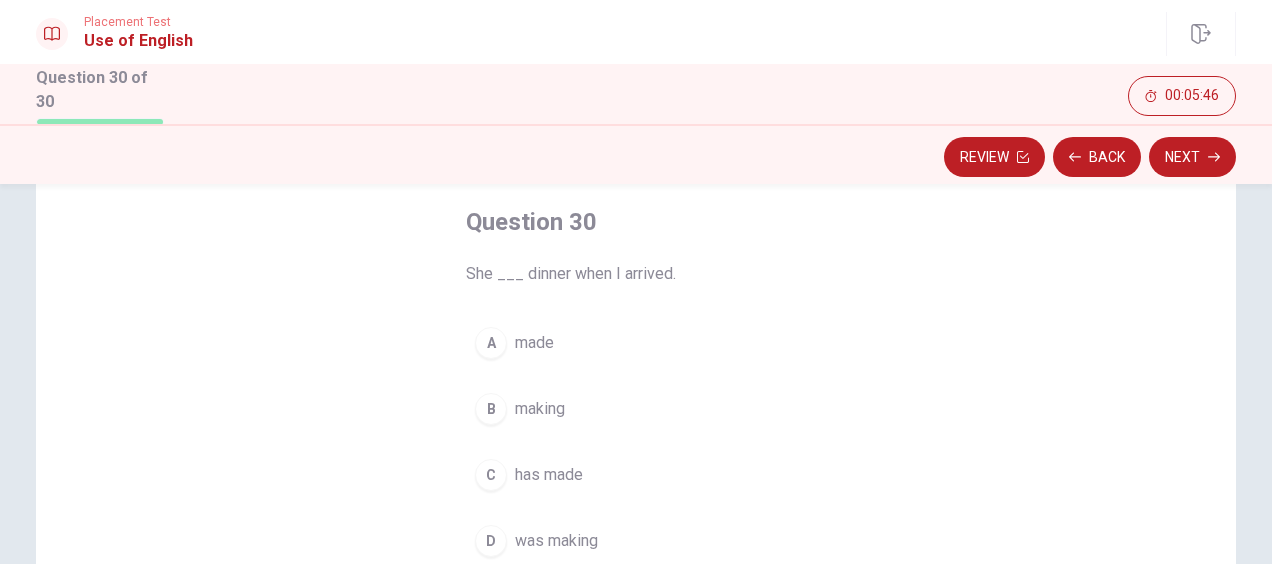 click on "has made" at bounding box center (549, 475) 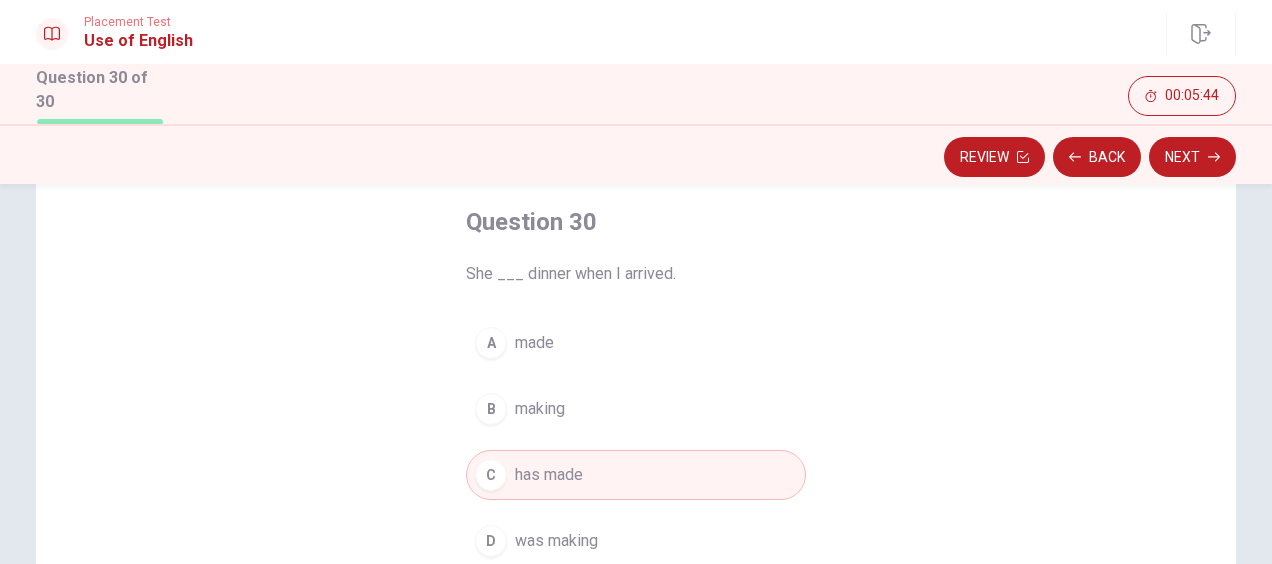 scroll, scrollTop: 100, scrollLeft: 0, axis: vertical 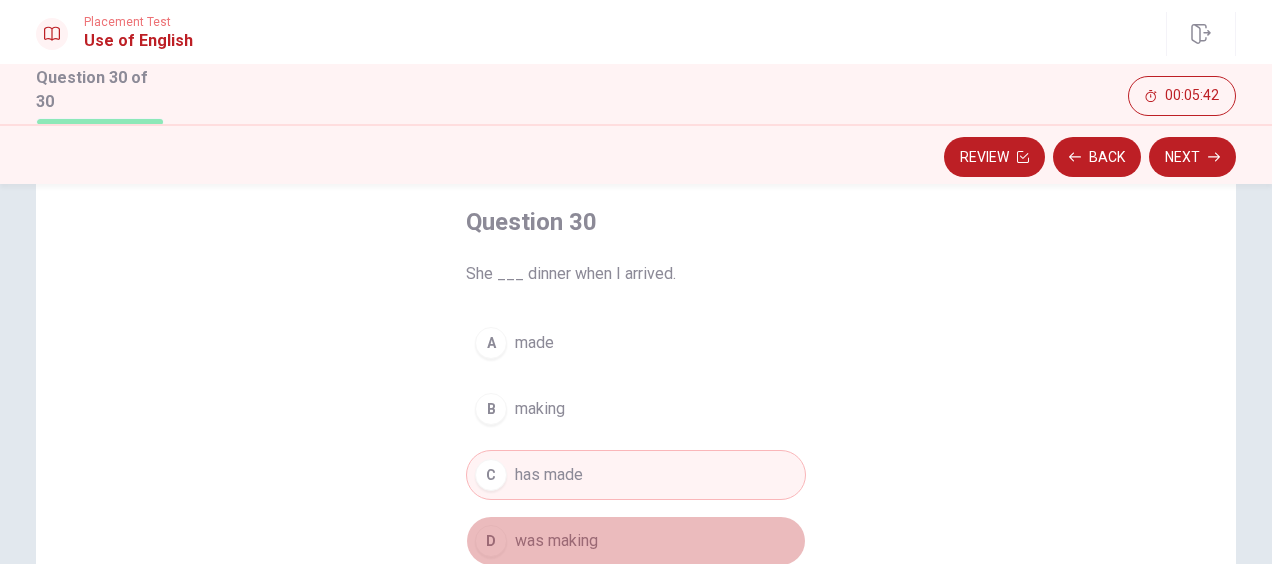 click on "D was making" at bounding box center [636, 541] 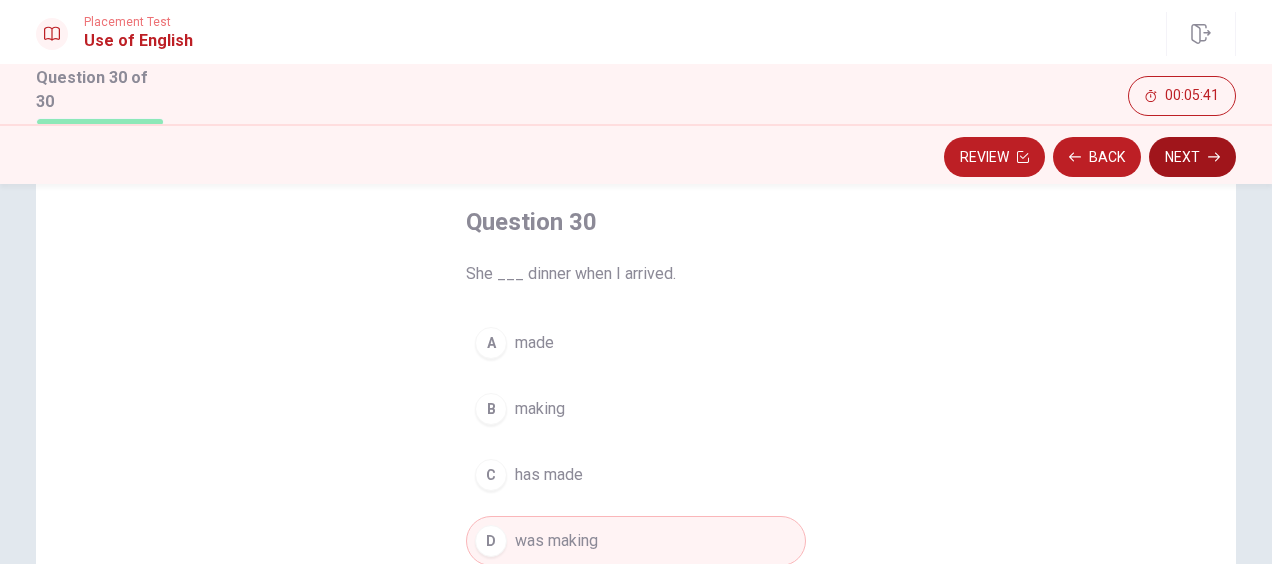 click on "Next" at bounding box center [1192, 157] 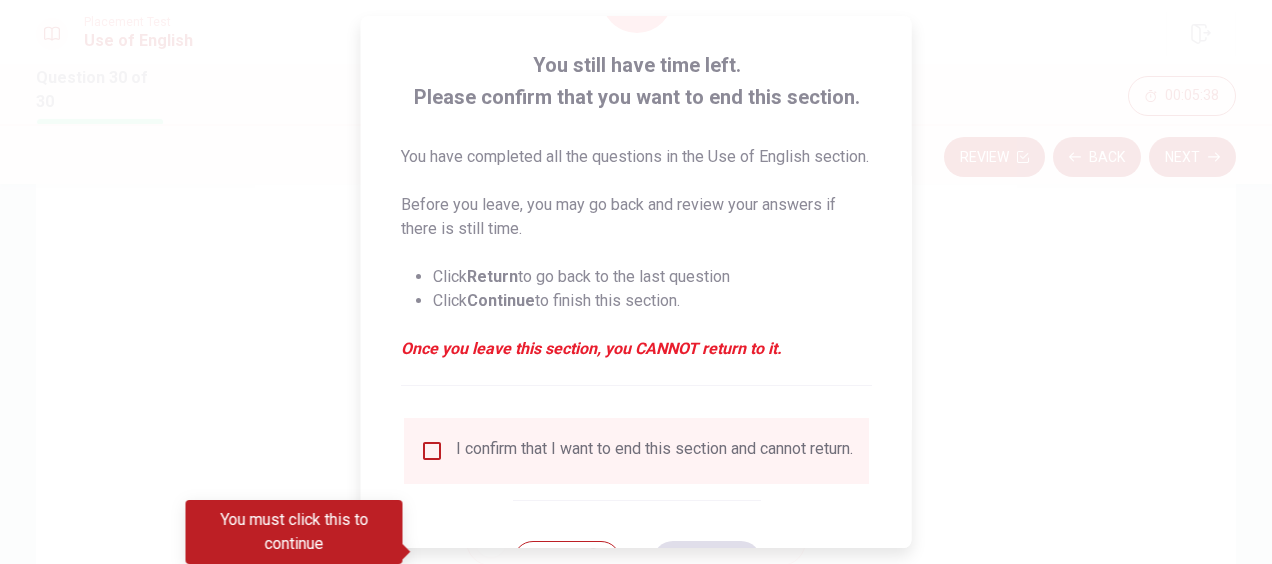 scroll, scrollTop: 100, scrollLeft: 0, axis: vertical 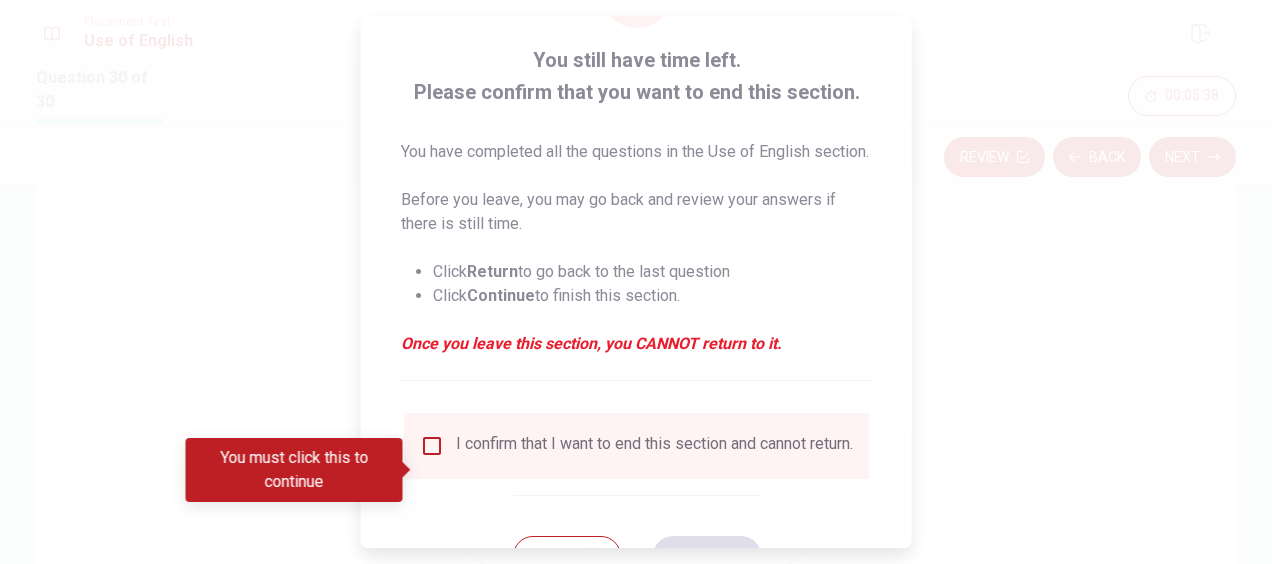 click at bounding box center [432, 446] 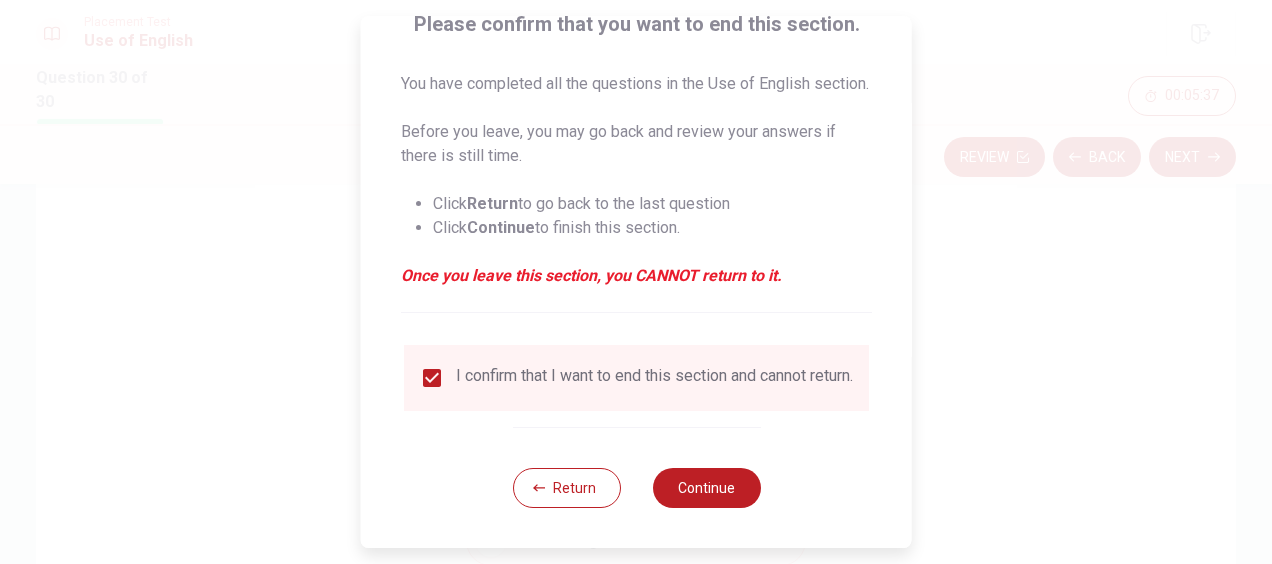 scroll, scrollTop: 206, scrollLeft: 0, axis: vertical 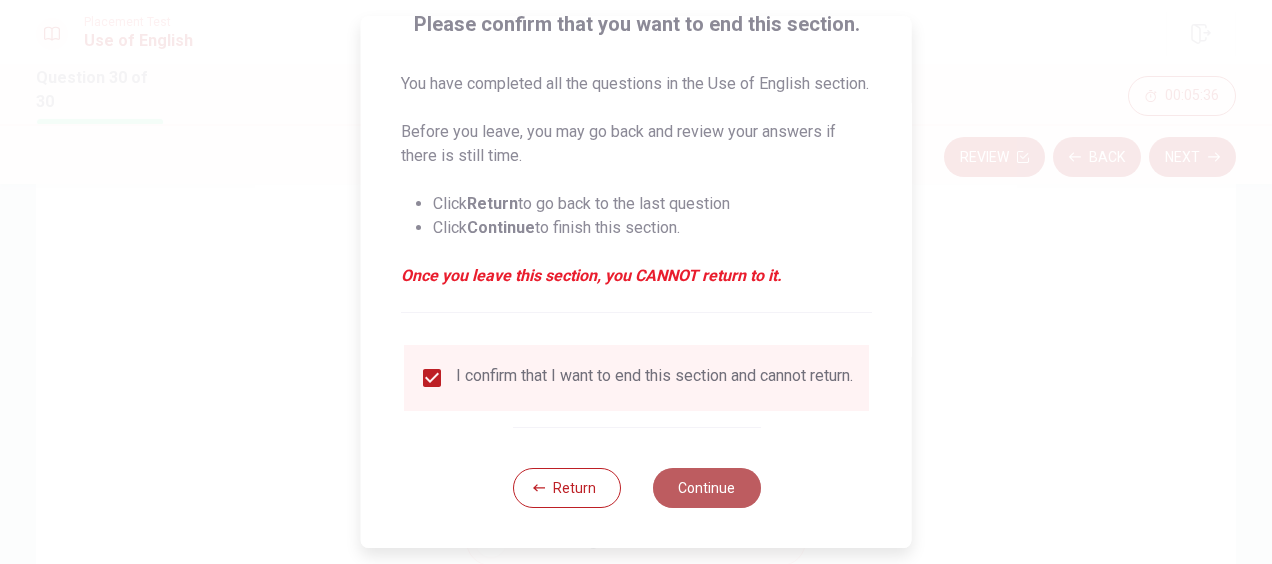 click on "Continue" at bounding box center [706, 488] 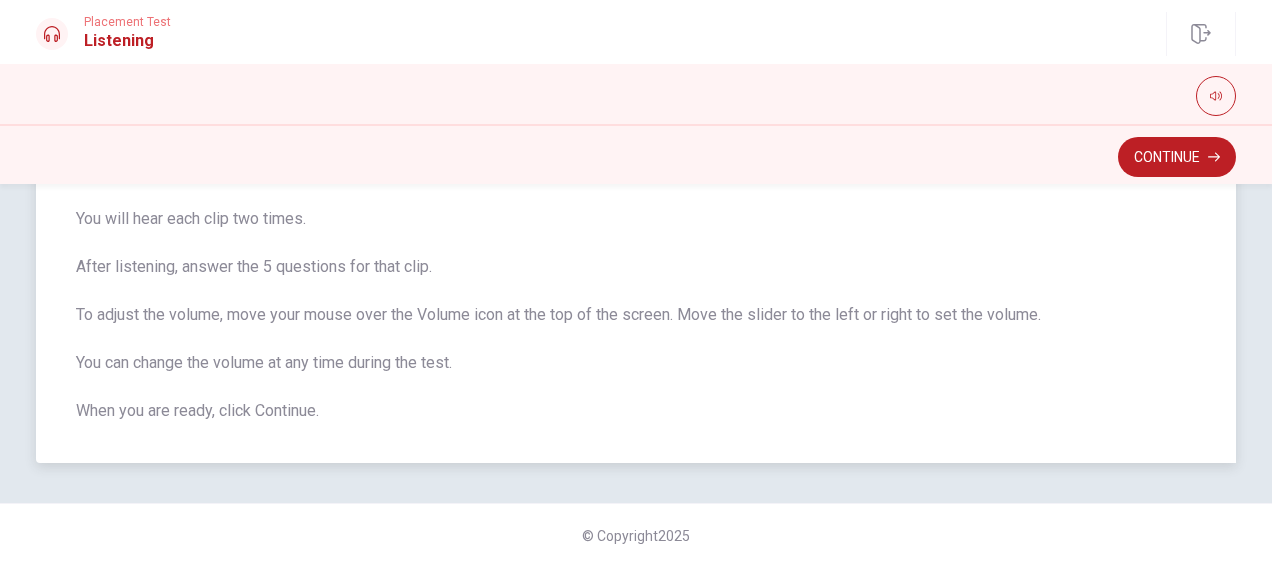 scroll, scrollTop: 228, scrollLeft: 0, axis: vertical 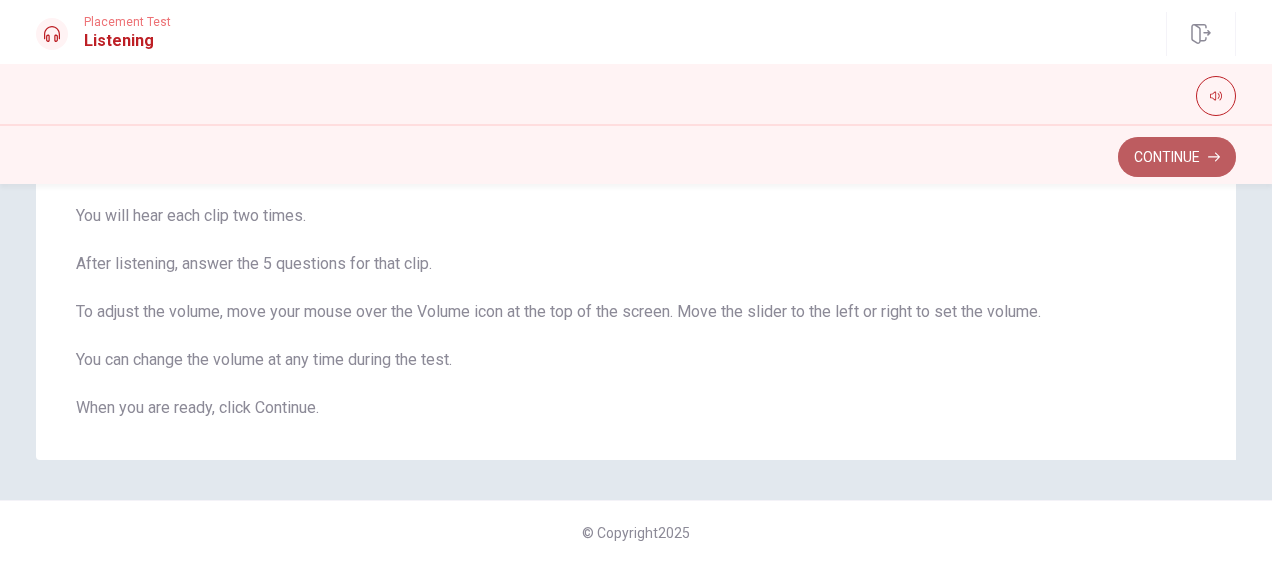 click on "Continue" at bounding box center (1177, 157) 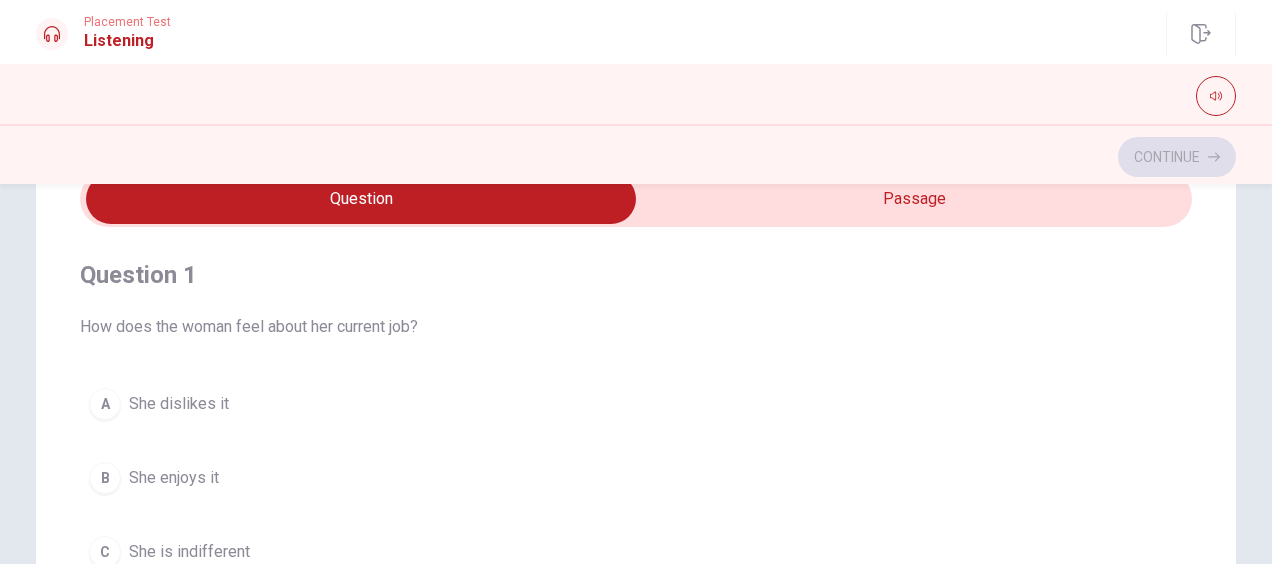scroll, scrollTop: 28, scrollLeft: 0, axis: vertical 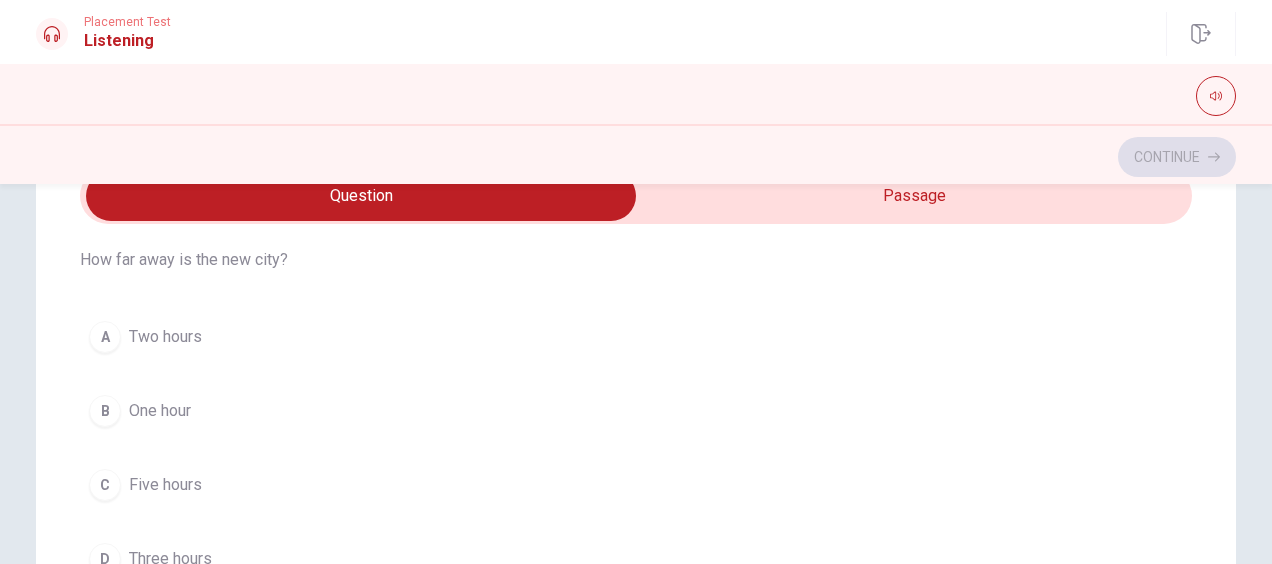 type on "14" 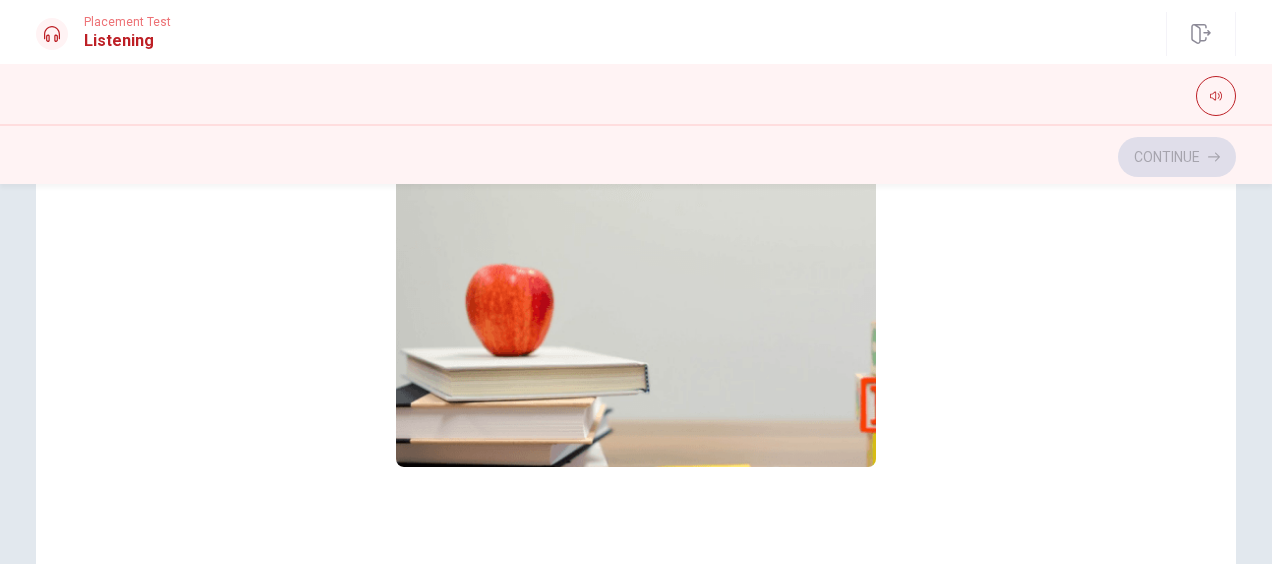 scroll, scrollTop: 500, scrollLeft: 0, axis: vertical 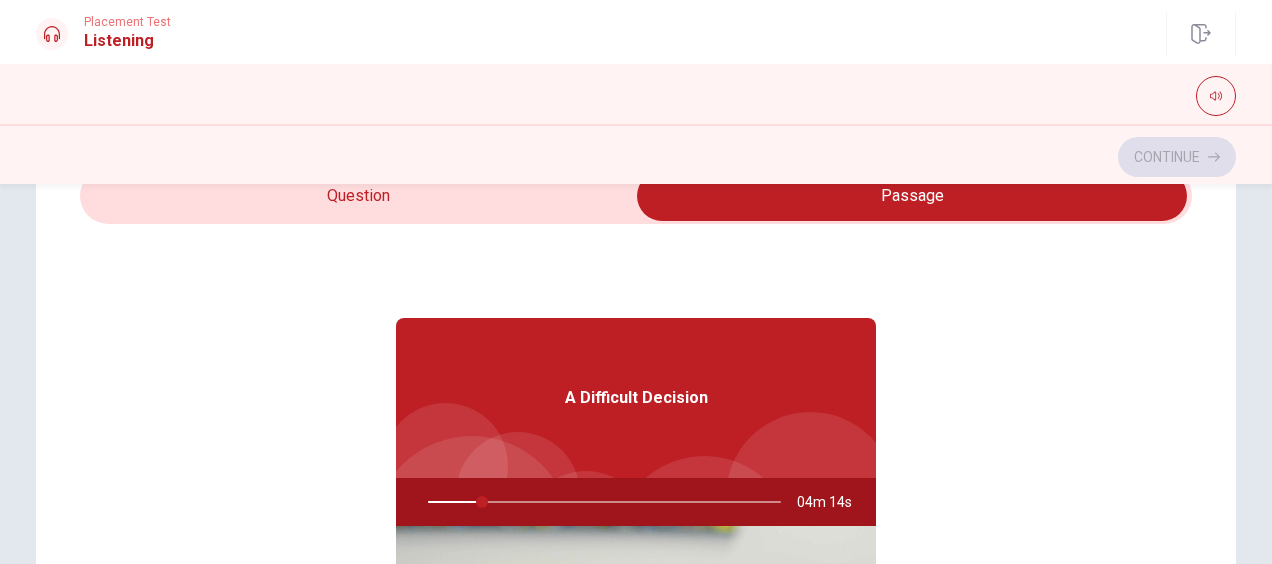 type on "16" 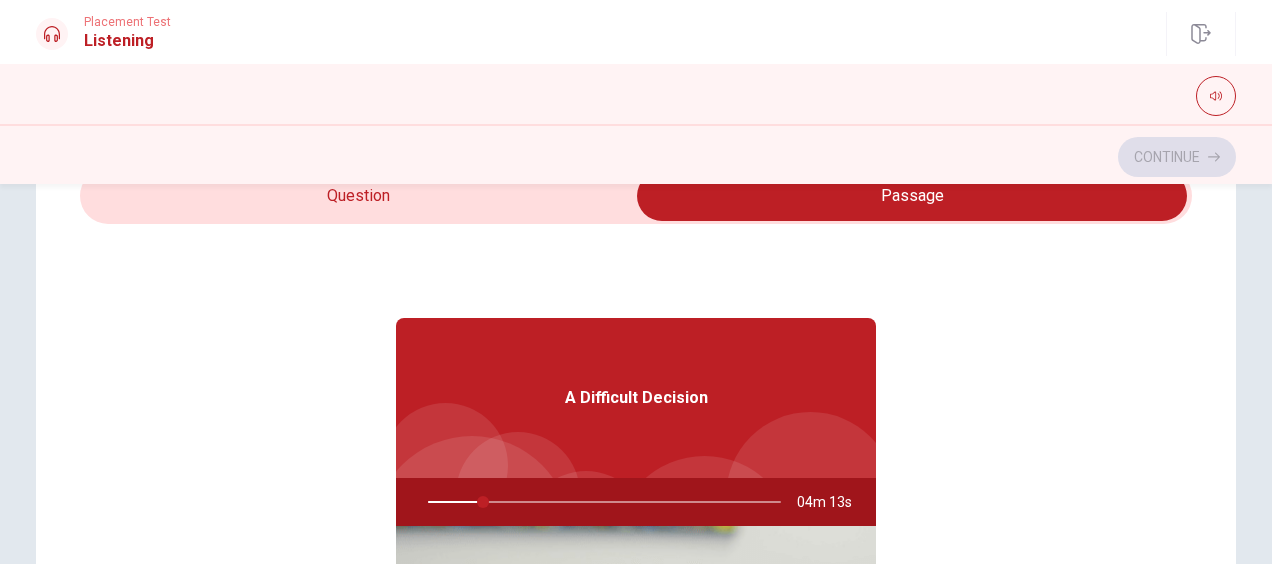 click at bounding box center (912, 196) 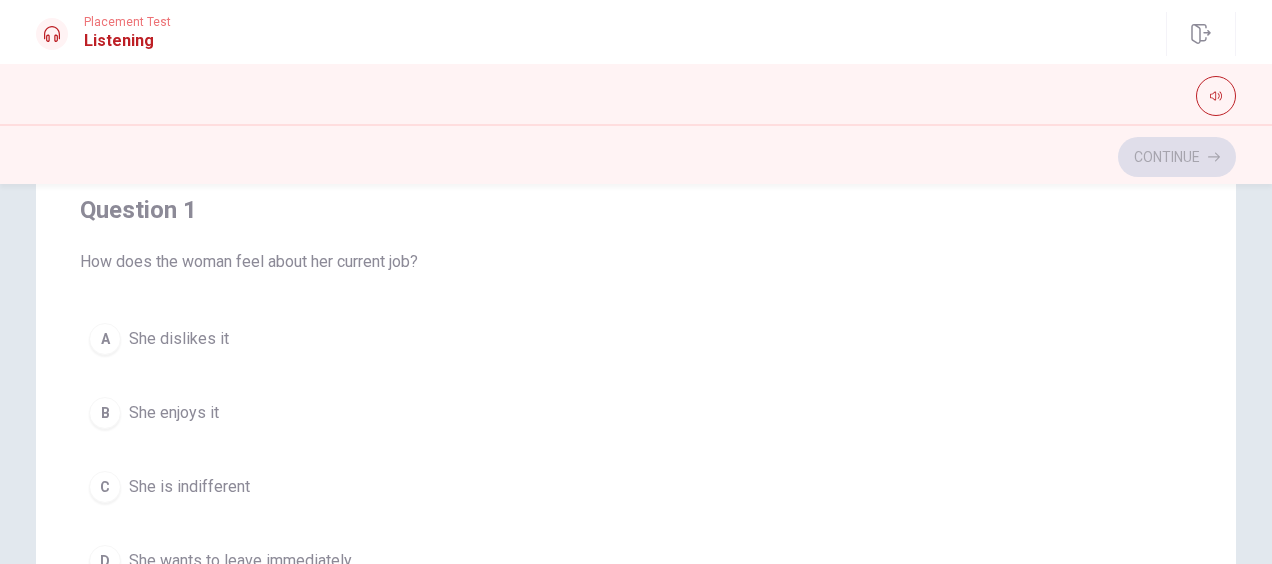 scroll, scrollTop: 100, scrollLeft: 0, axis: vertical 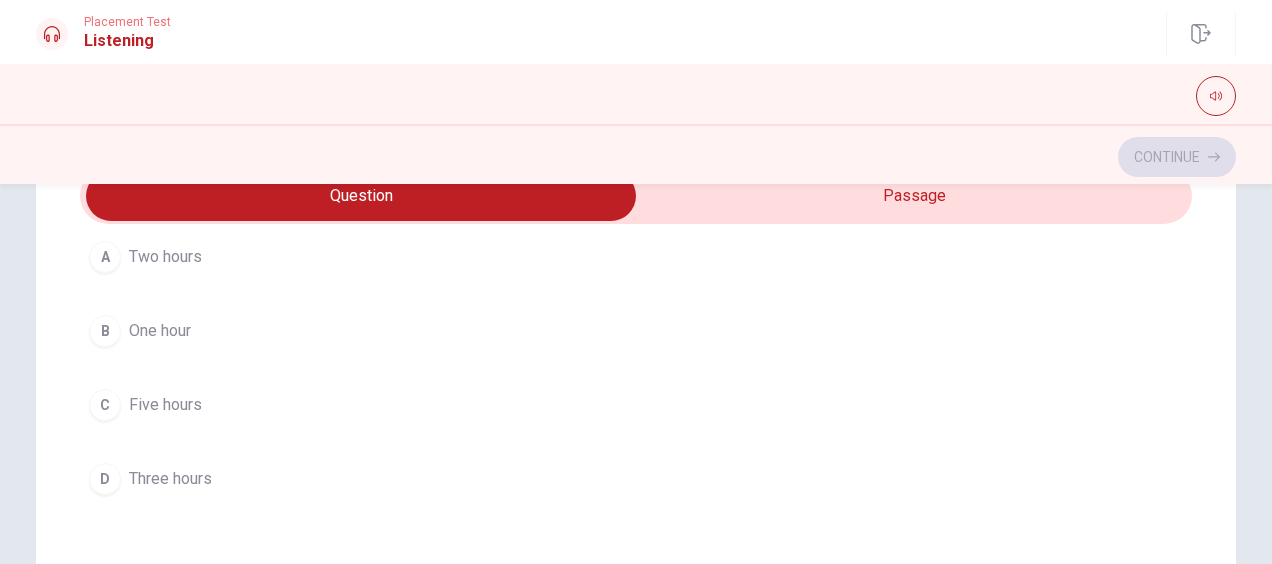 click on "Three hours" at bounding box center [170, 479] 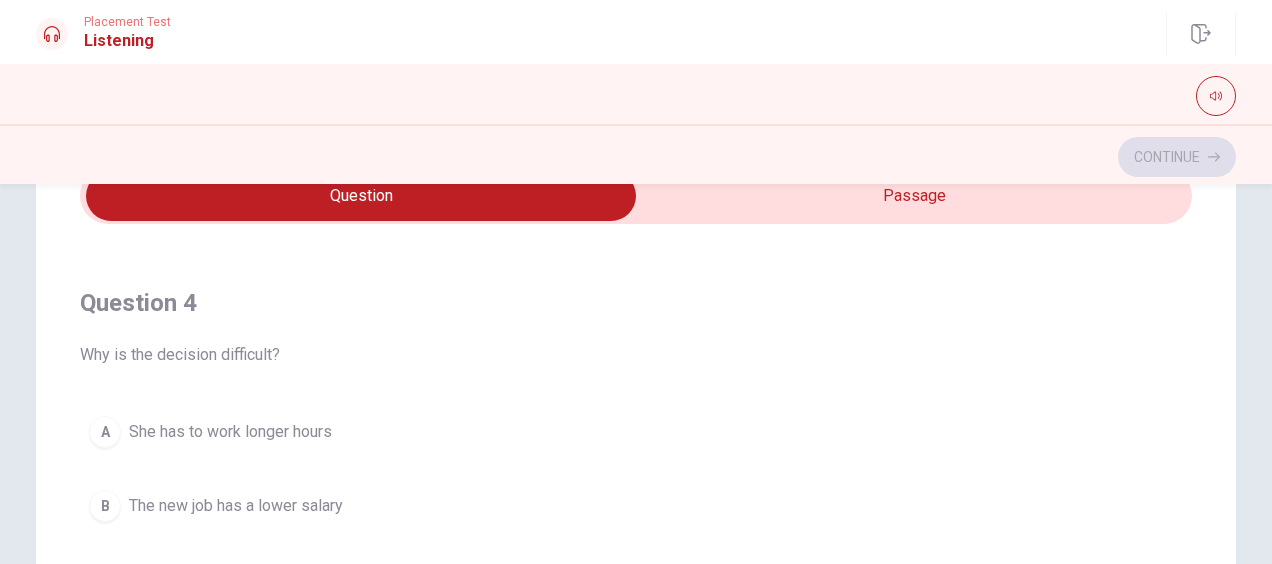 scroll, scrollTop: 1500, scrollLeft: 0, axis: vertical 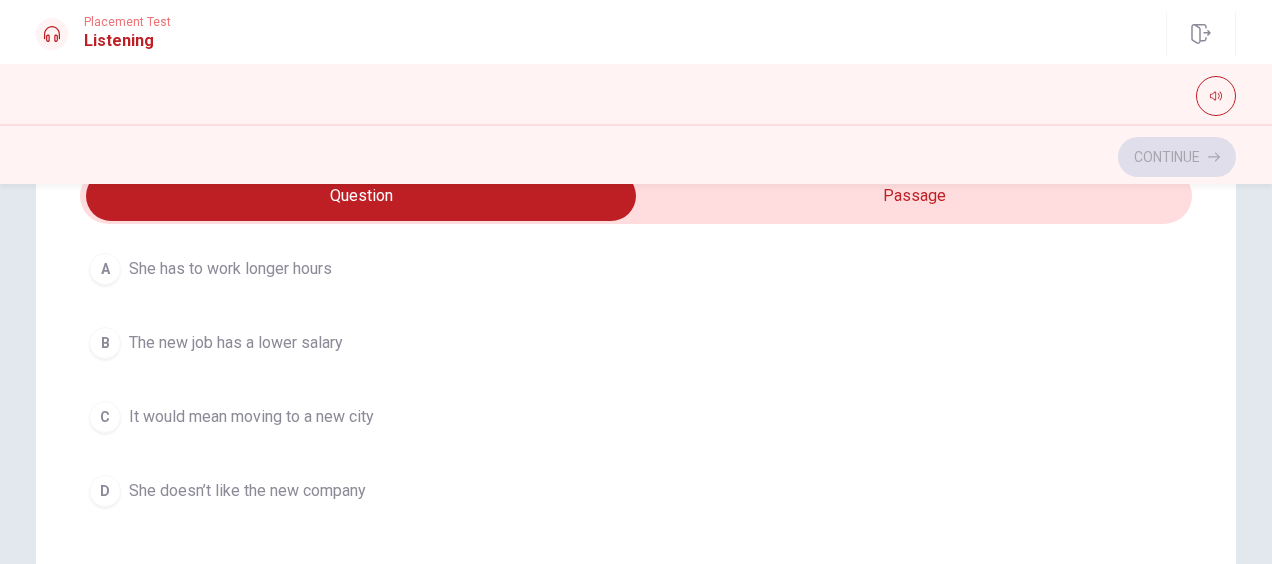 click on "It would mean moving to a new city" at bounding box center (251, 417) 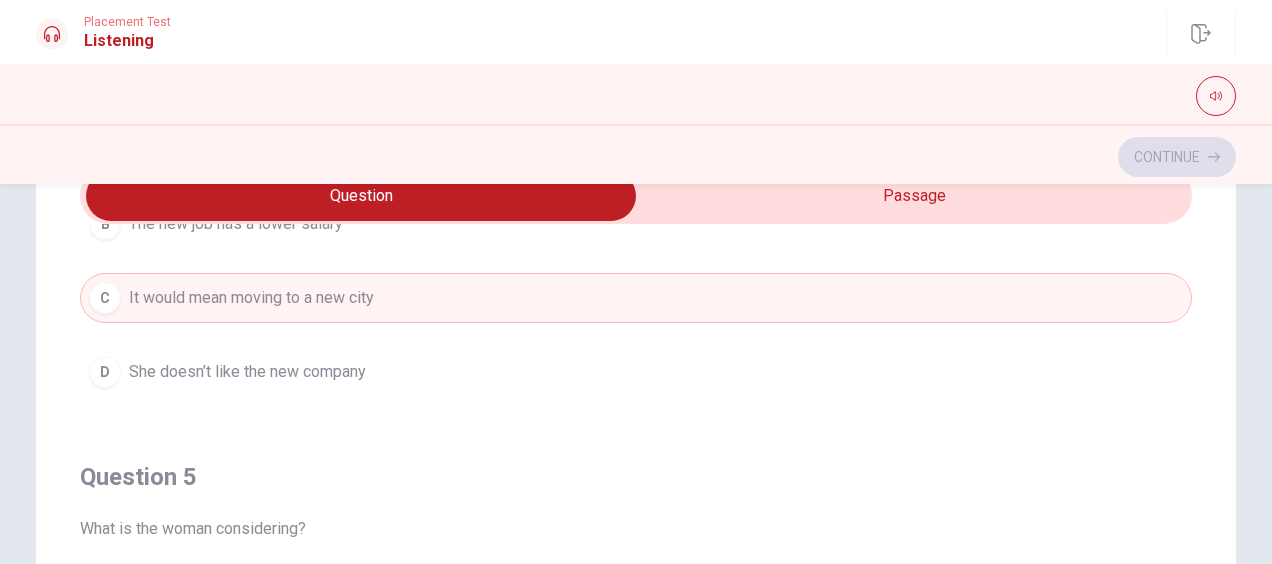 scroll, scrollTop: 1620, scrollLeft: 0, axis: vertical 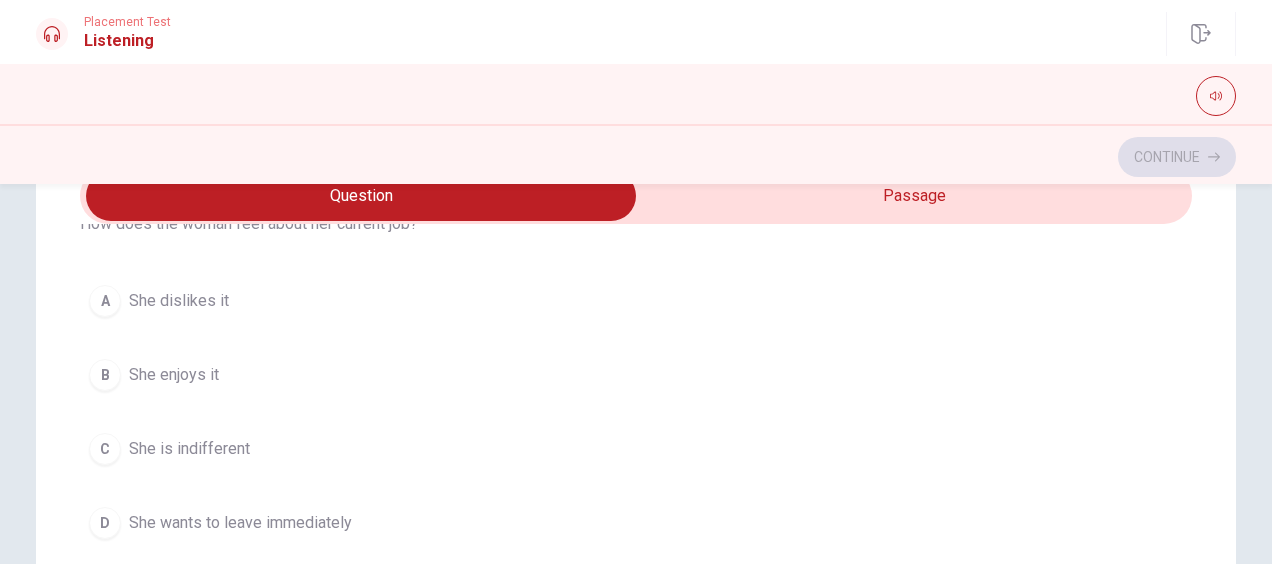 click on "A She dislikes it" at bounding box center (636, 301) 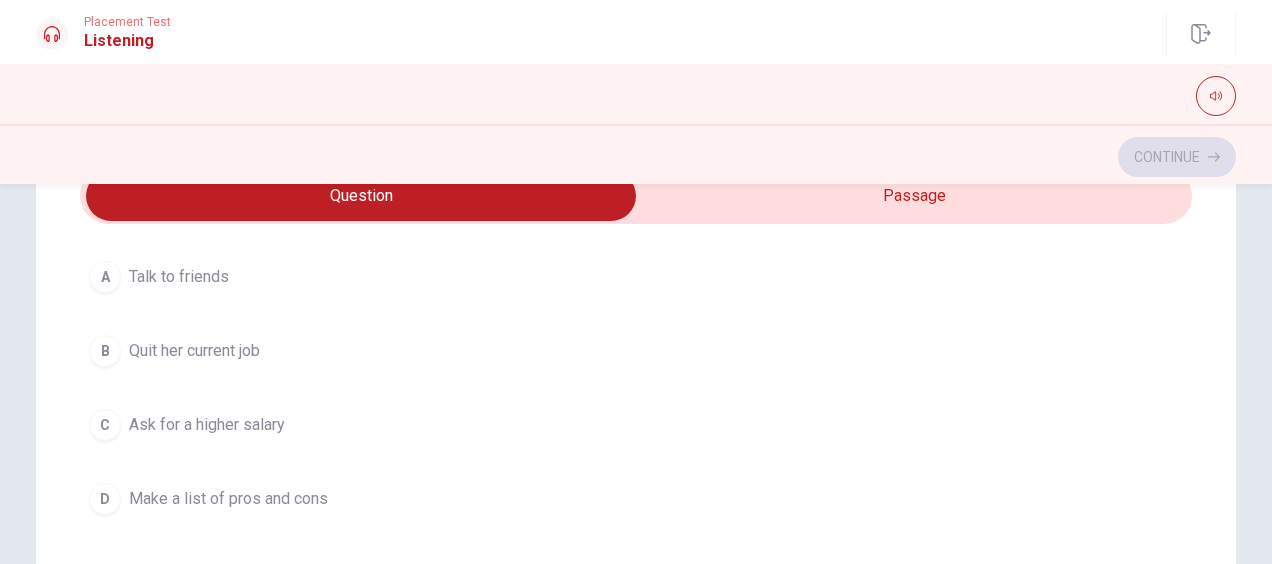 scroll, scrollTop: 1020, scrollLeft: 0, axis: vertical 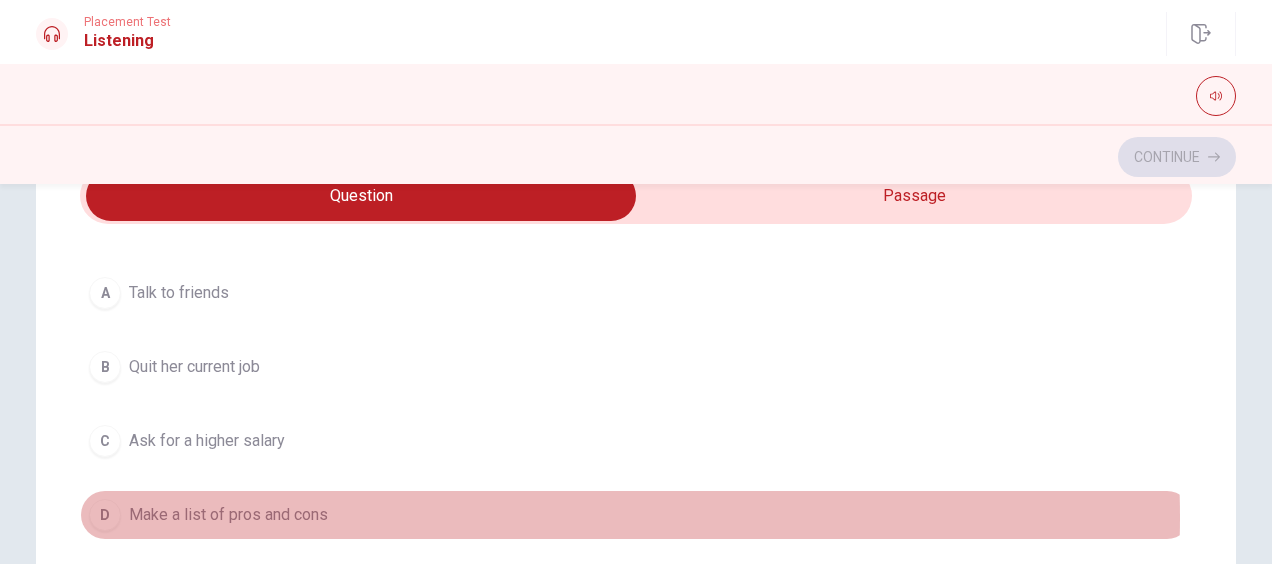 click on "D Make a list of pros and cons" at bounding box center (636, 515) 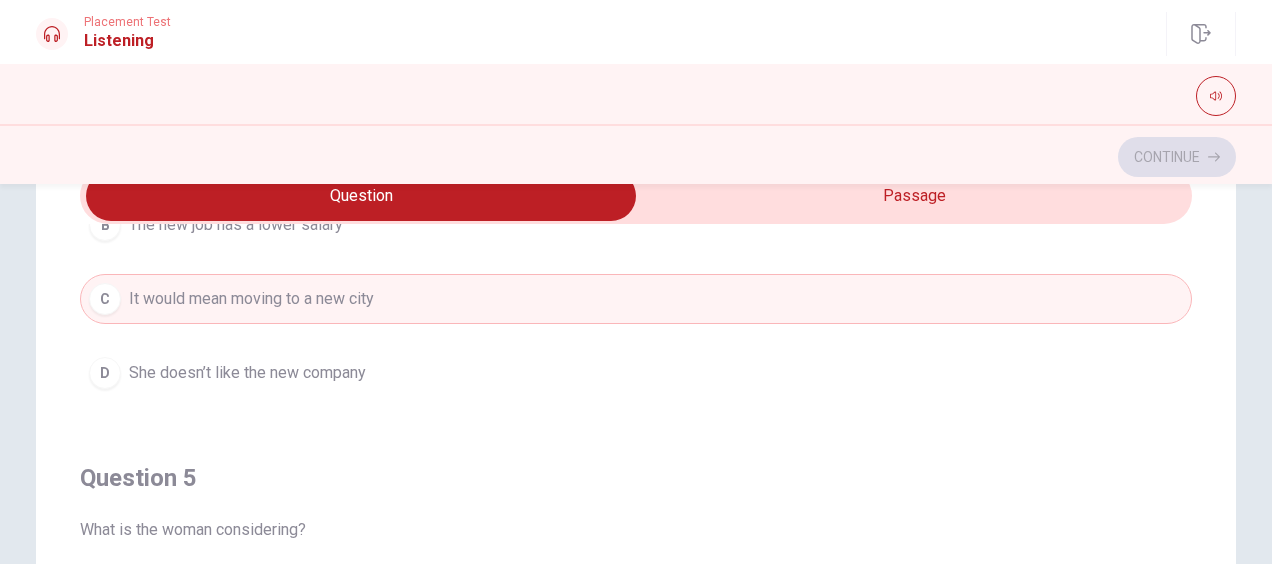 scroll, scrollTop: 1620, scrollLeft: 0, axis: vertical 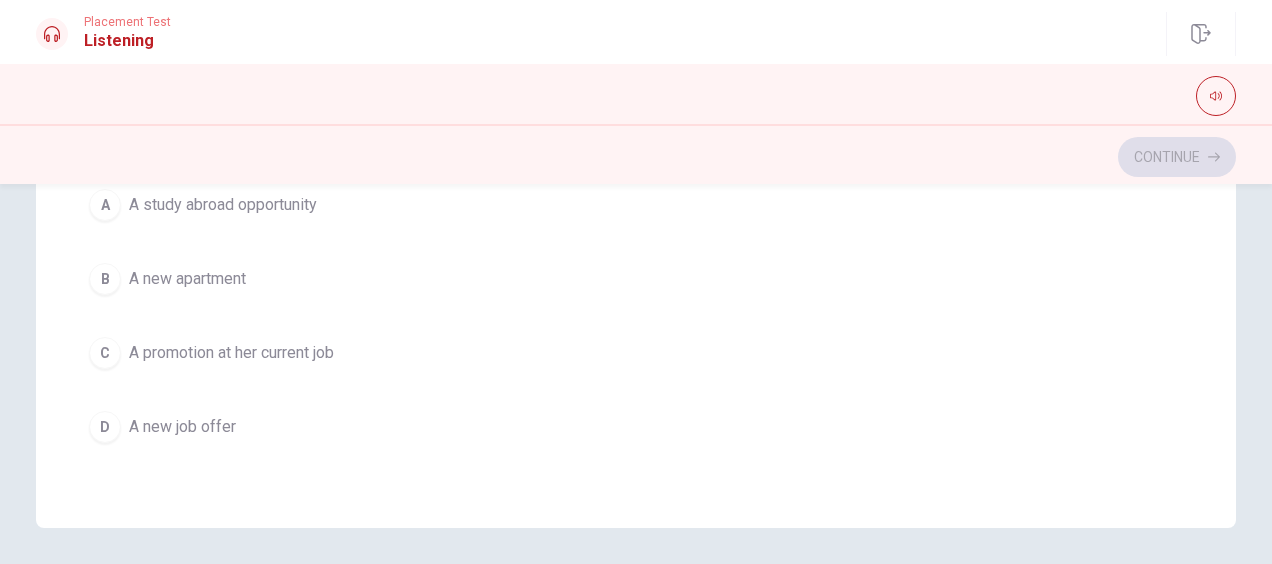 click on "A new job offer" at bounding box center [182, 427] 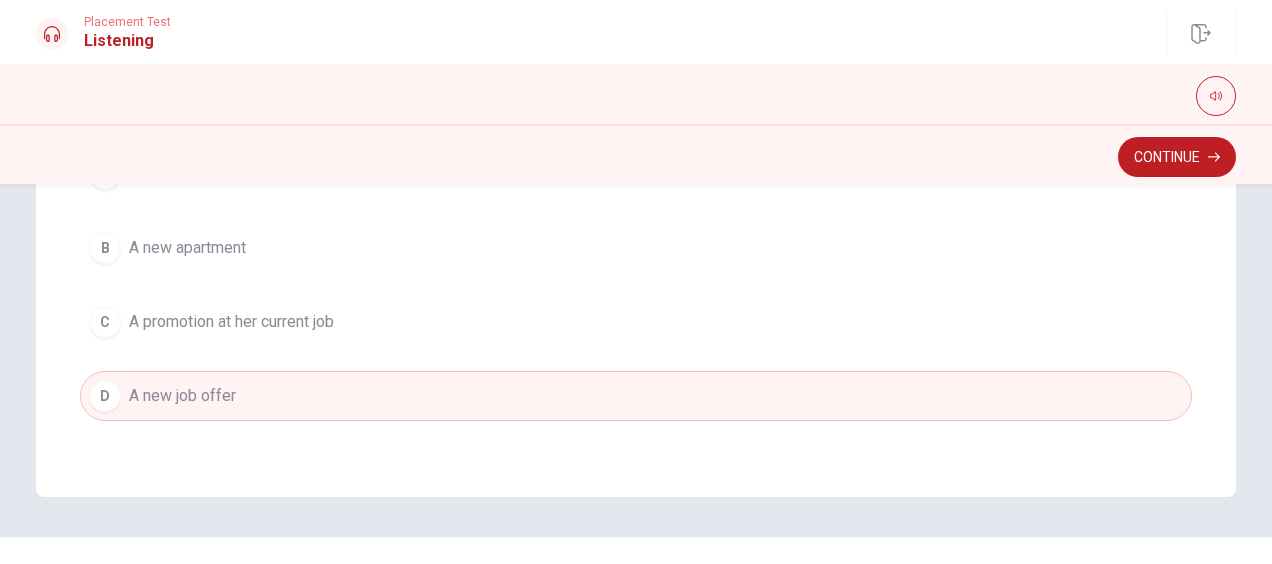 scroll, scrollTop: 568, scrollLeft: 0, axis: vertical 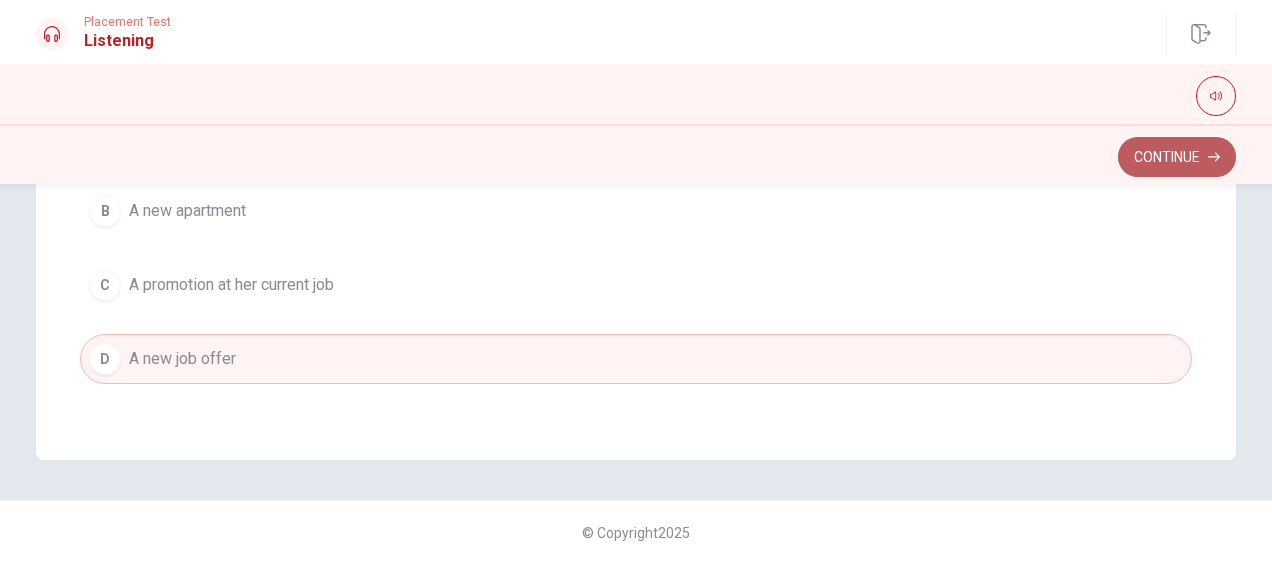 click on "Continue" at bounding box center [1177, 157] 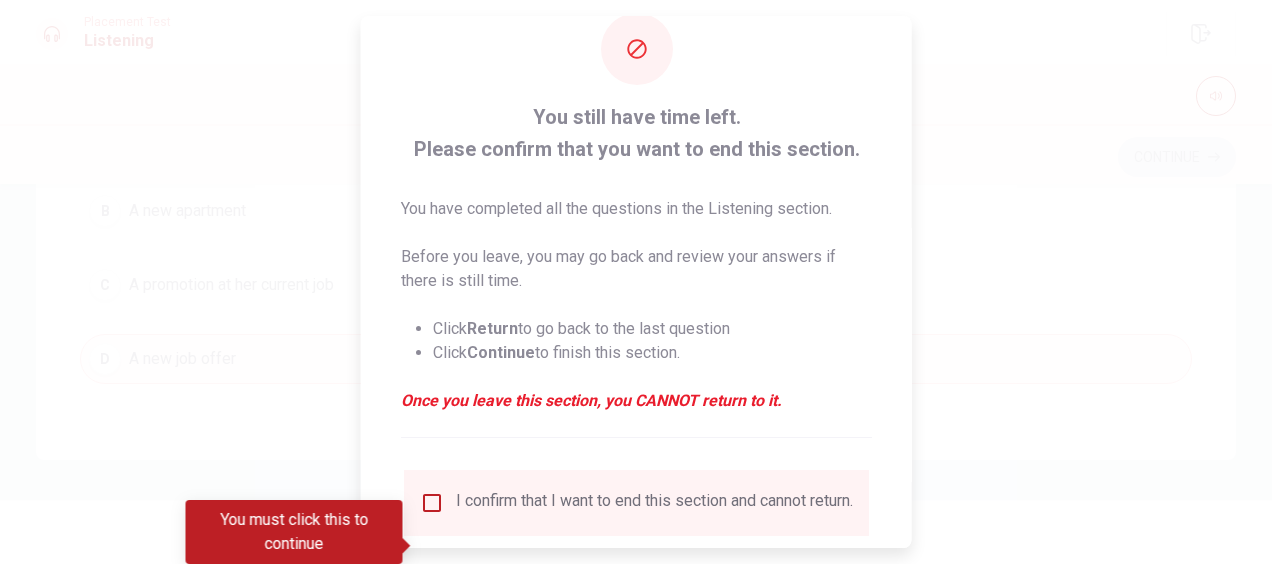 scroll, scrollTop: 182, scrollLeft: 0, axis: vertical 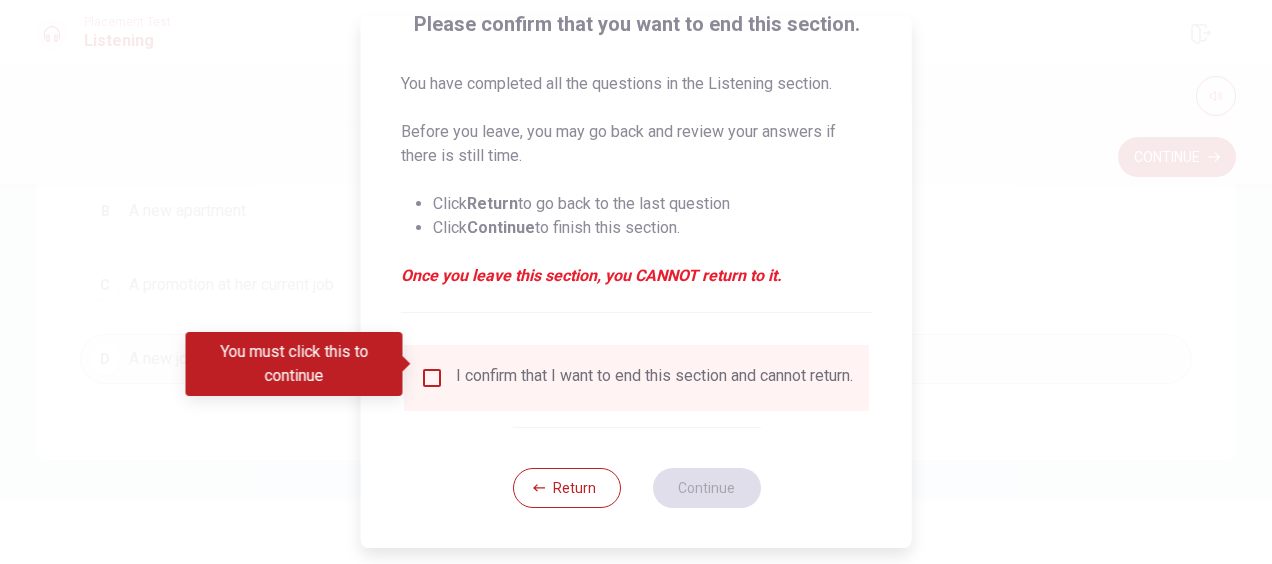 click on "I confirm that I want to end this section and cannot return." at bounding box center [636, 378] 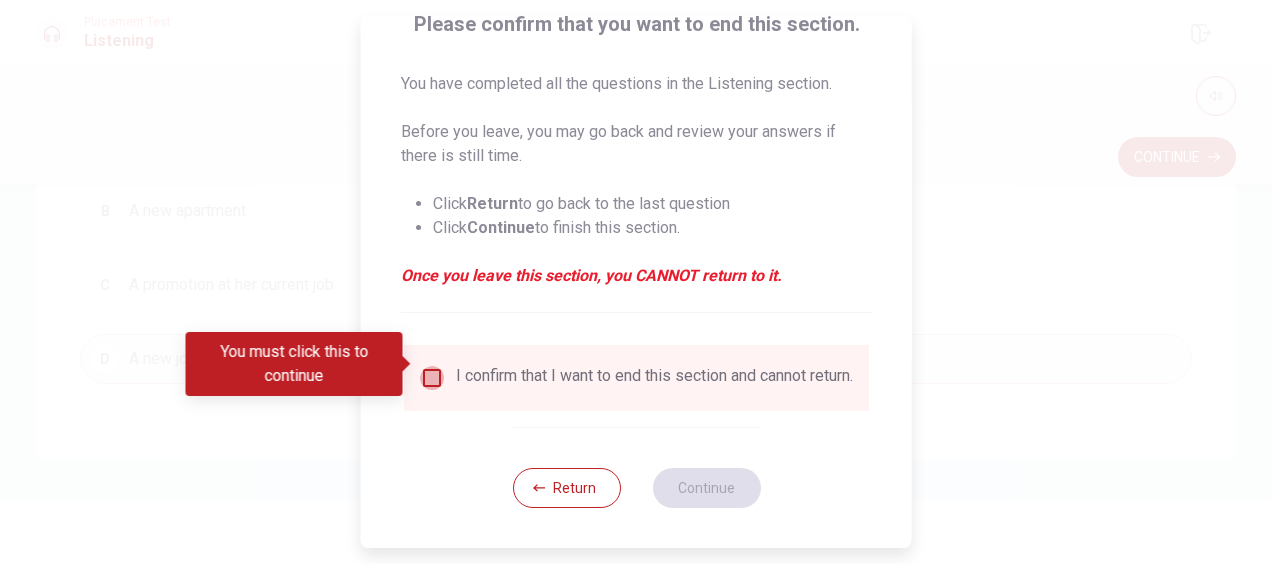 click at bounding box center [432, 378] 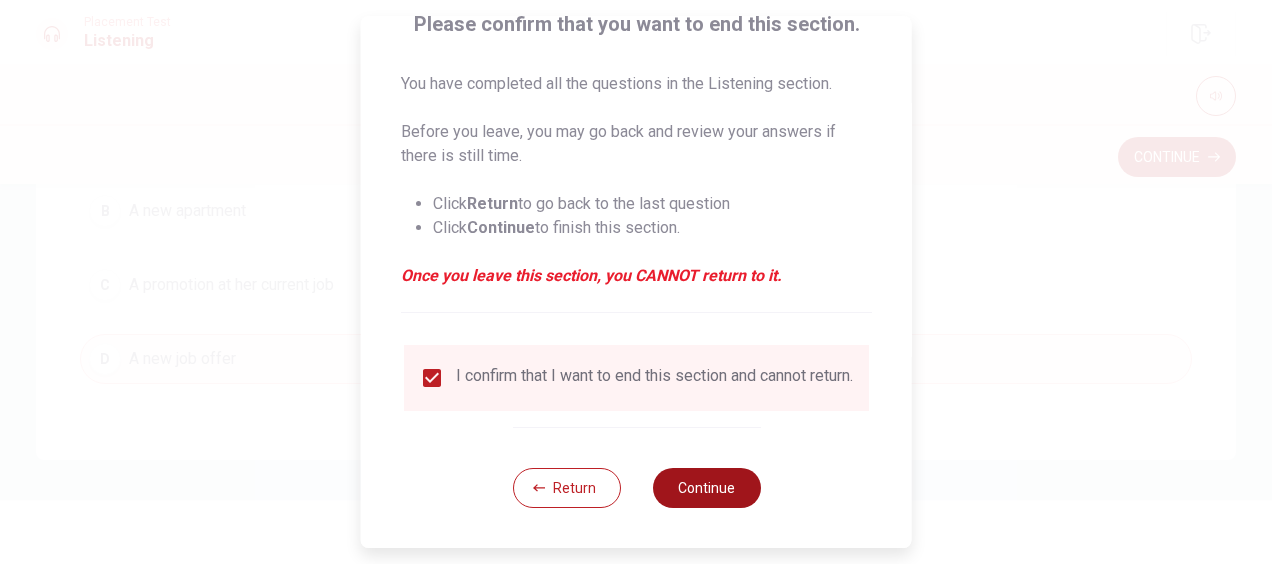 click on "Continue" at bounding box center [706, 488] 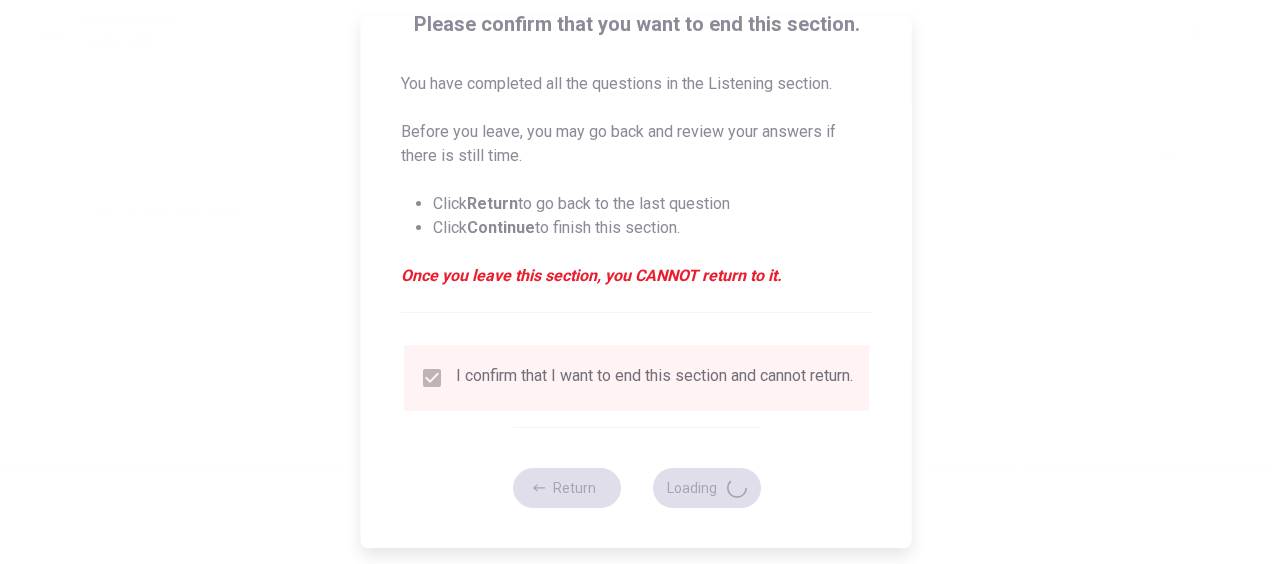 scroll, scrollTop: 0, scrollLeft: 0, axis: both 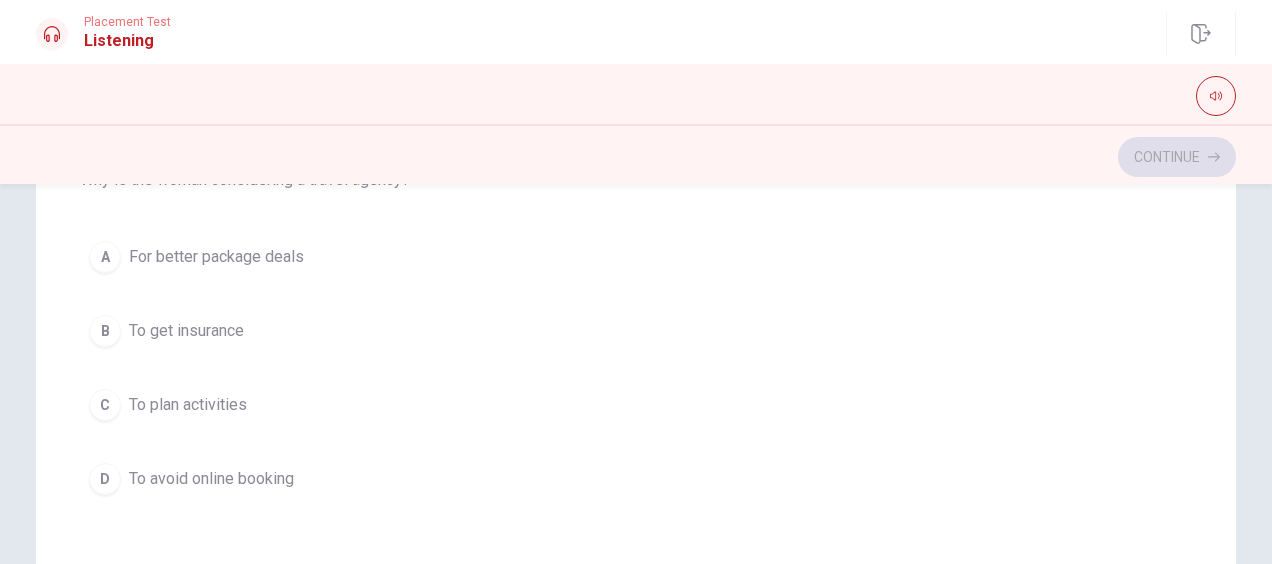click on "For better package deals" at bounding box center (216, 257) 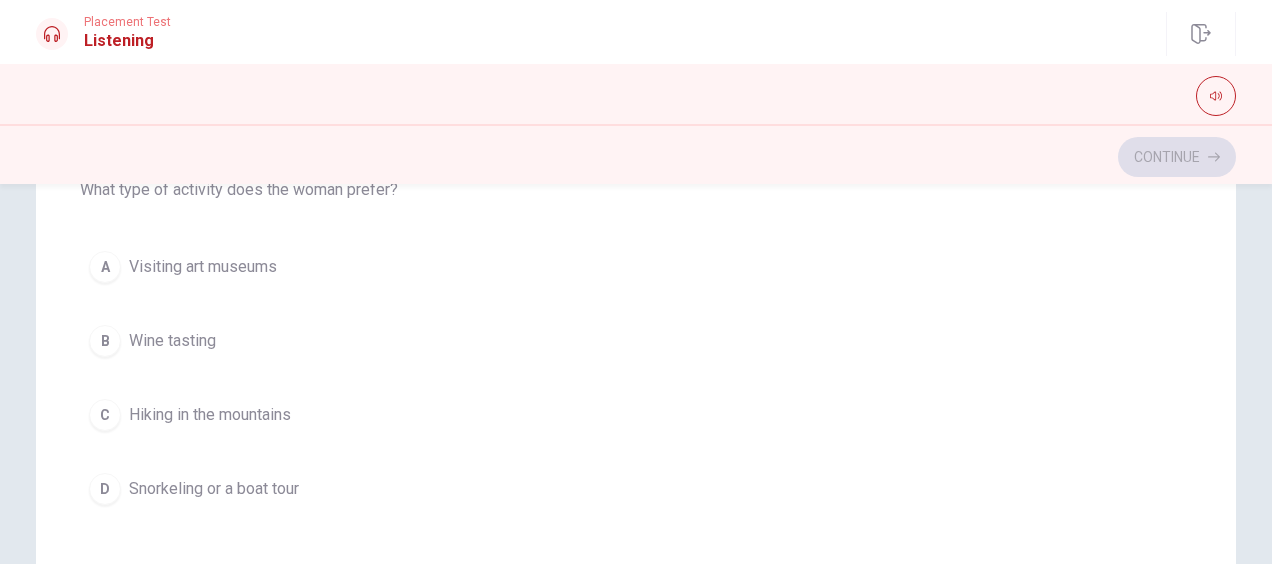 scroll, scrollTop: 0, scrollLeft: 0, axis: both 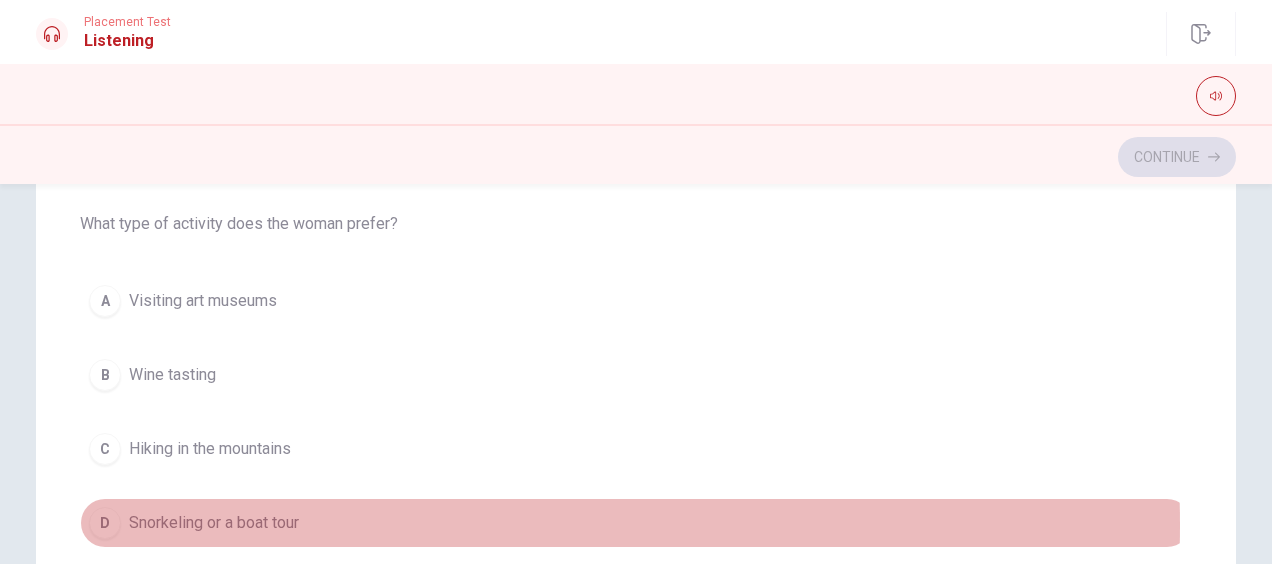 drag, startPoint x: 243, startPoint y: 525, endPoint x: 242, endPoint y: 513, distance: 12.0415945 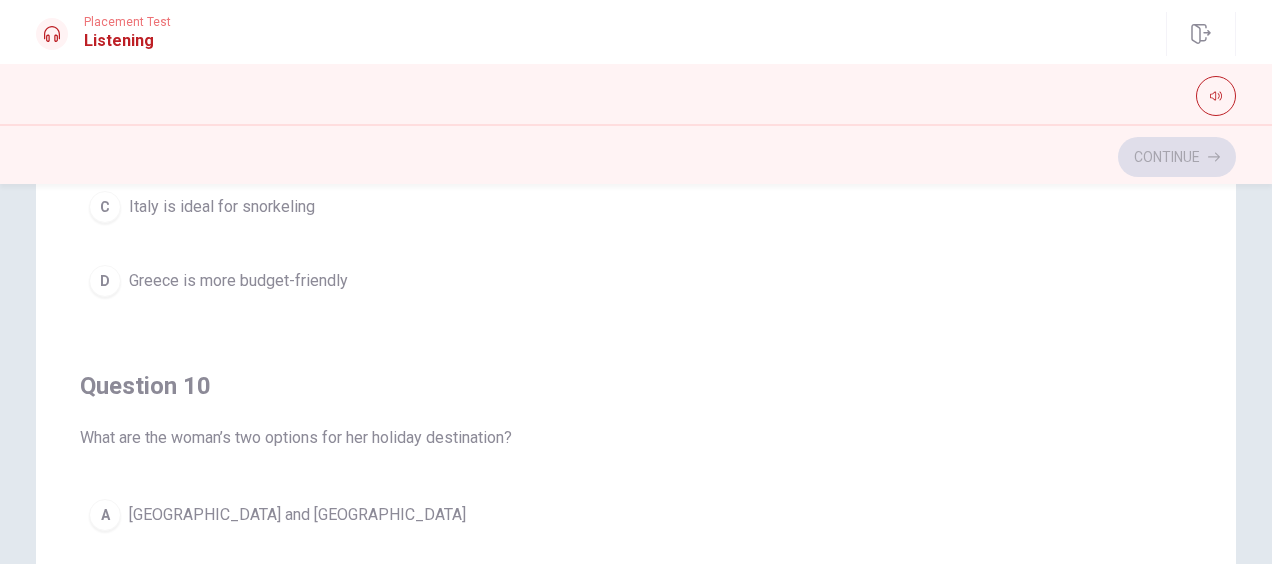 scroll, scrollTop: 1620, scrollLeft: 0, axis: vertical 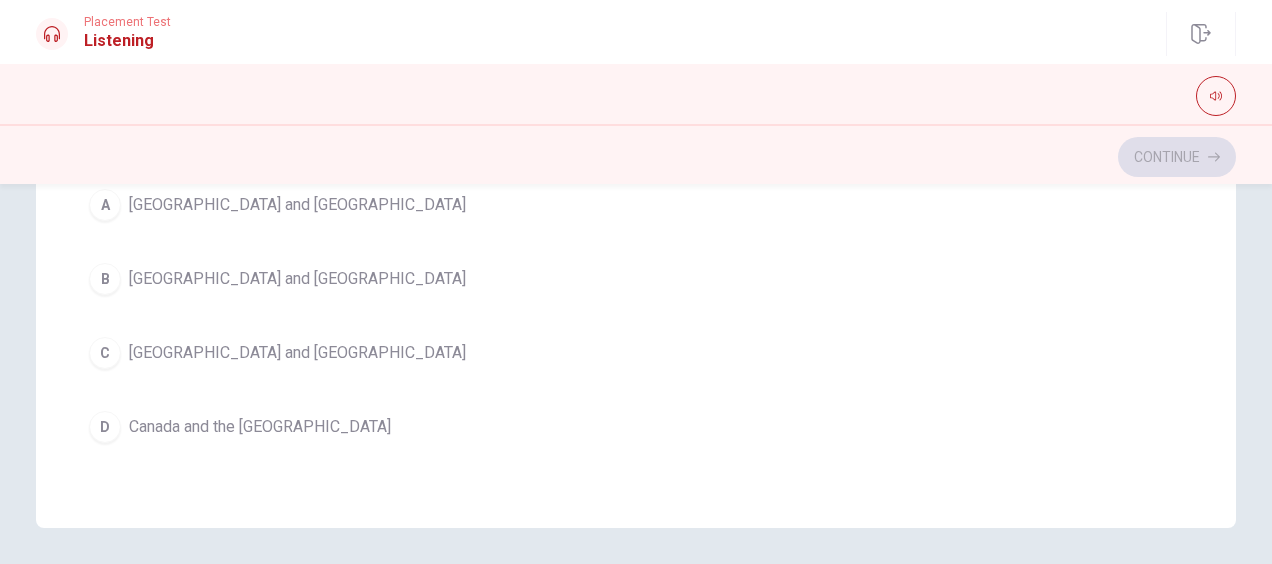 click on "[GEOGRAPHIC_DATA] and [GEOGRAPHIC_DATA]" at bounding box center (297, 279) 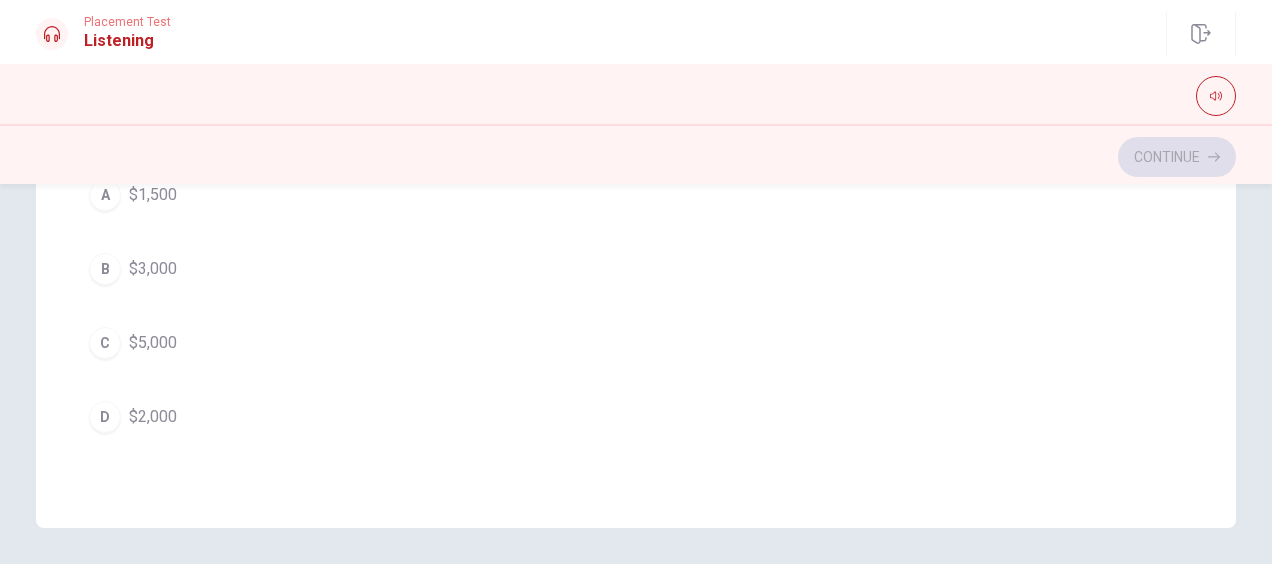 scroll, scrollTop: 720, scrollLeft: 0, axis: vertical 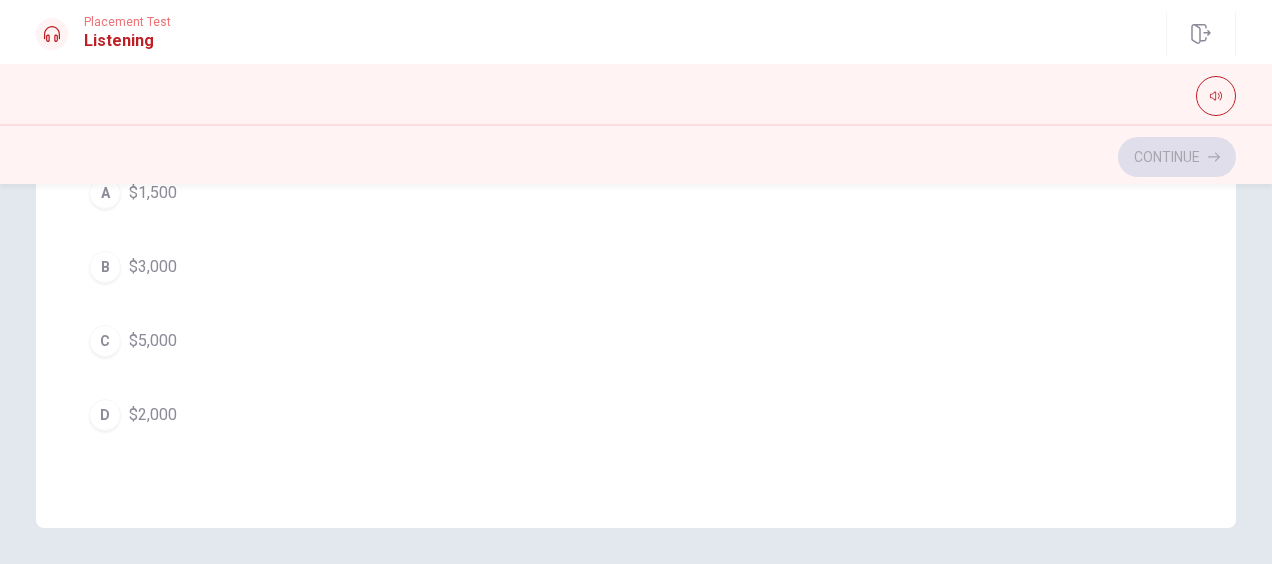 click on "B $3,000" at bounding box center [636, 267] 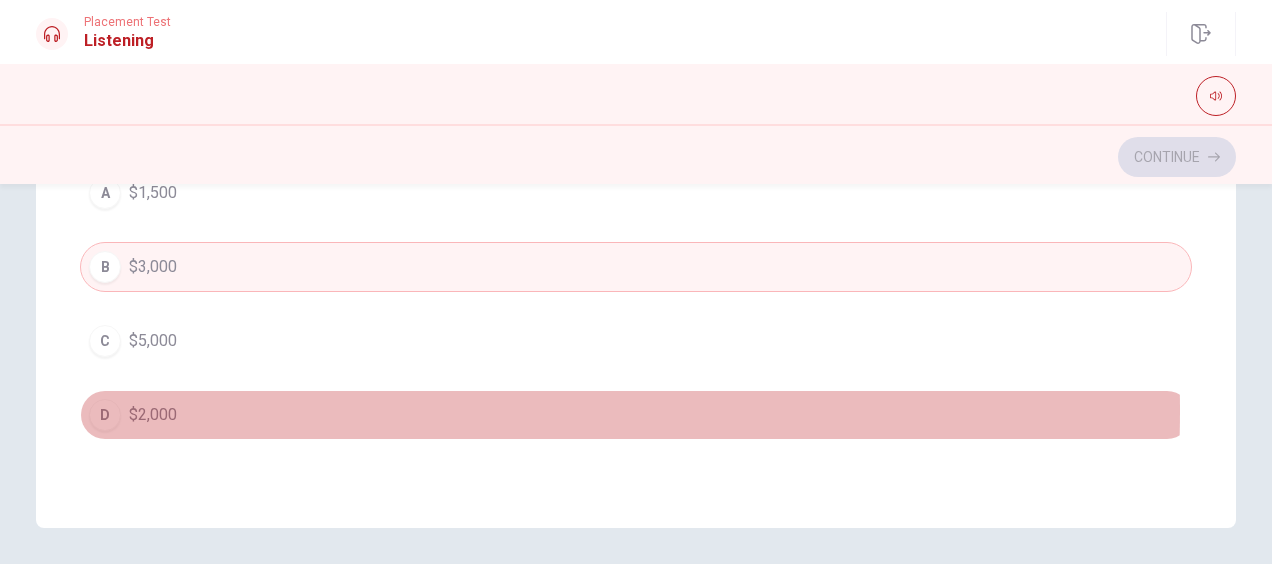 click on "$2,000" at bounding box center (153, 415) 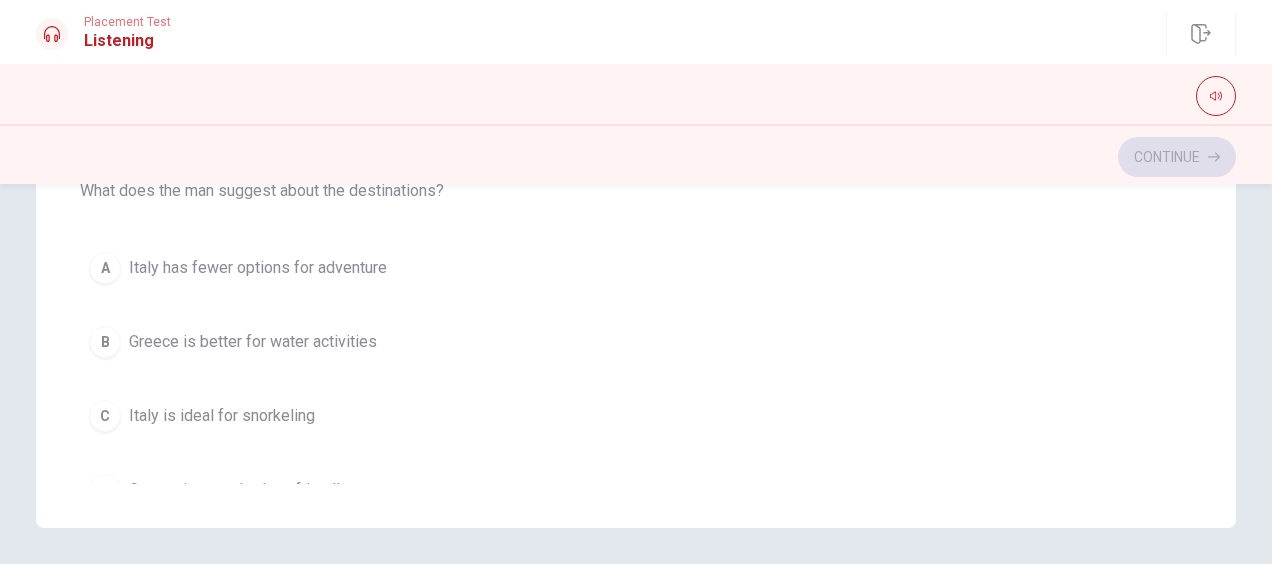 scroll, scrollTop: 1100, scrollLeft: 0, axis: vertical 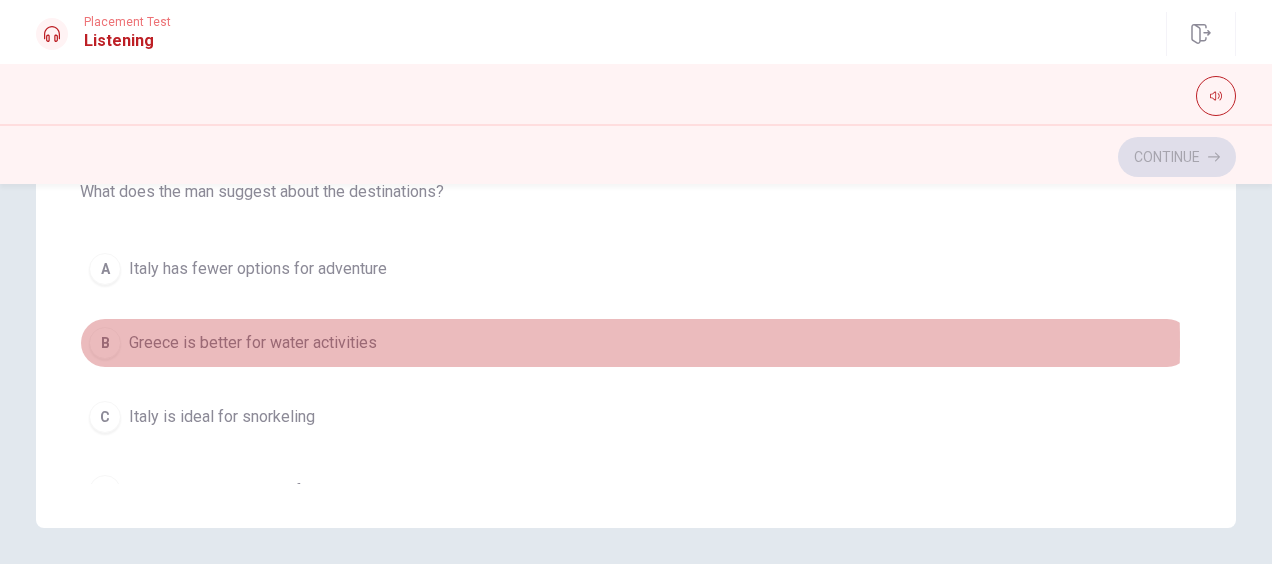 click on "Greece is better for water activities" at bounding box center [253, 343] 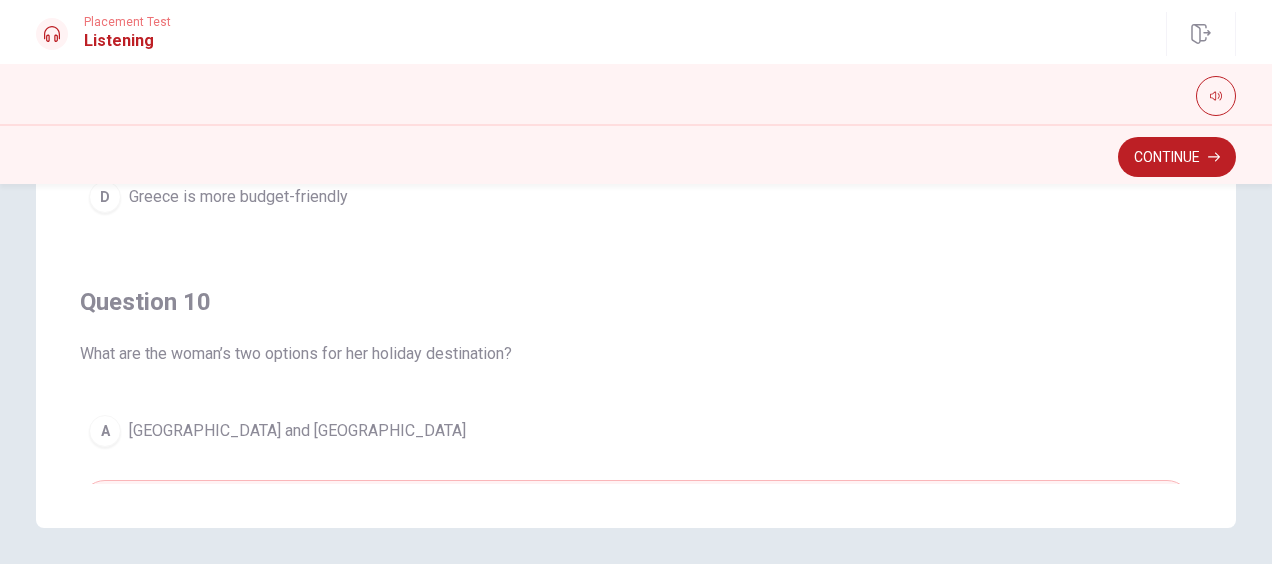 scroll, scrollTop: 1400, scrollLeft: 0, axis: vertical 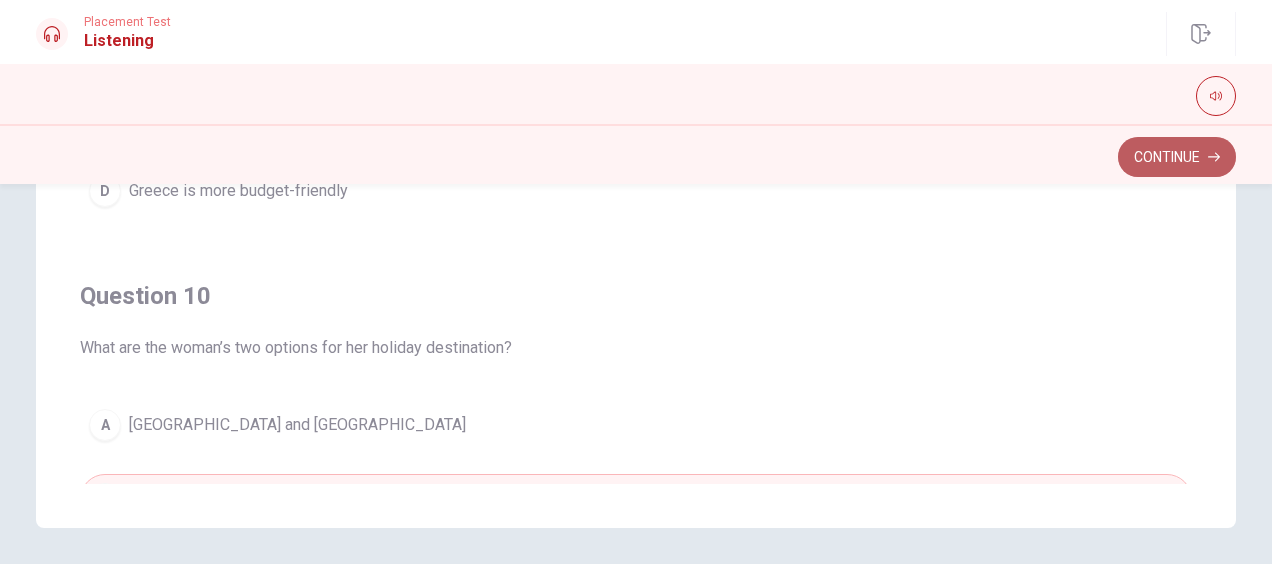 click on "Continue" at bounding box center (1177, 157) 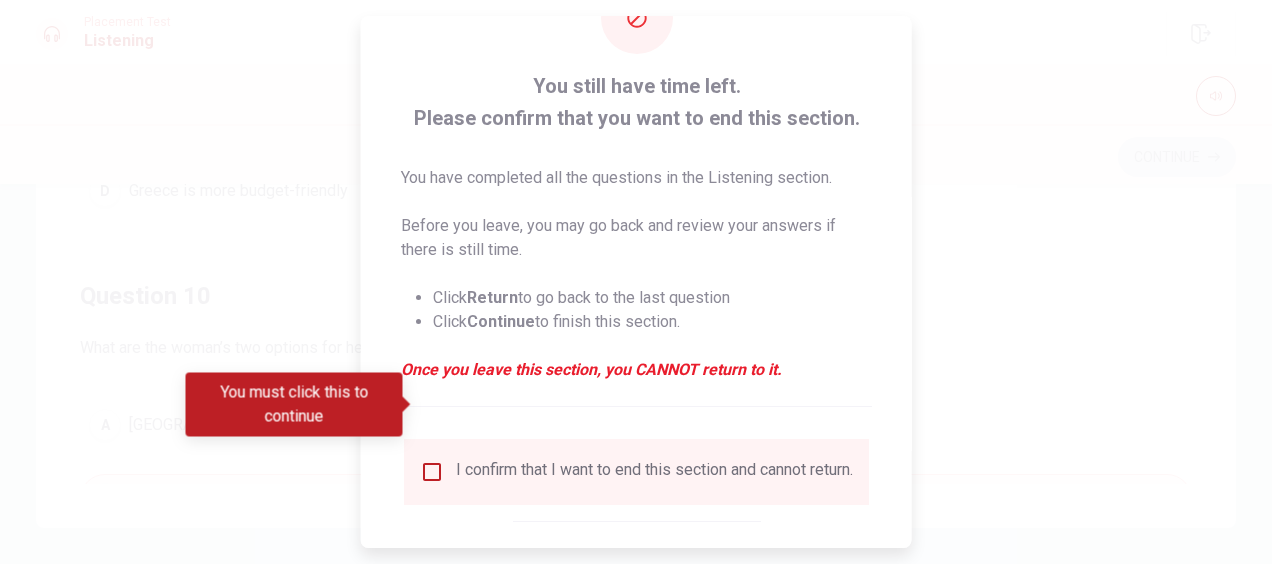 scroll, scrollTop: 182, scrollLeft: 0, axis: vertical 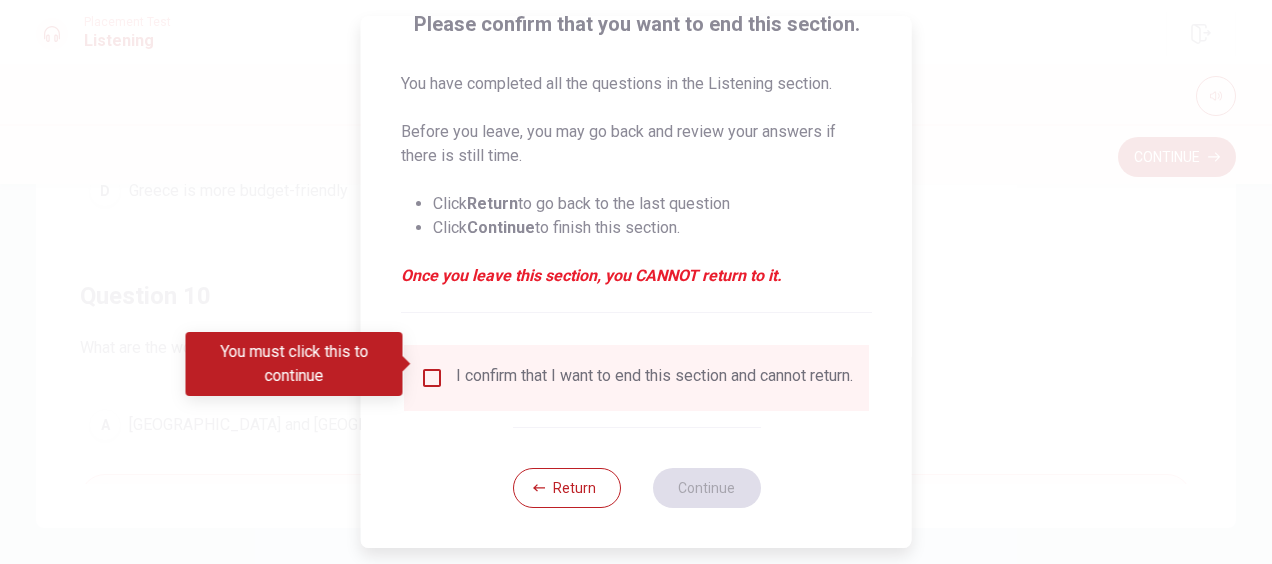 click at bounding box center (432, 378) 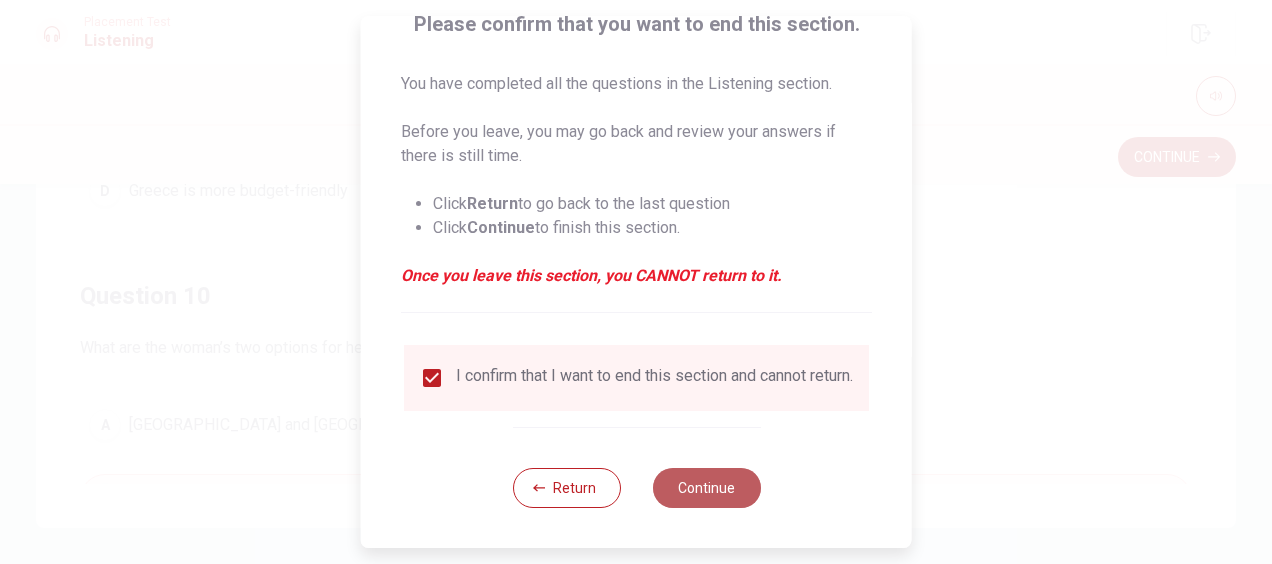 click on "Continue" at bounding box center [706, 488] 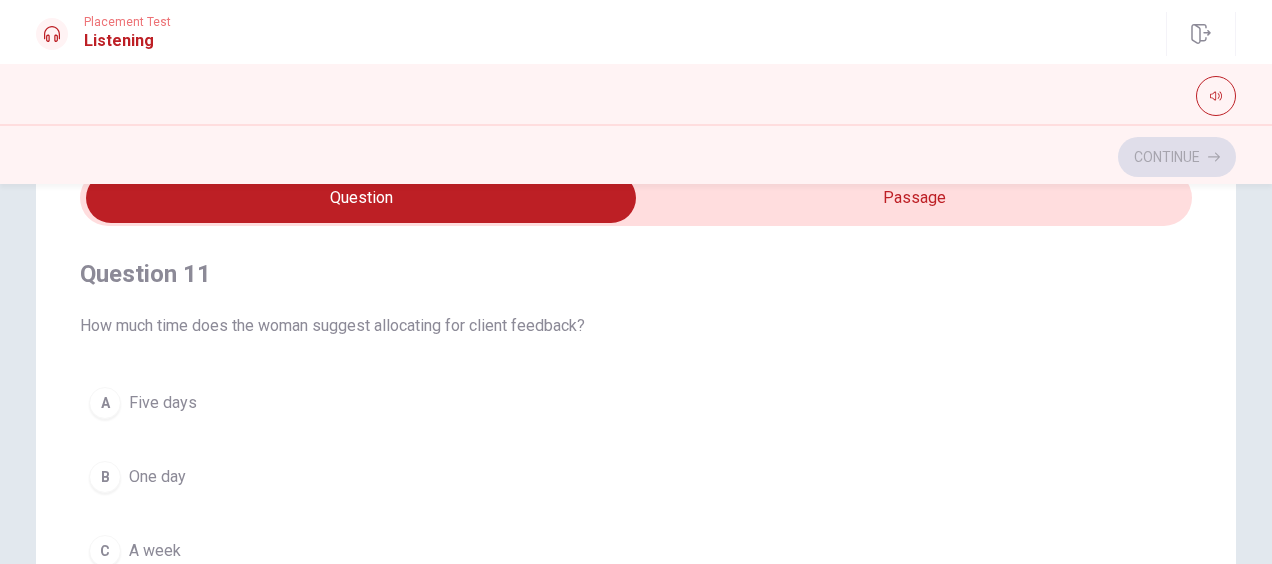 scroll, scrollTop: 100, scrollLeft: 0, axis: vertical 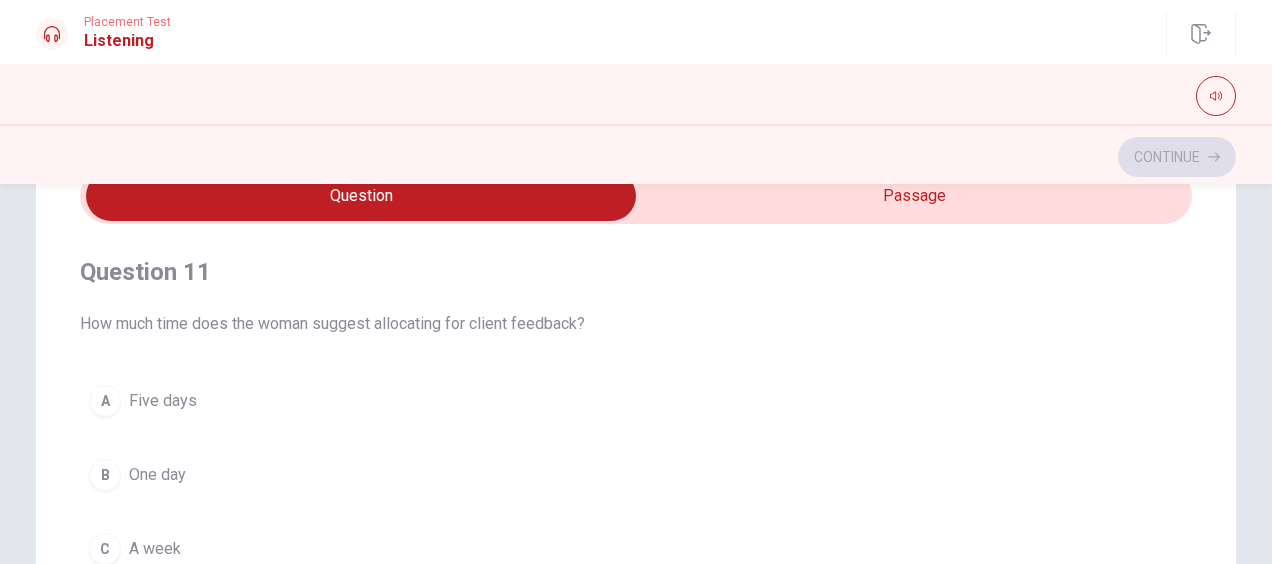 drag, startPoint x: 375, startPoint y: 317, endPoint x: 436, endPoint y: 325, distance: 61.522354 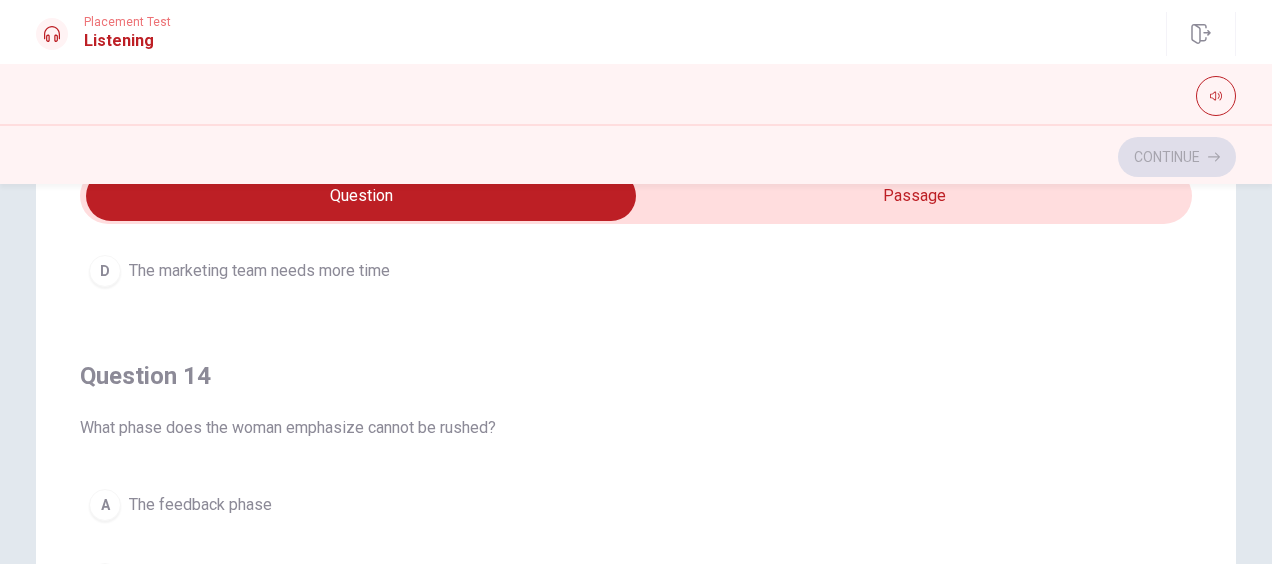 scroll, scrollTop: 1300, scrollLeft: 0, axis: vertical 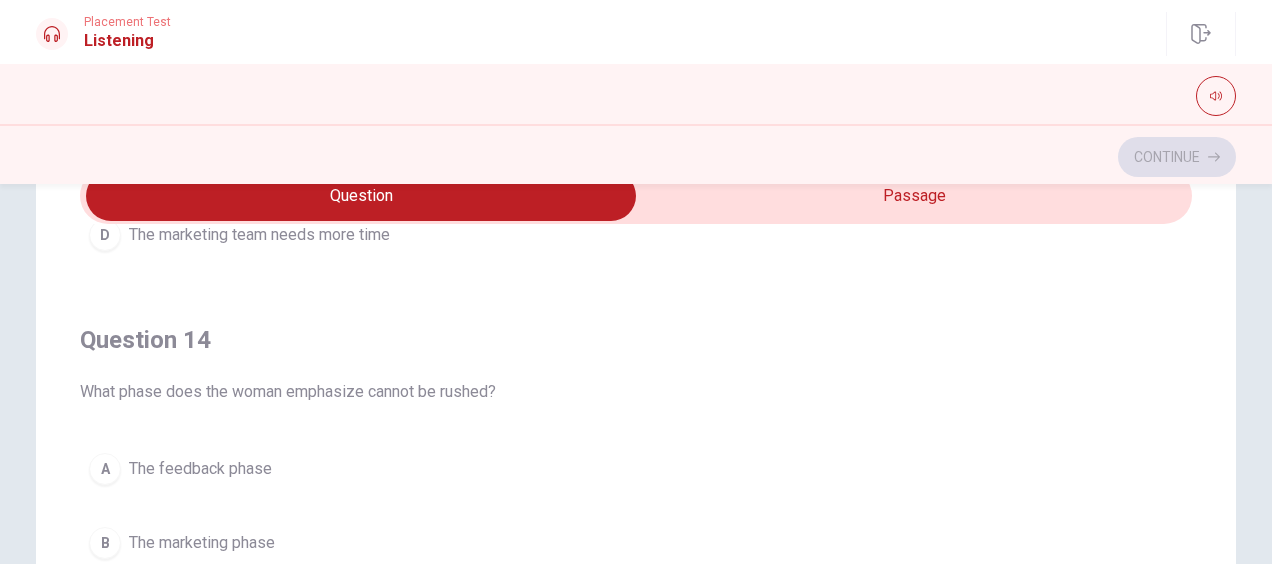 drag, startPoint x: 164, startPoint y: 393, endPoint x: 242, endPoint y: 393, distance: 78 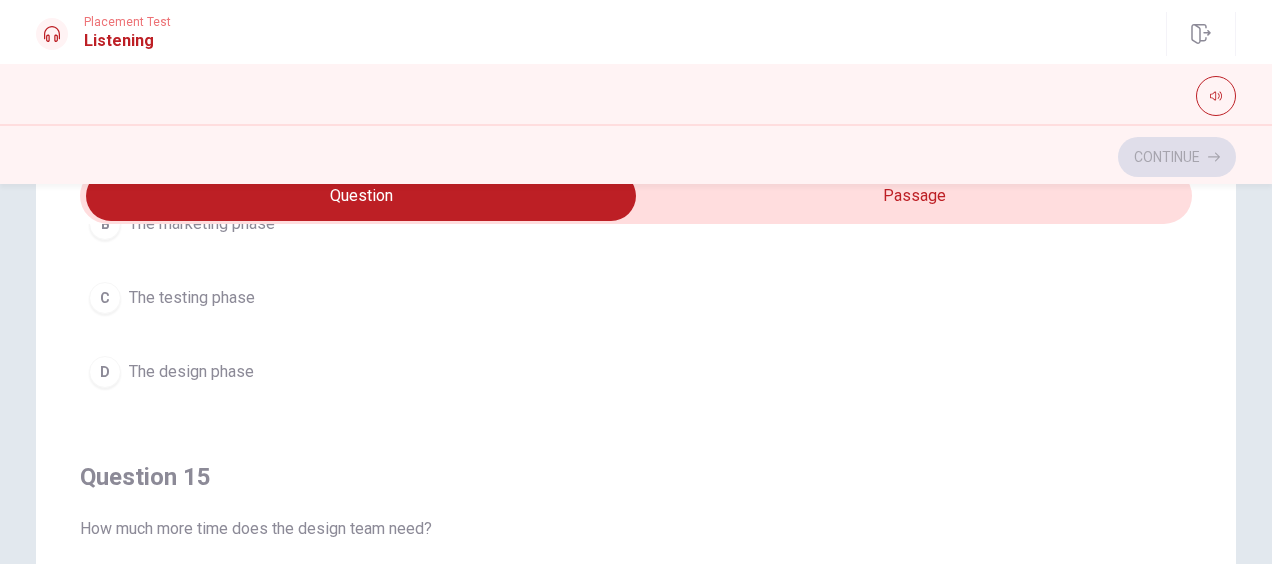 scroll, scrollTop: 1620, scrollLeft: 0, axis: vertical 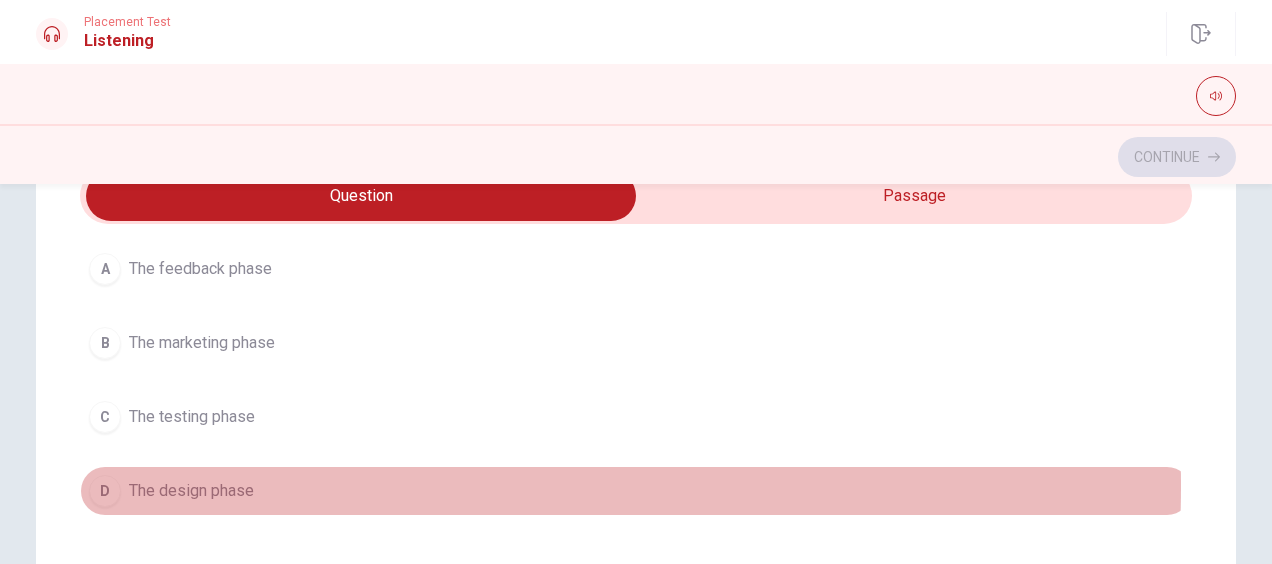 click on "The design phase" at bounding box center (191, 491) 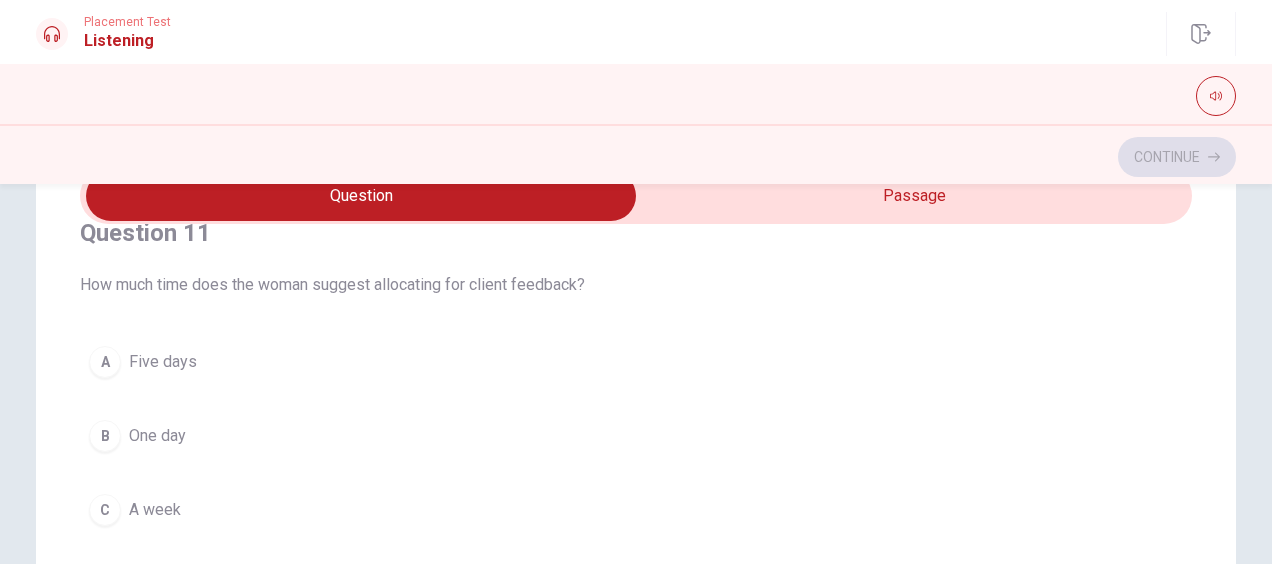 scroll, scrollTop: 100, scrollLeft: 0, axis: vertical 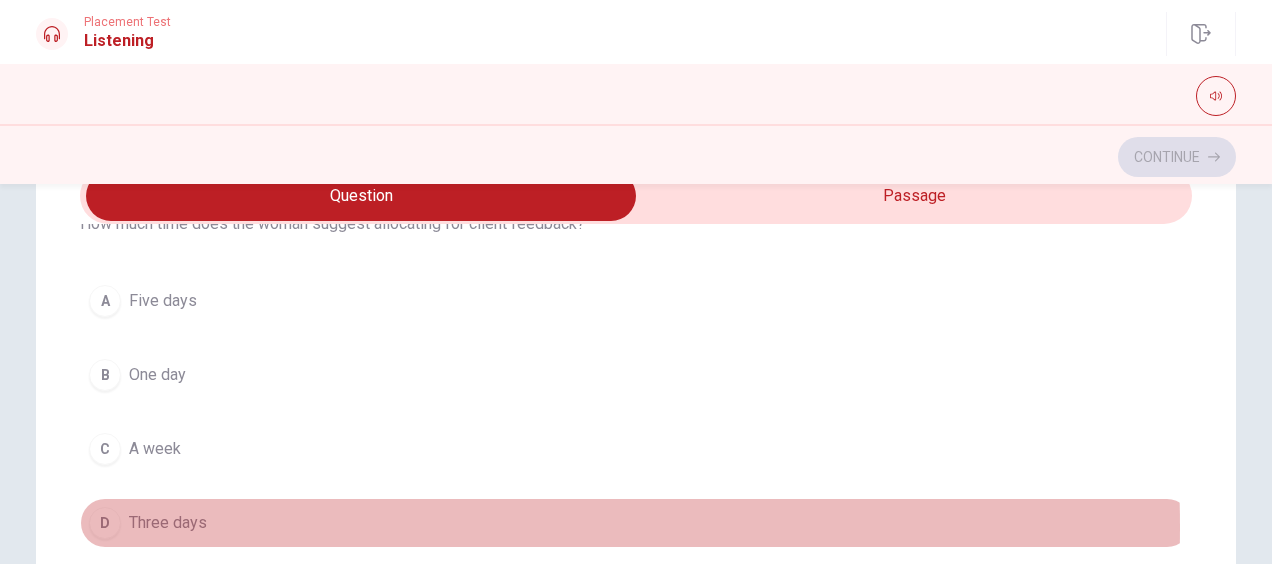 click on "Three days" at bounding box center (168, 523) 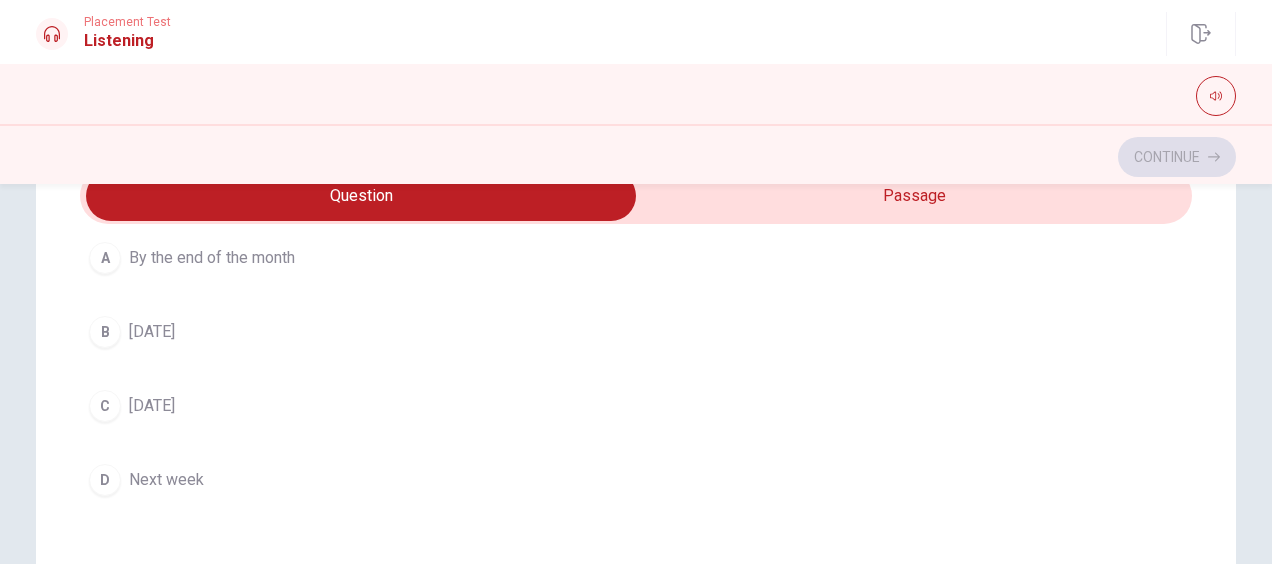 scroll, scrollTop: 600, scrollLeft: 0, axis: vertical 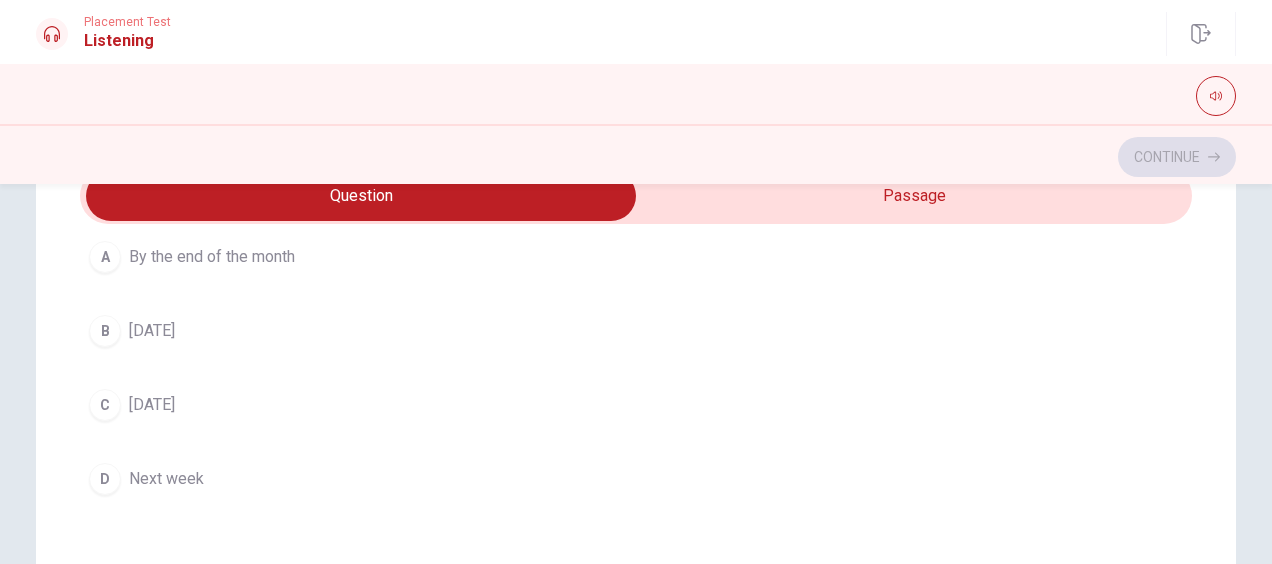 click on "D Next week" at bounding box center [636, 479] 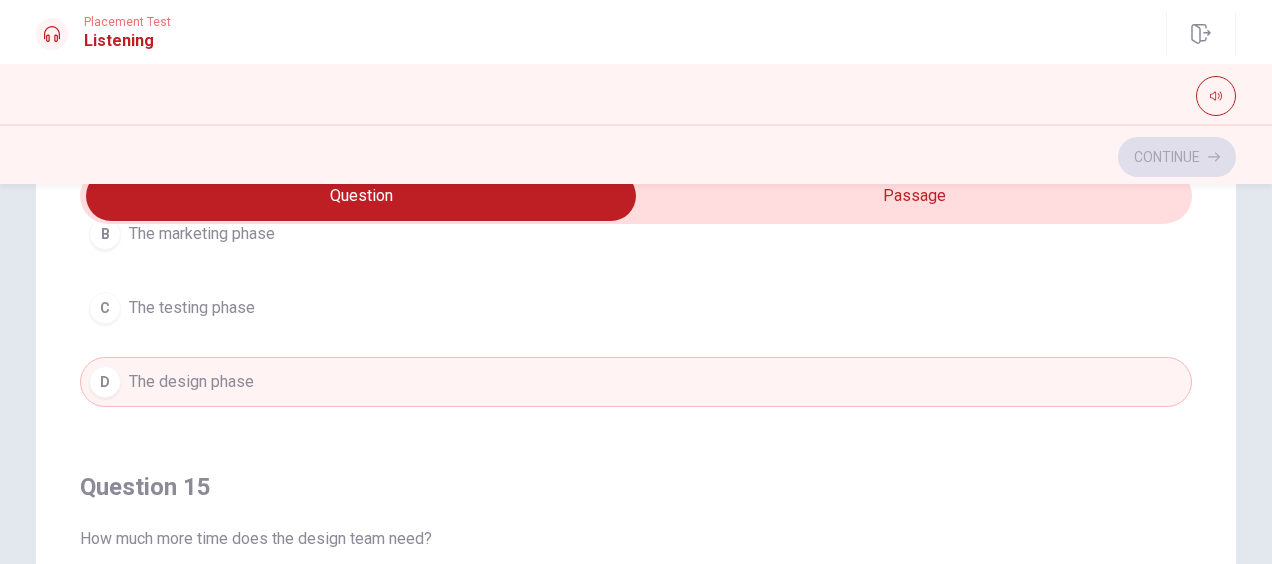 scroll, scrollTop: 1620, scrollLeft: 0, axis: vertical 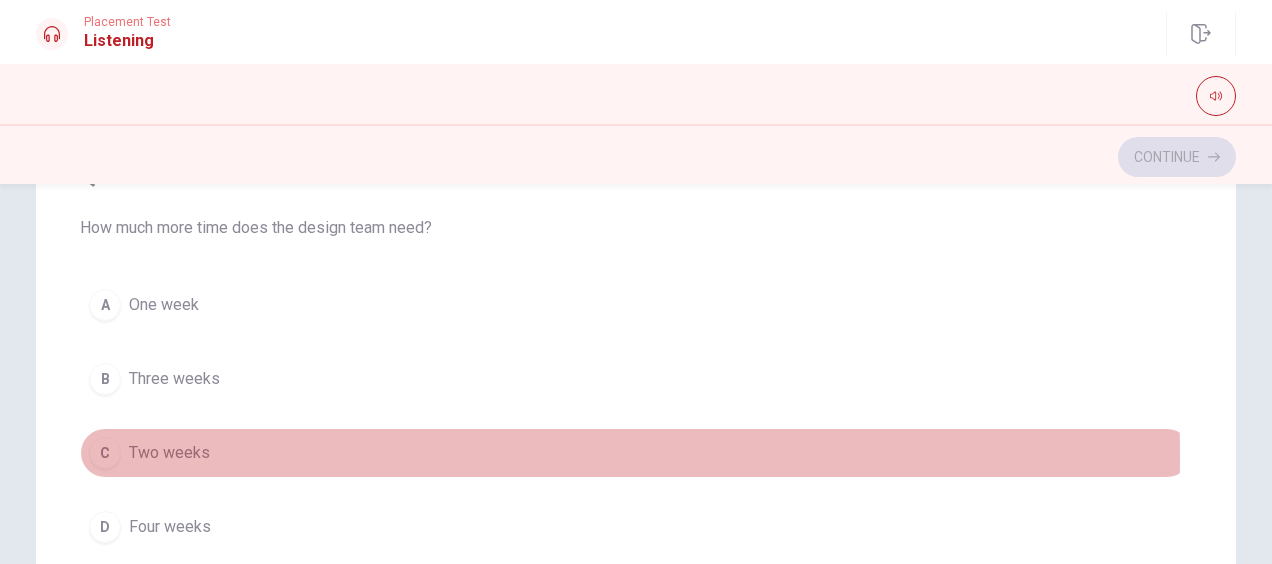 click on "Two weeks" at bounding box center (169, 453) 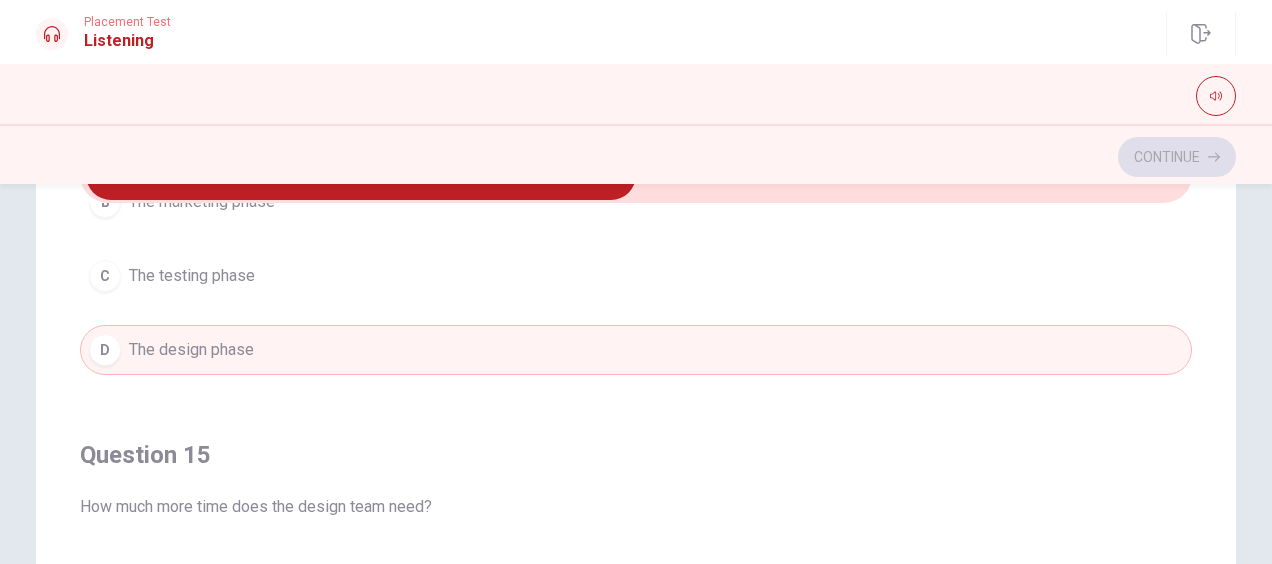 scroll, scrollTop: 300, scrollLeft: 0, axis: vertical 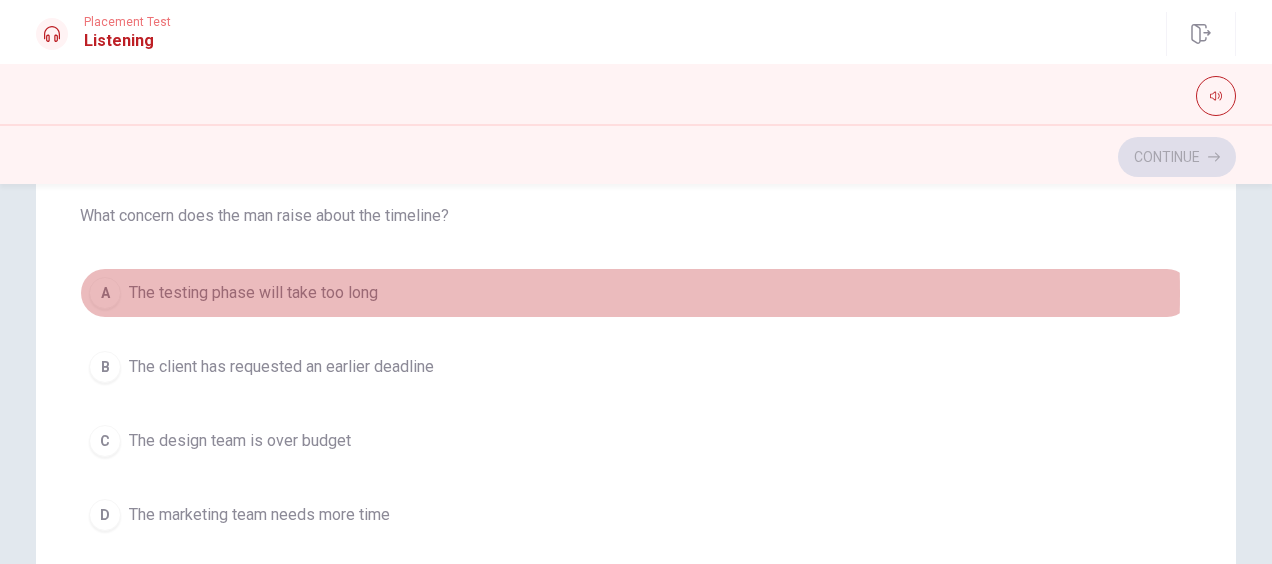 click on "The testing phase will take too long" at bounding box center (253, 293) 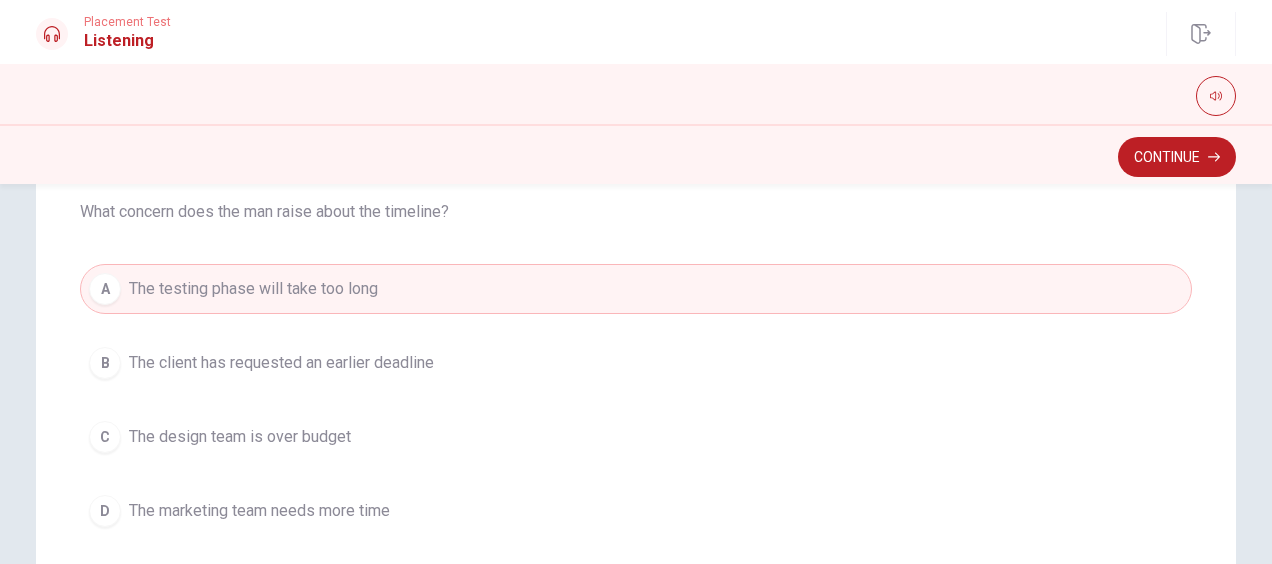 scroll, scrollTop: 920, scrollLeft: 0, axis: vertical 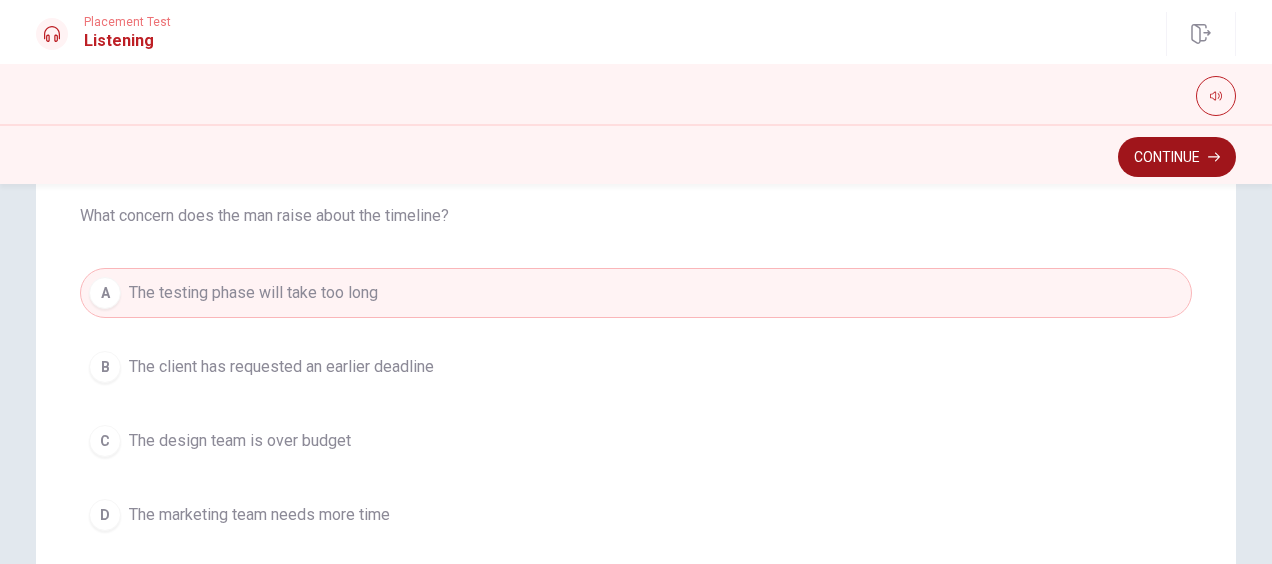 click on "Continue" at bounding box center [1177, 157] 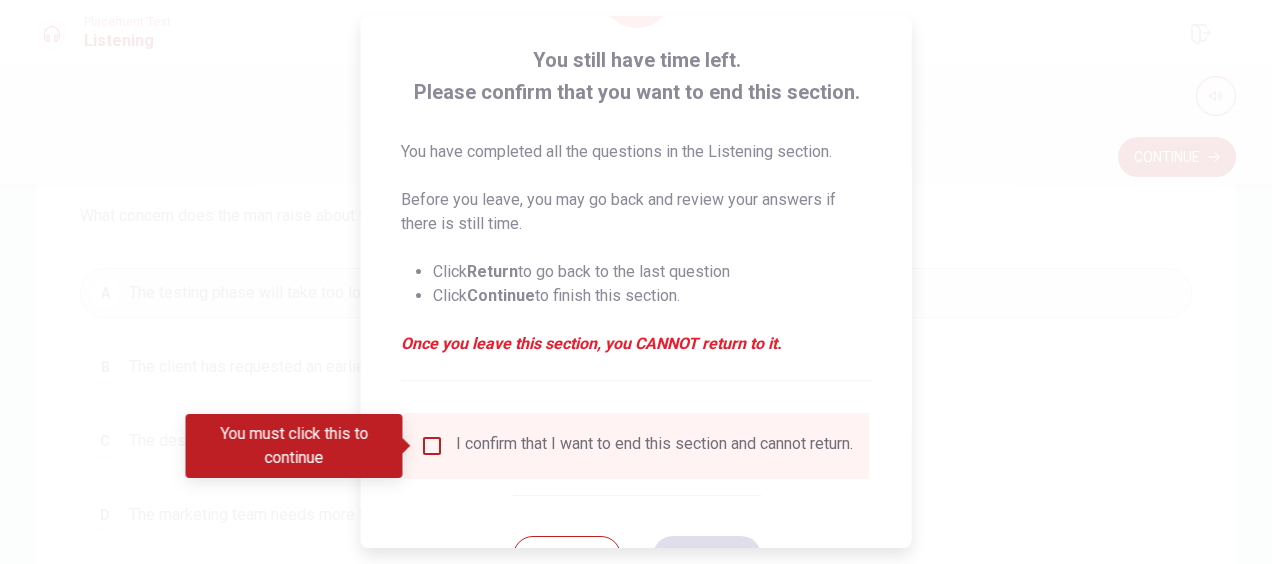 click at bounding box center [432, 446] 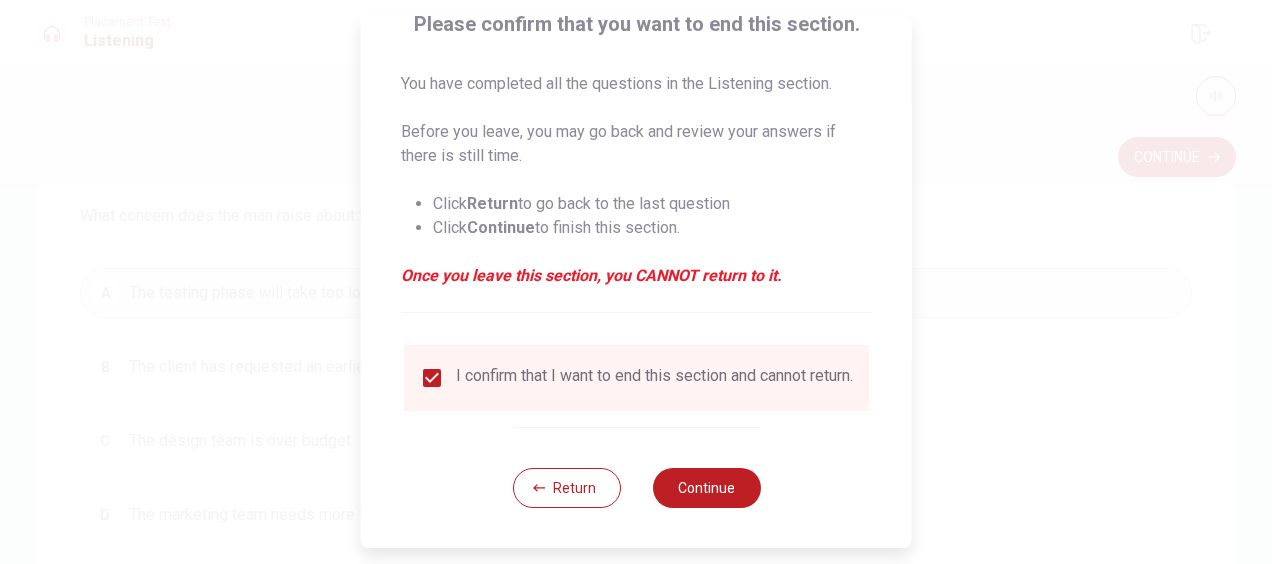 scroll, scrollTop: 182, scrollLeft: 0, axis: vertical 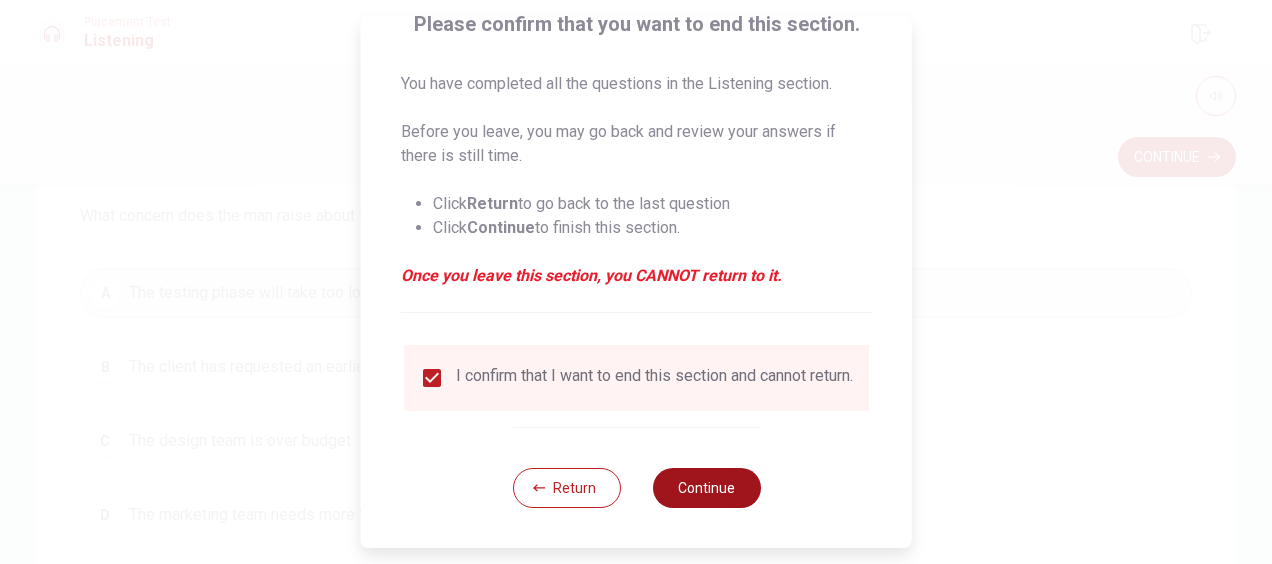 click on "Continue" at bounding box center [706, 488] 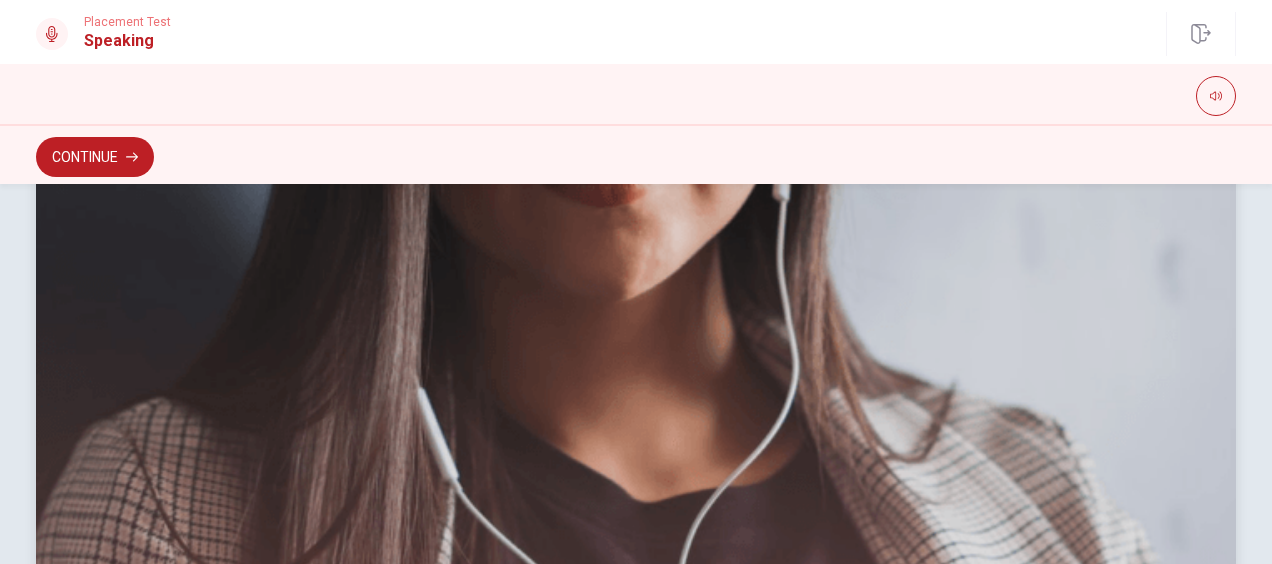 scroll, scrollTop: 636, scrollLeft: 0, axis: vertical 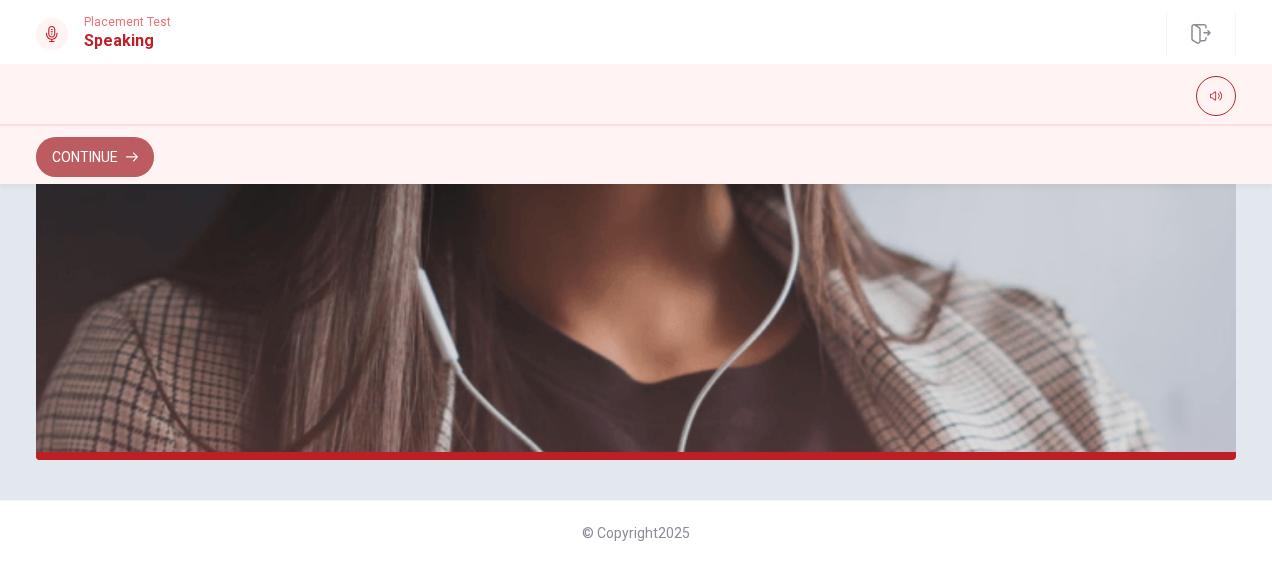 click on "Continue" at bounding box center [95, 157] 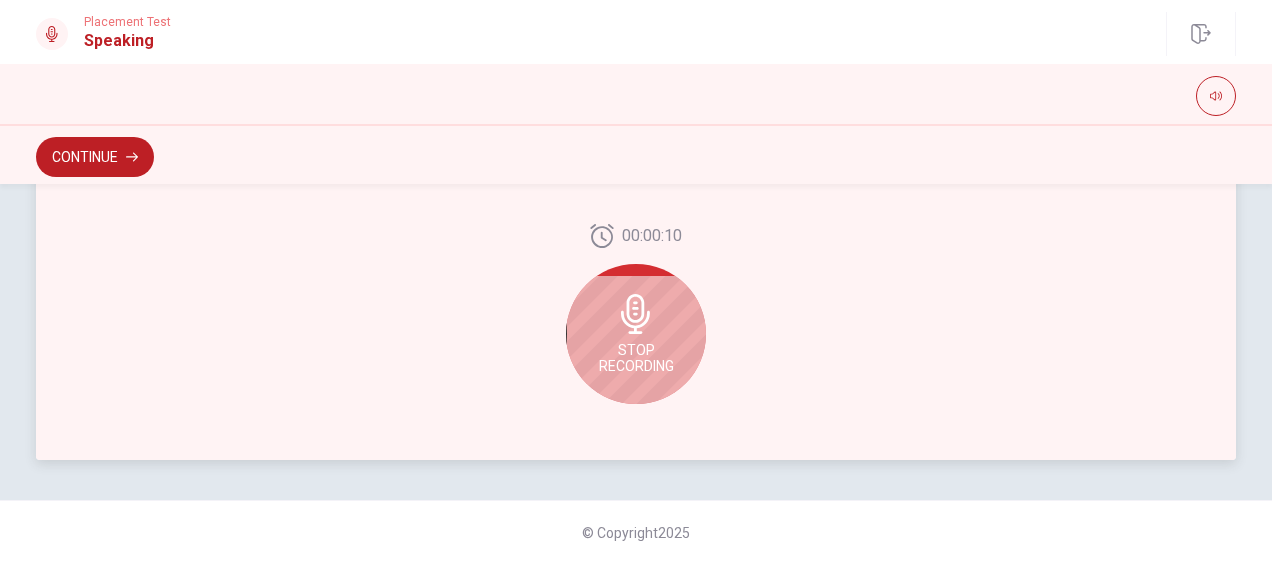 click 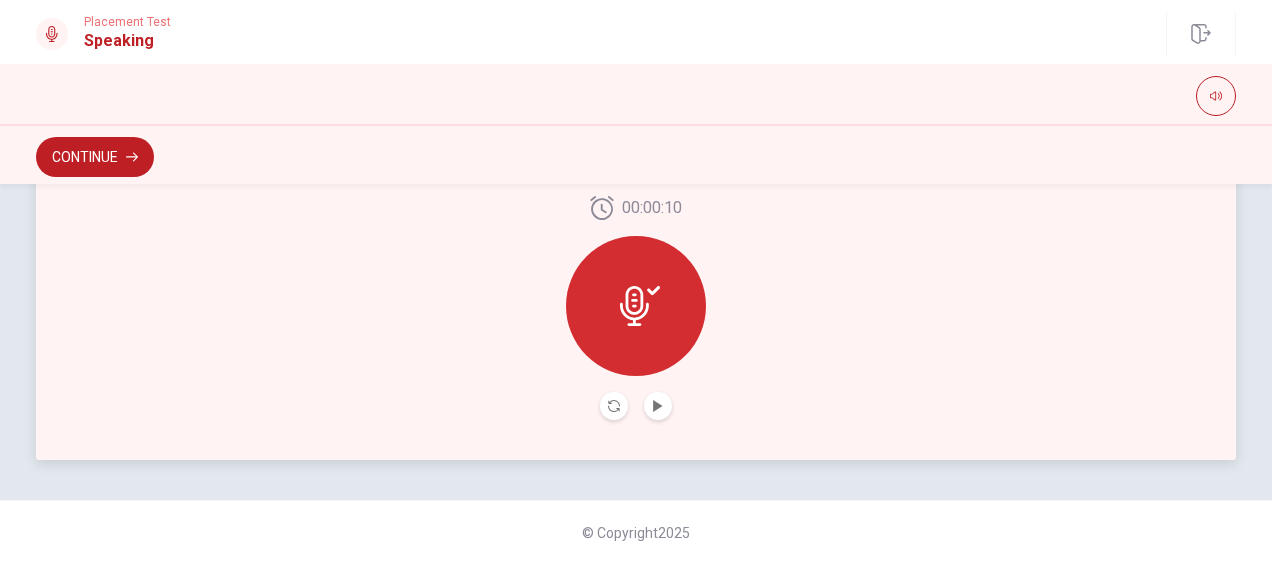 click at bounding box center (636, 306) 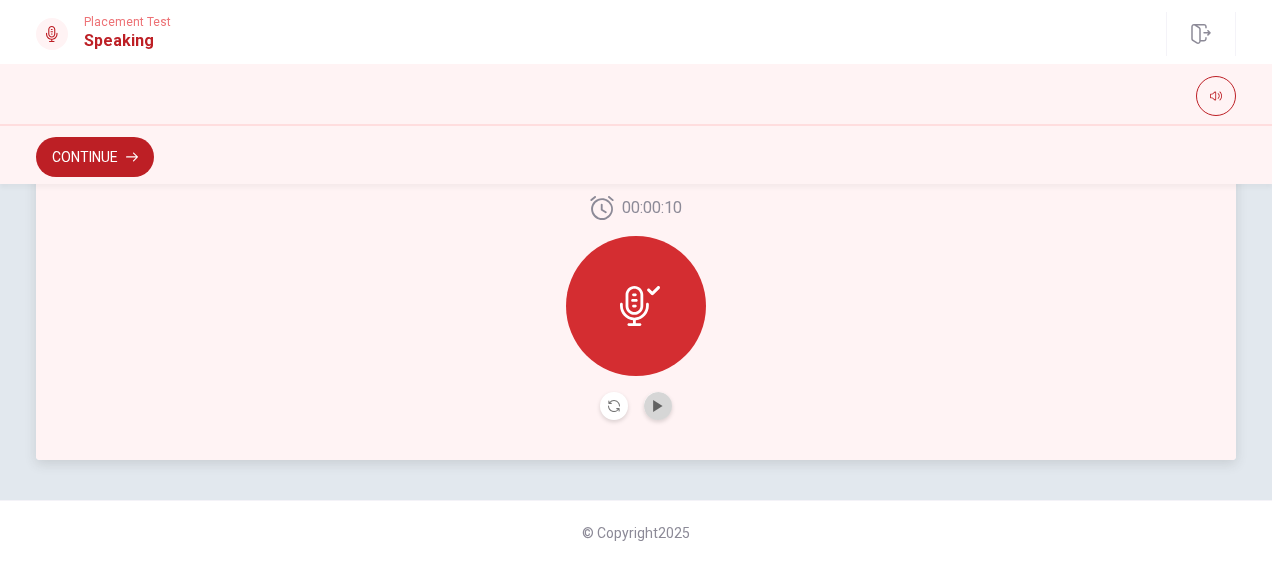 click at bounding box center (658, 406) 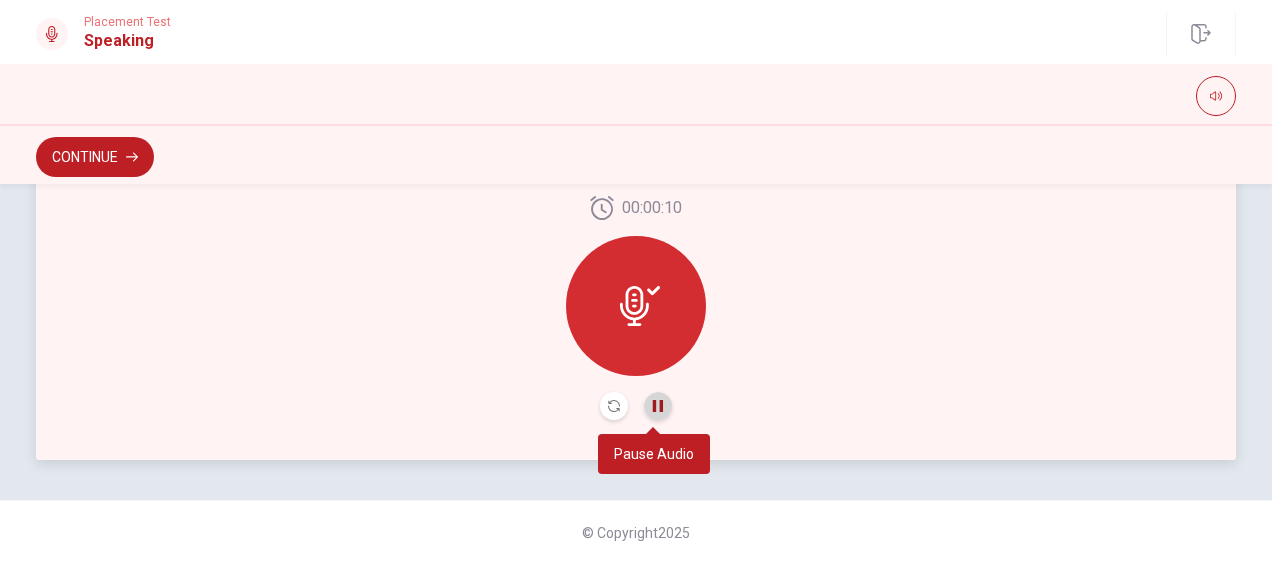 click 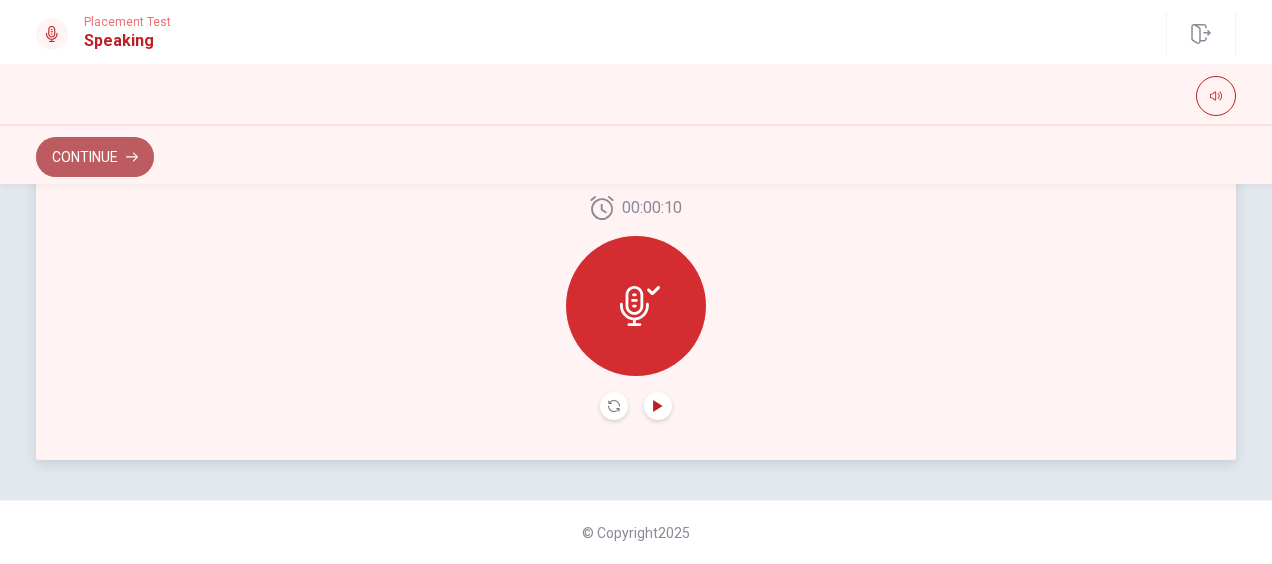 click on "Continue" at bounding box center [95, 157] 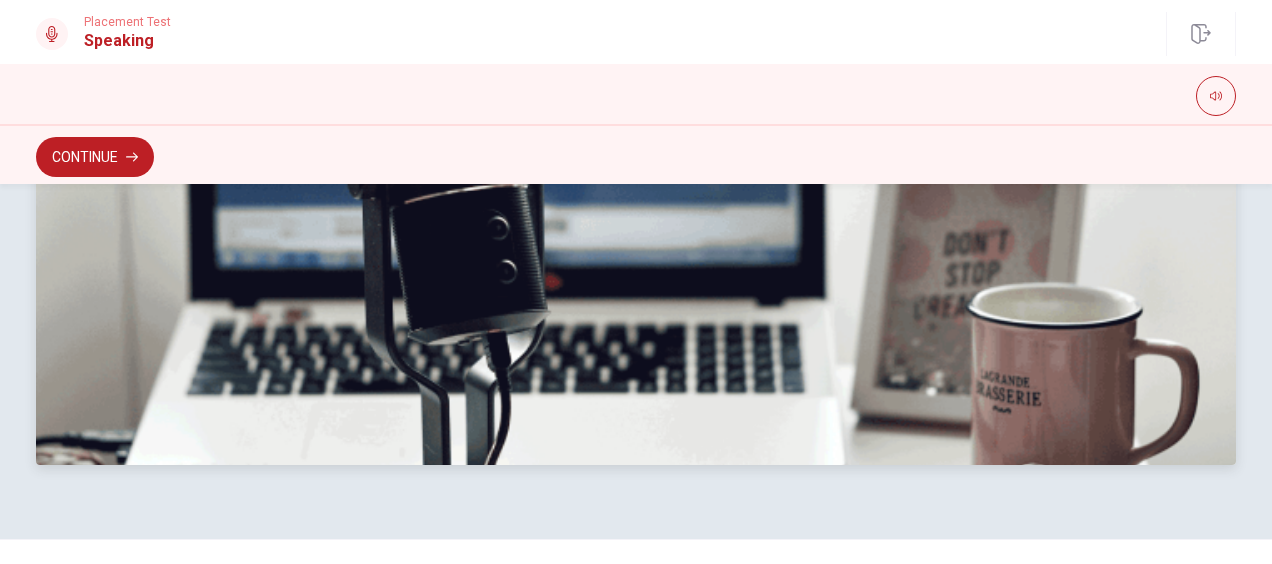 scroll, scrollTop: 696, scrollLeft: 0, axis: vertical 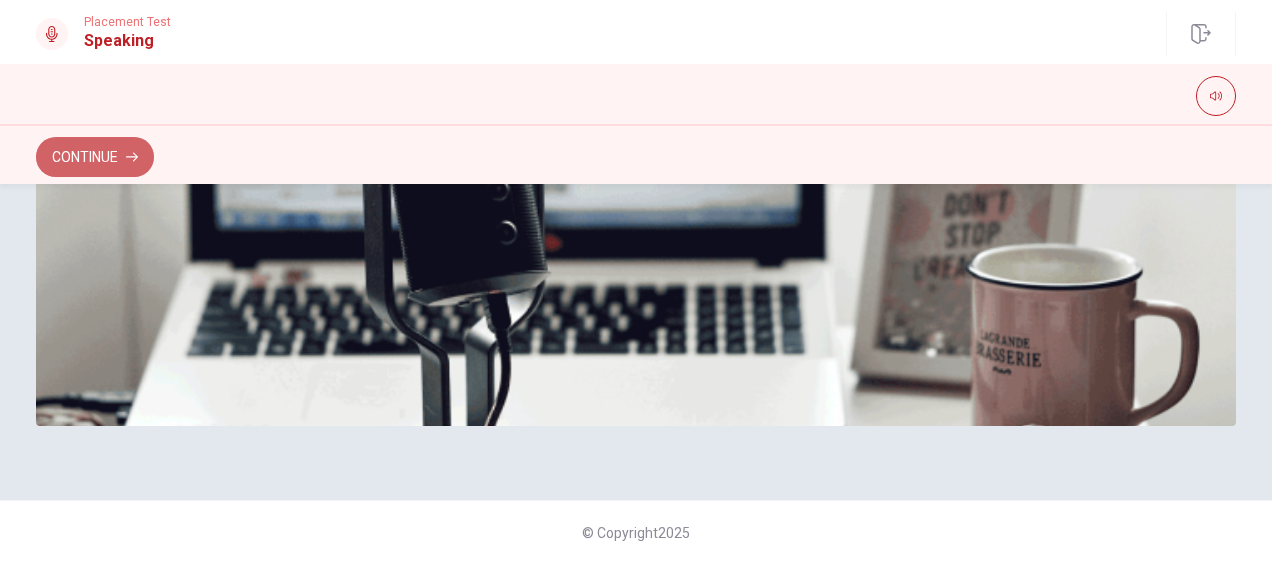 drag, startPoint x: 99, startPoint y: 160, endPoint x: 143, endPoint y: 206, distance: 63.655323 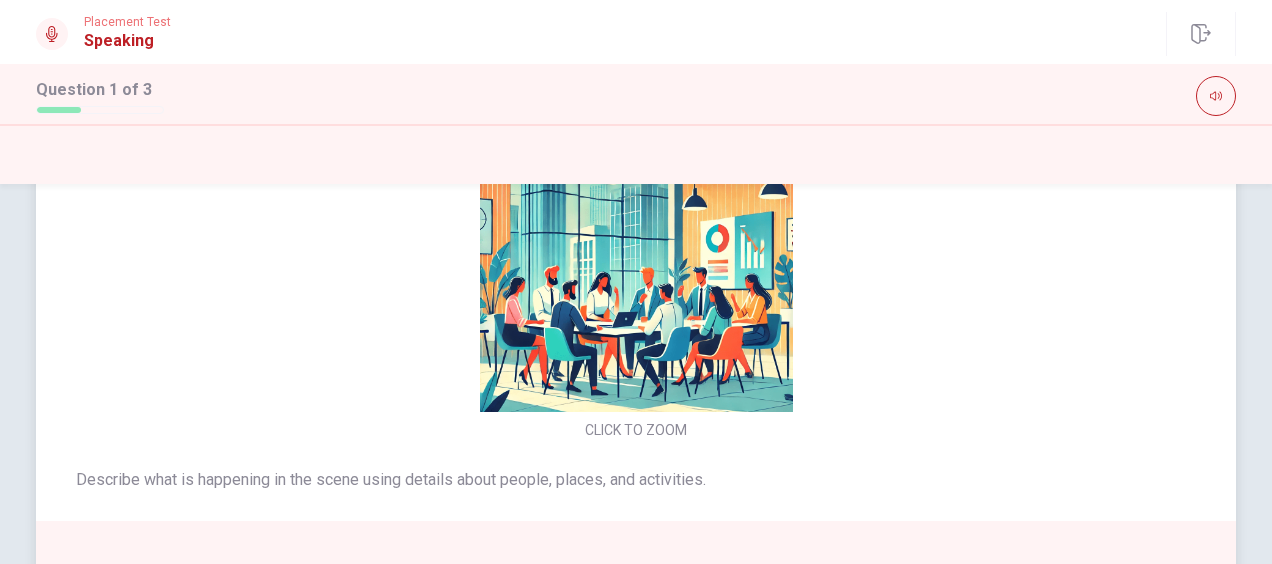 scroll, scrollTop: 100, scrollLeft: 0, axis: vertical 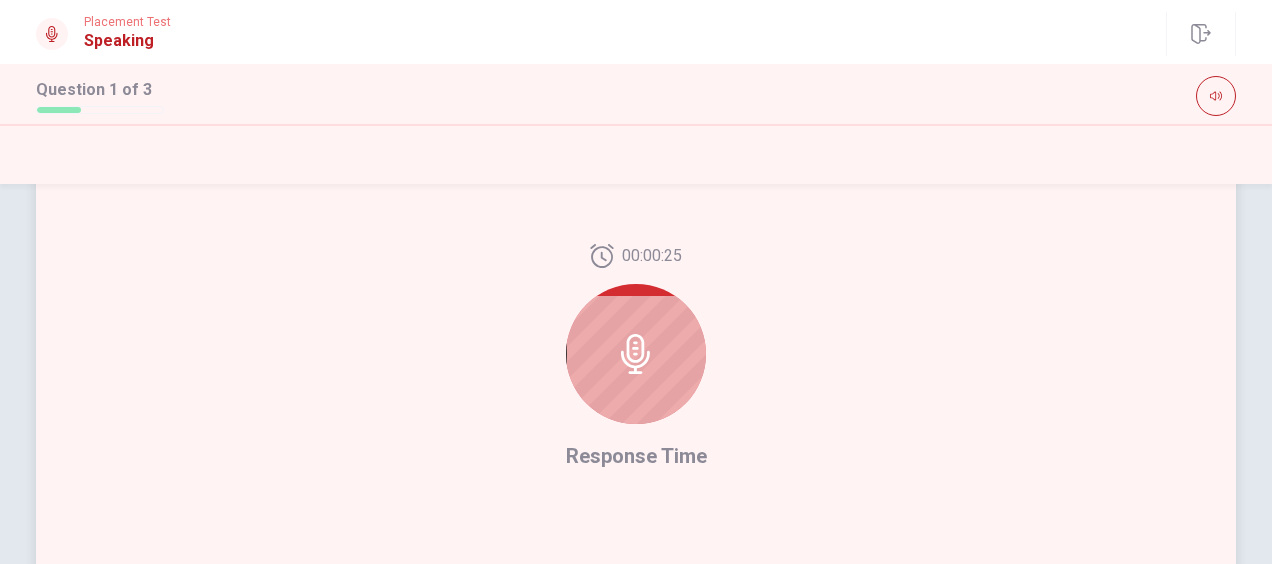 click 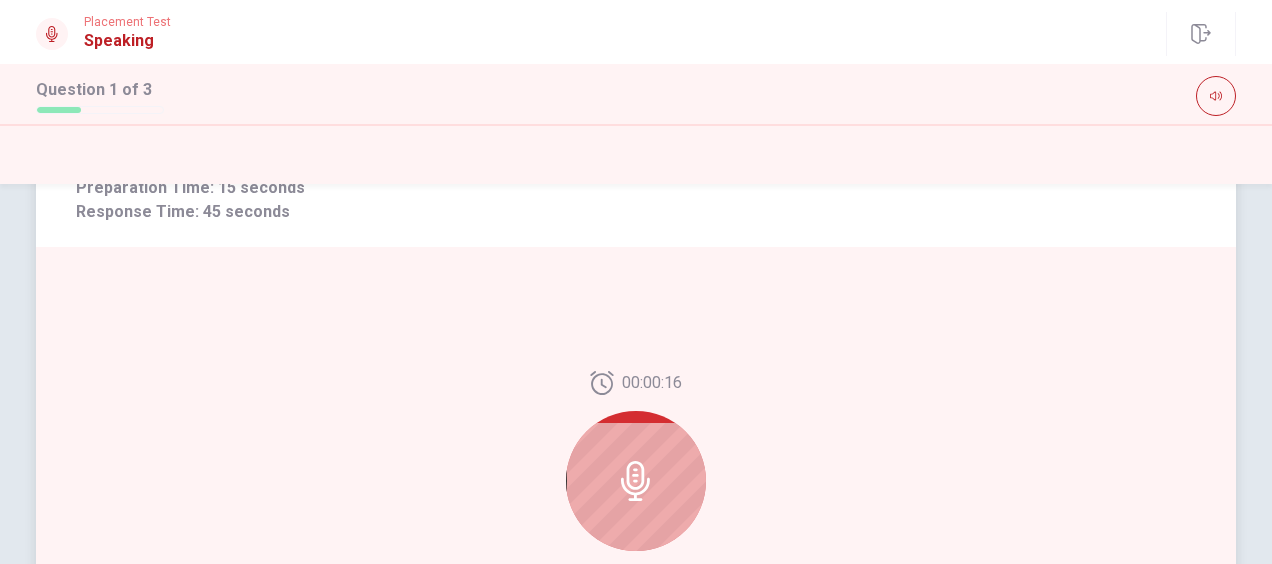 scroll, scrollTop: 400, scrollLeft: 0, axis: vertical 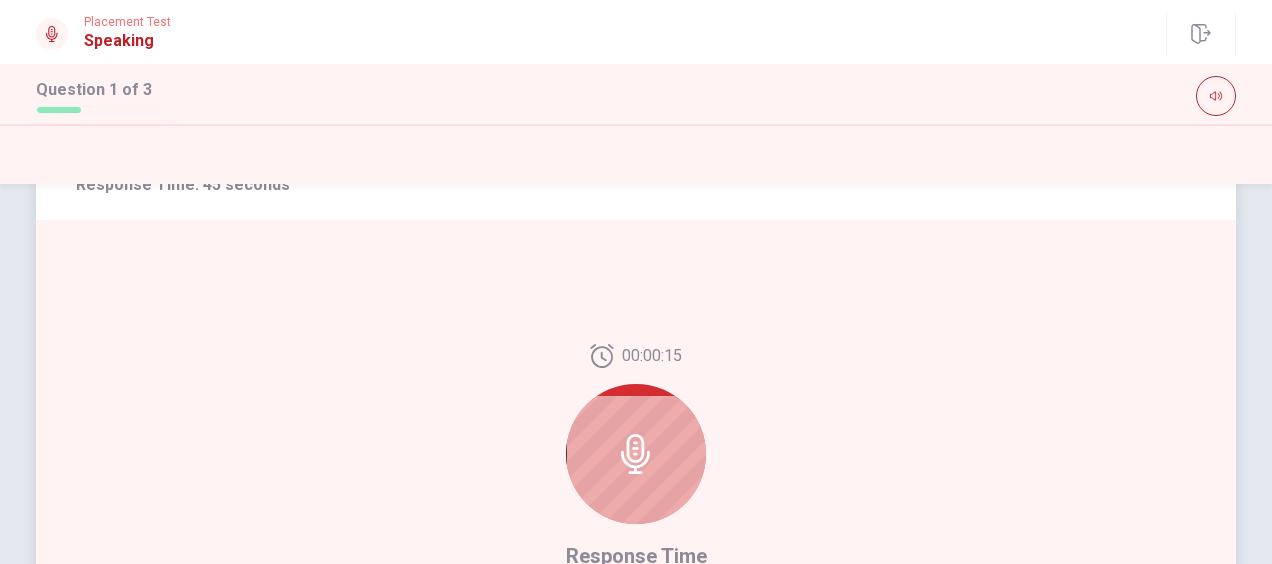 click at bounding box center [636, 454] 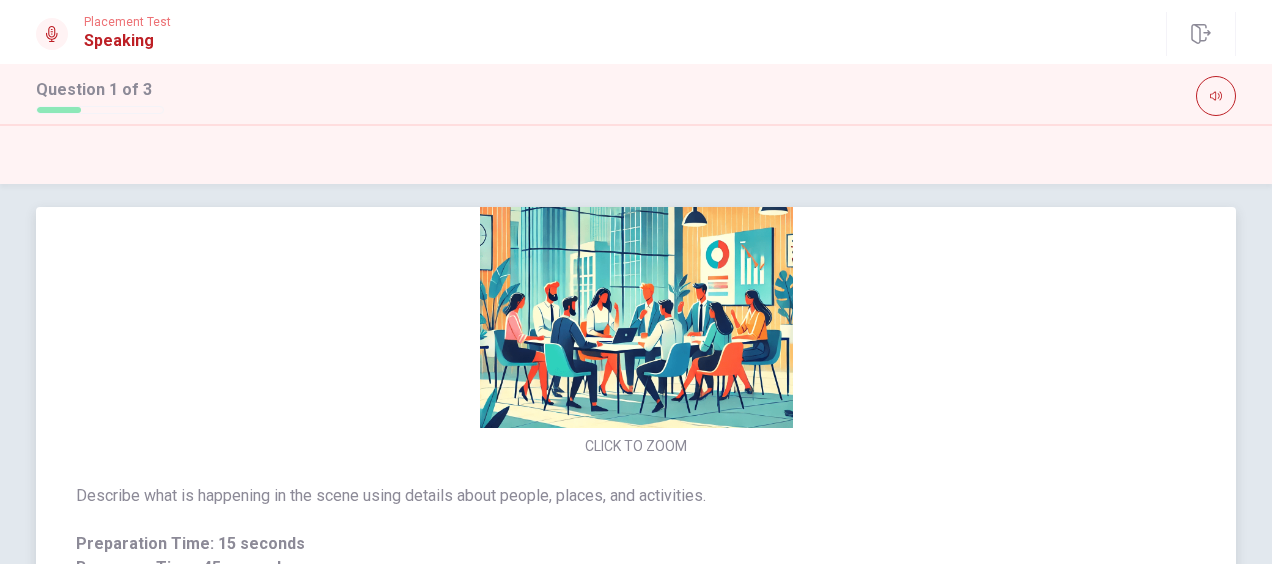 scroll, scrollTop: 0, scrollLeft: 0, axis: both 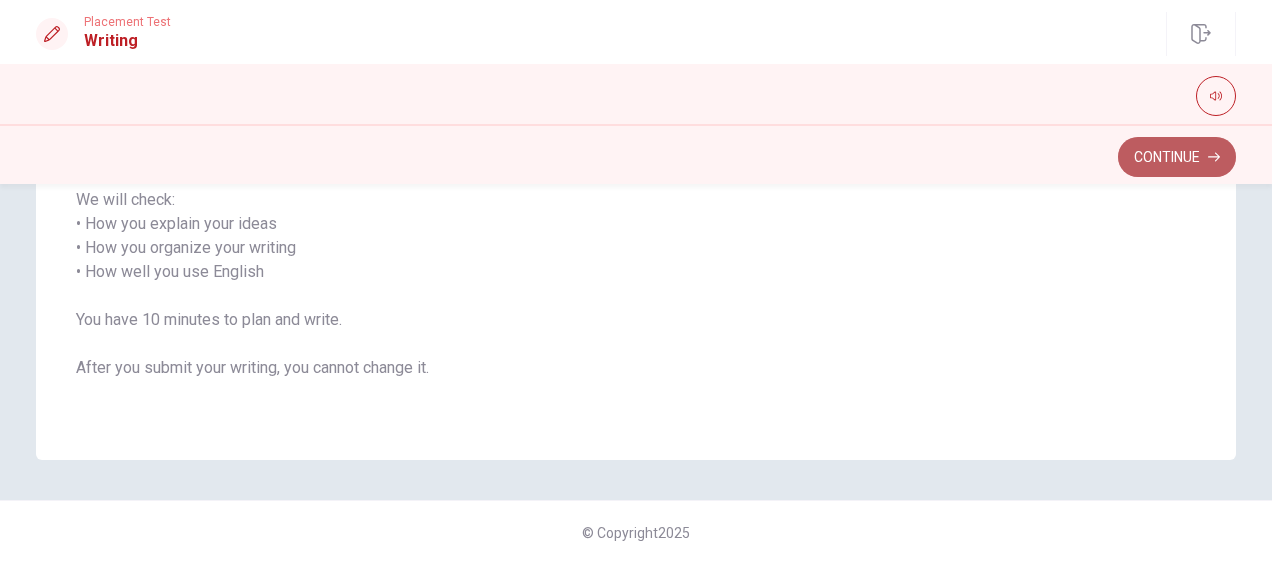 click on "Continue" at bounding box center [1177, 157] 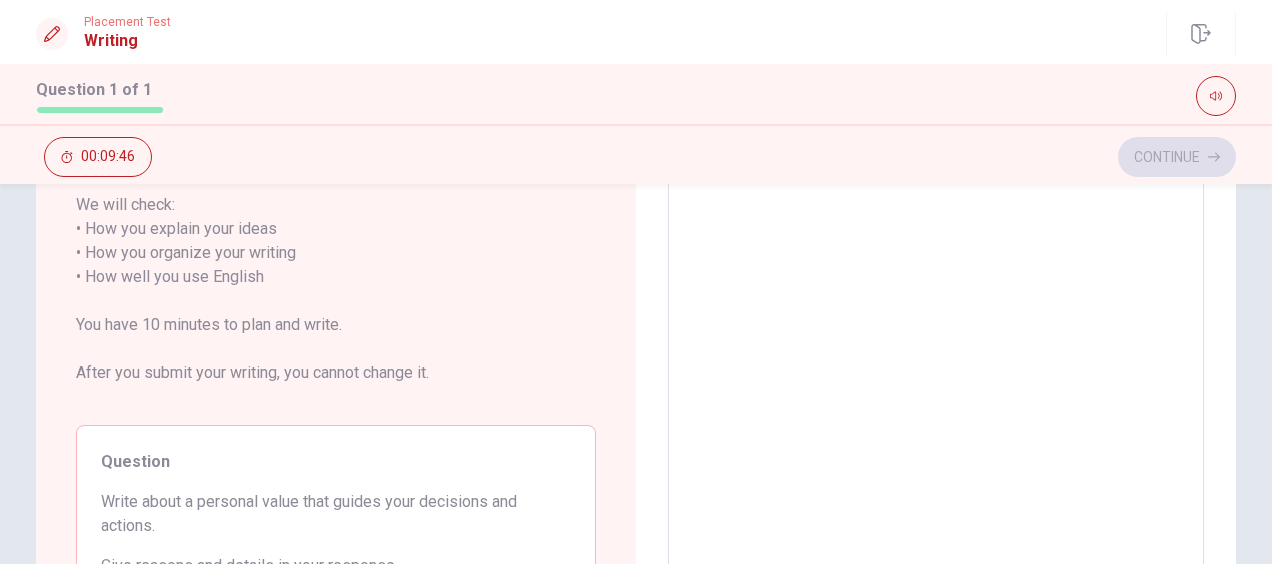 scroll, scrollTop: 394, scrollLeft: 0, axis: vertical 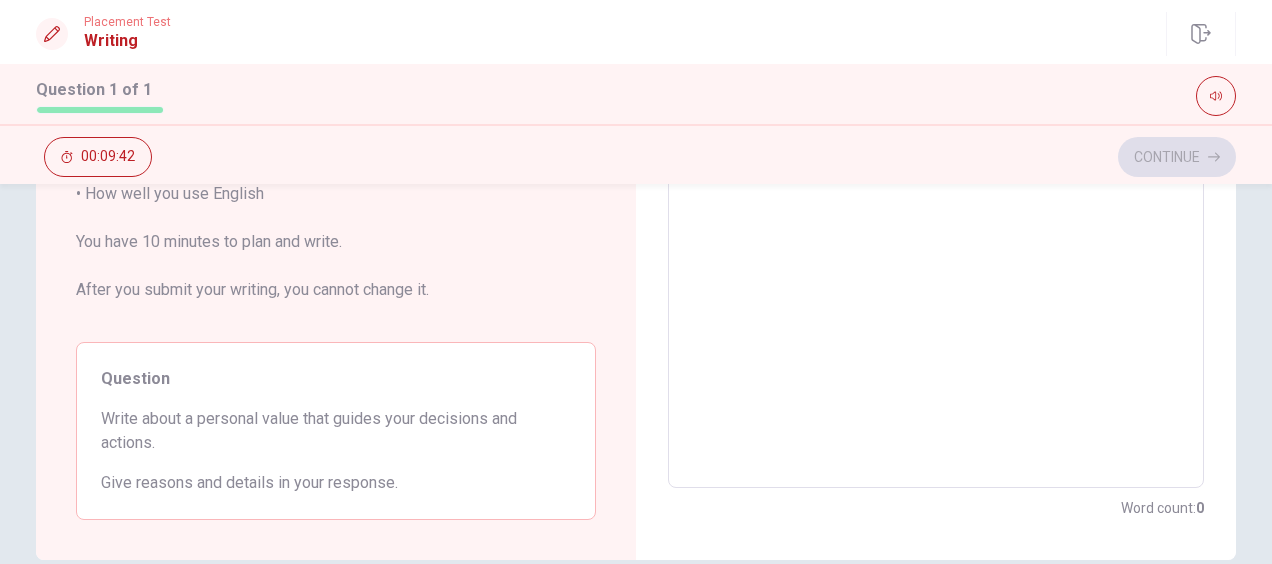 drag, startPoint x: 108, startPoint y: 423, endPoint x: 164, endPoint y: 426, distance: 56.0803 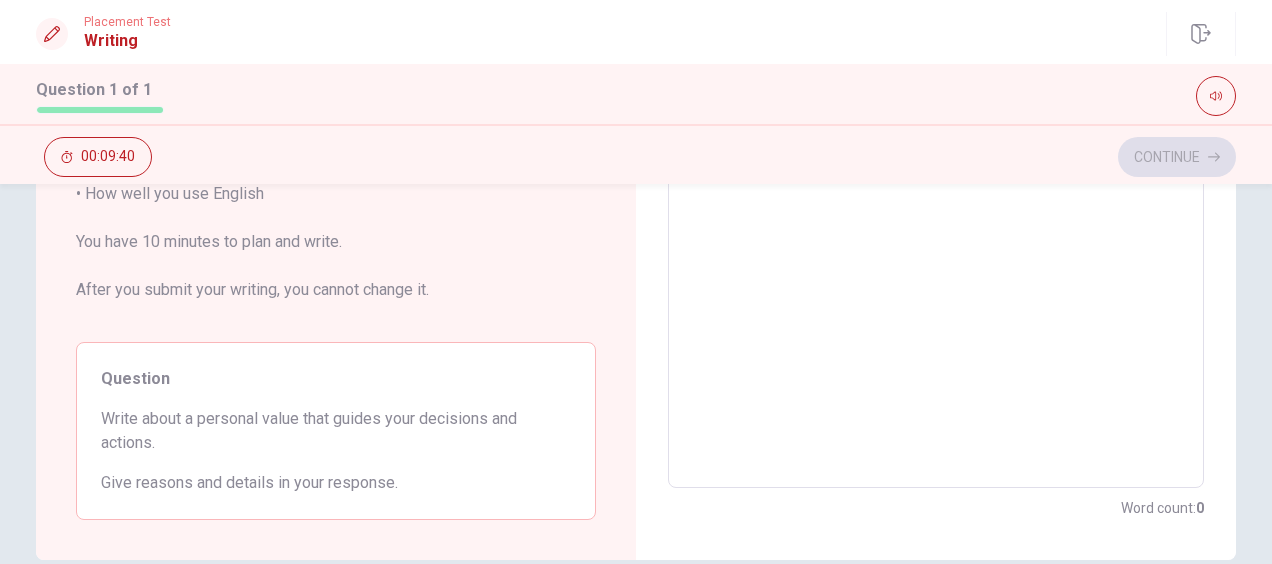 drag, startPoint x: 308, startPoint y: 421, endPoint x: 326, endPoint y: 428, distance: 19.313208 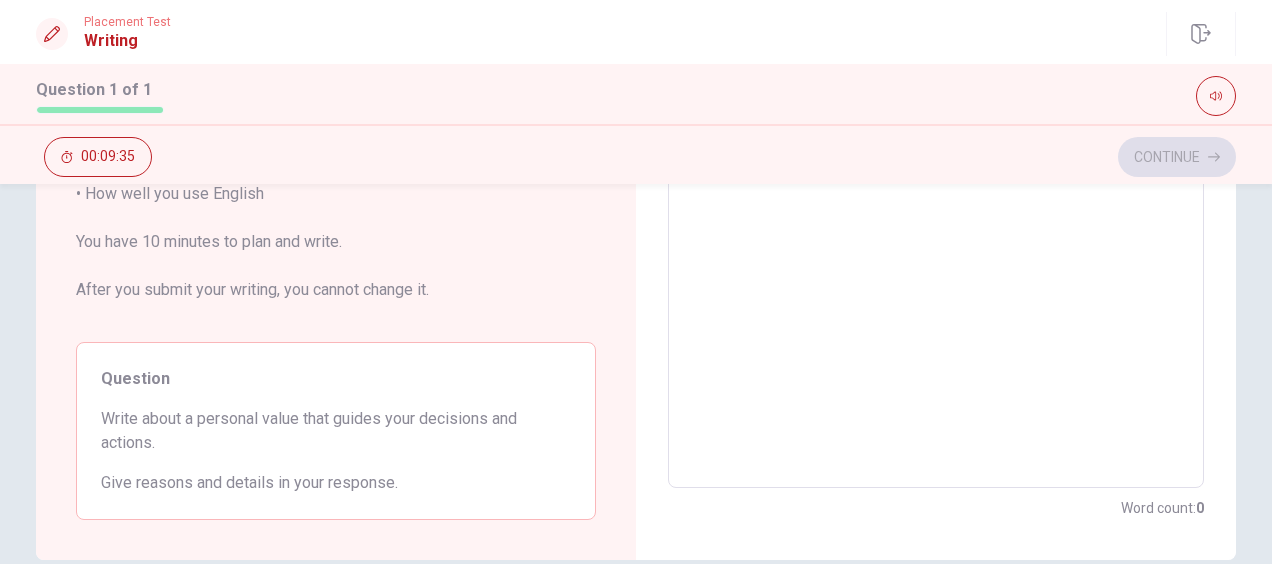 drag, startPoint x: 440, startPoint y: 492, endPoint x: 261, endPoint y: 482, distance: 179.27911 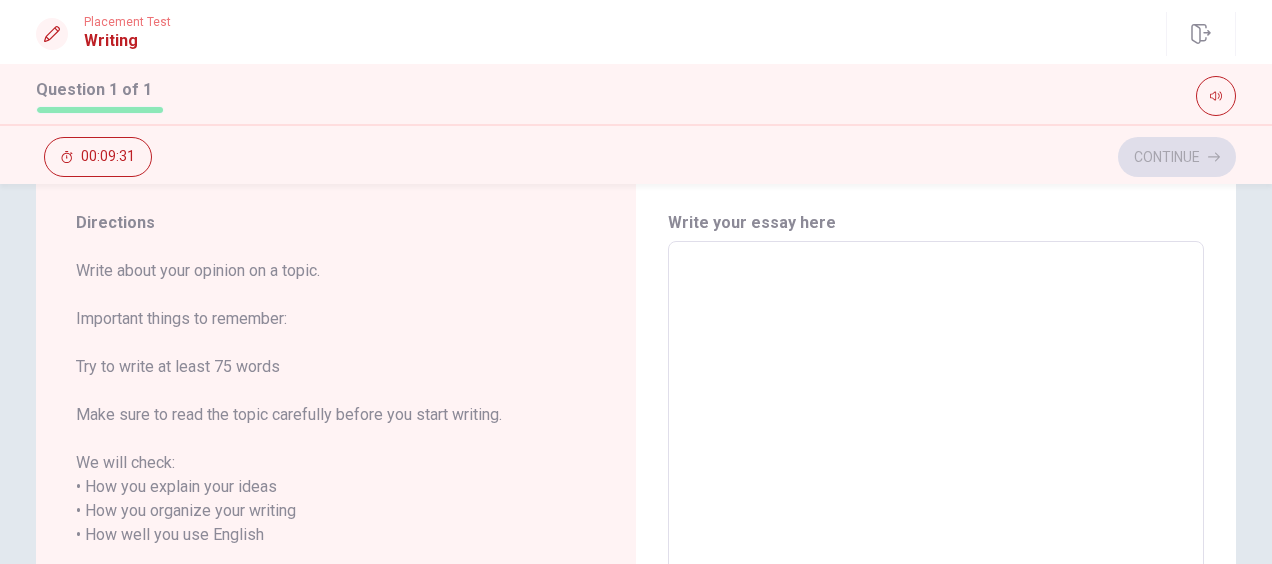 scroll, scrollTop: 0, scrollLeft: 0, axis: both 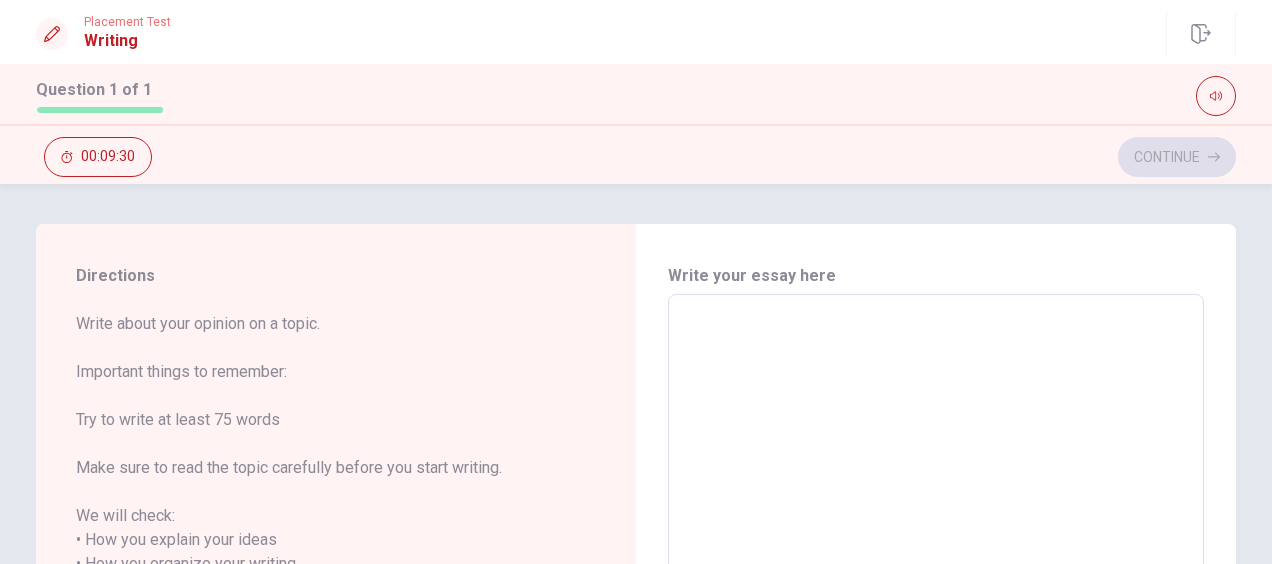 click at bounding box center [936, 588] 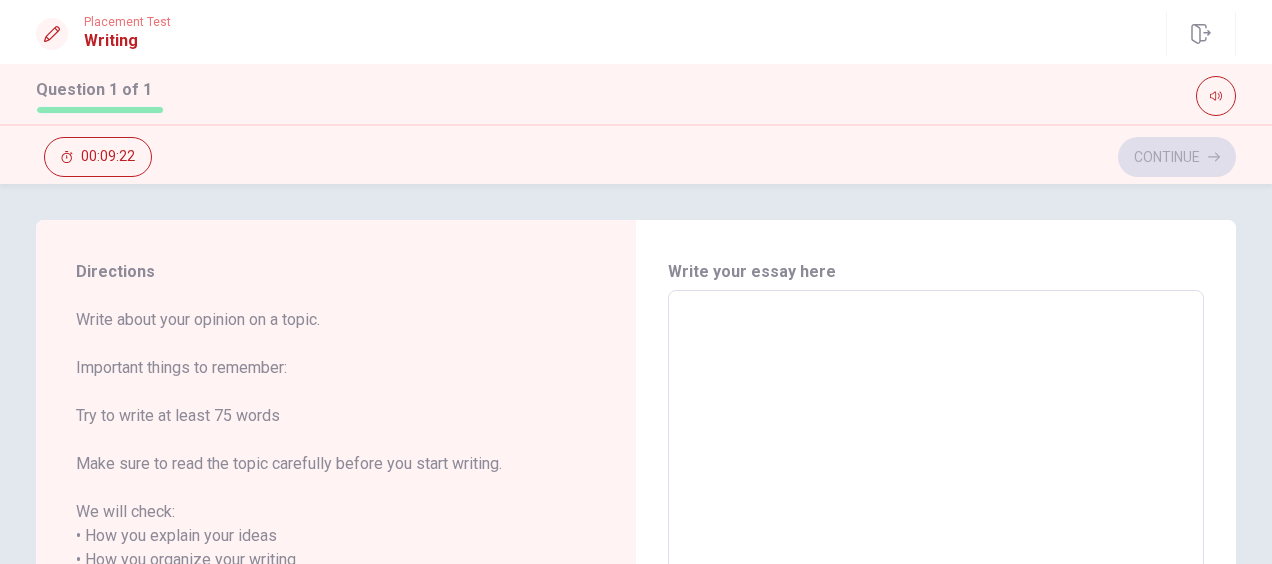 scroll, scrollTop: 0, scrollLeft: 0, axis: both 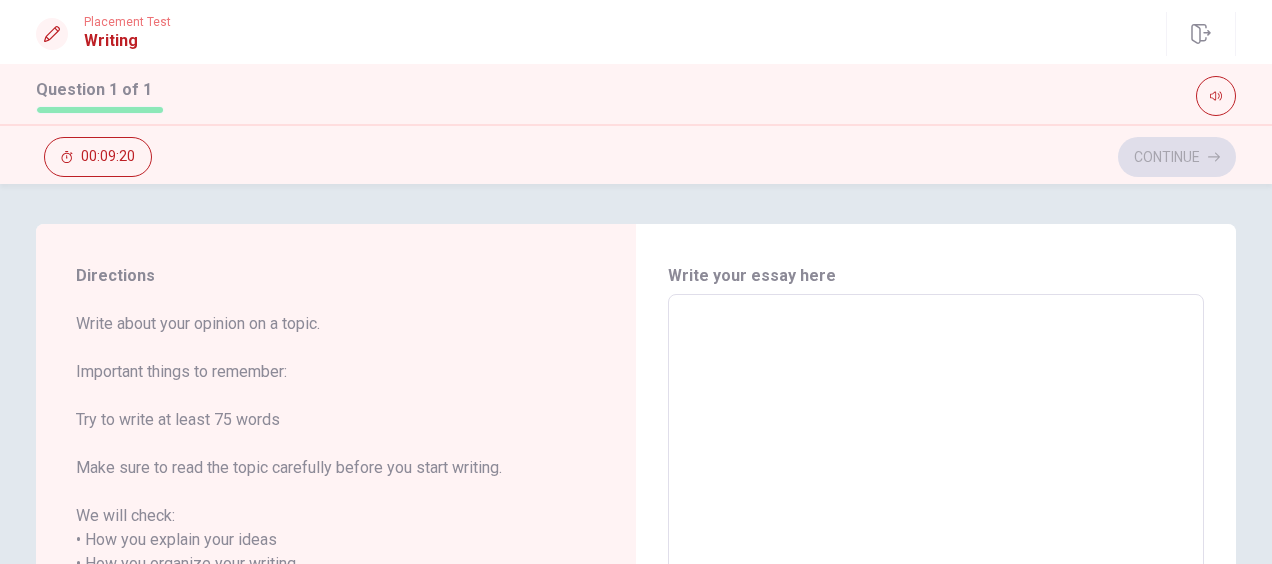 type on "@" 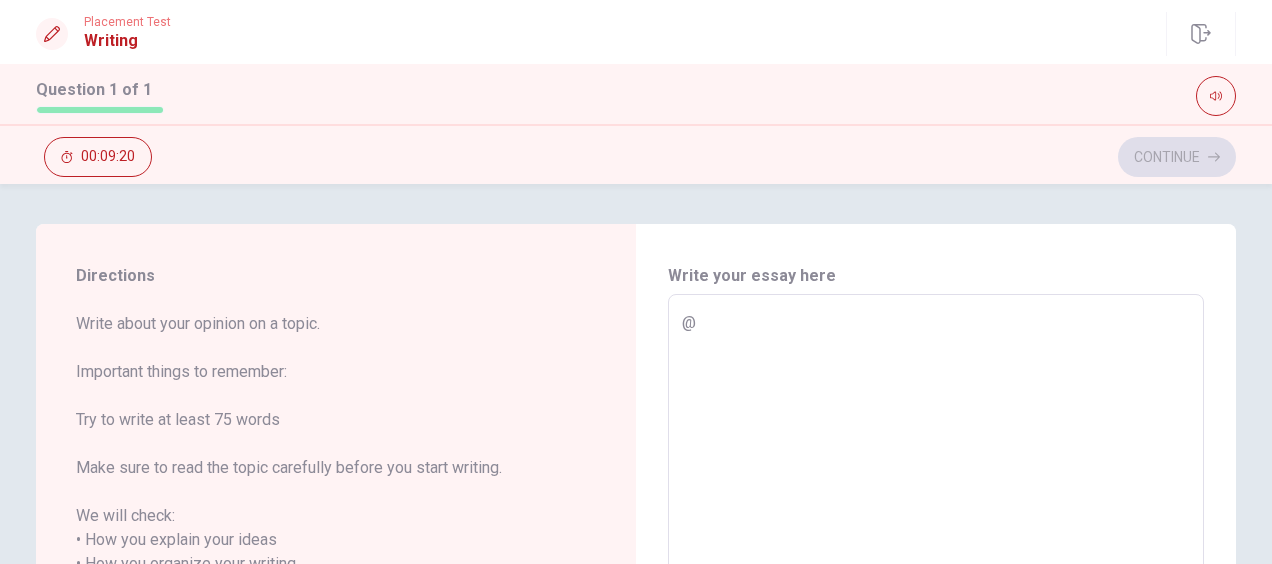 type on "x" 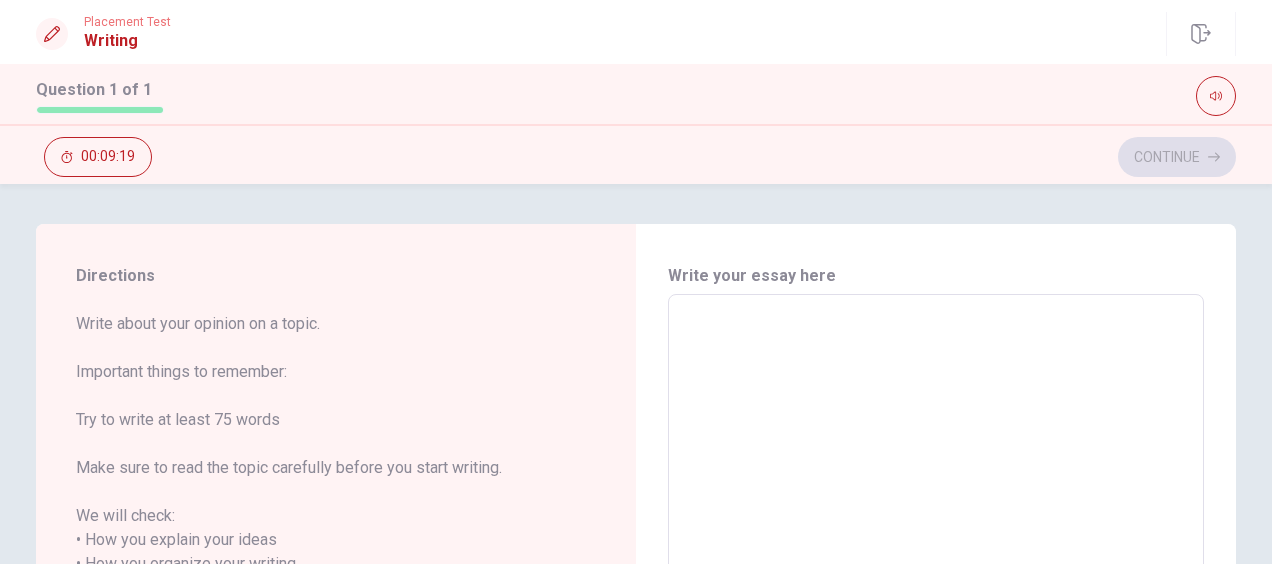 type on "'" 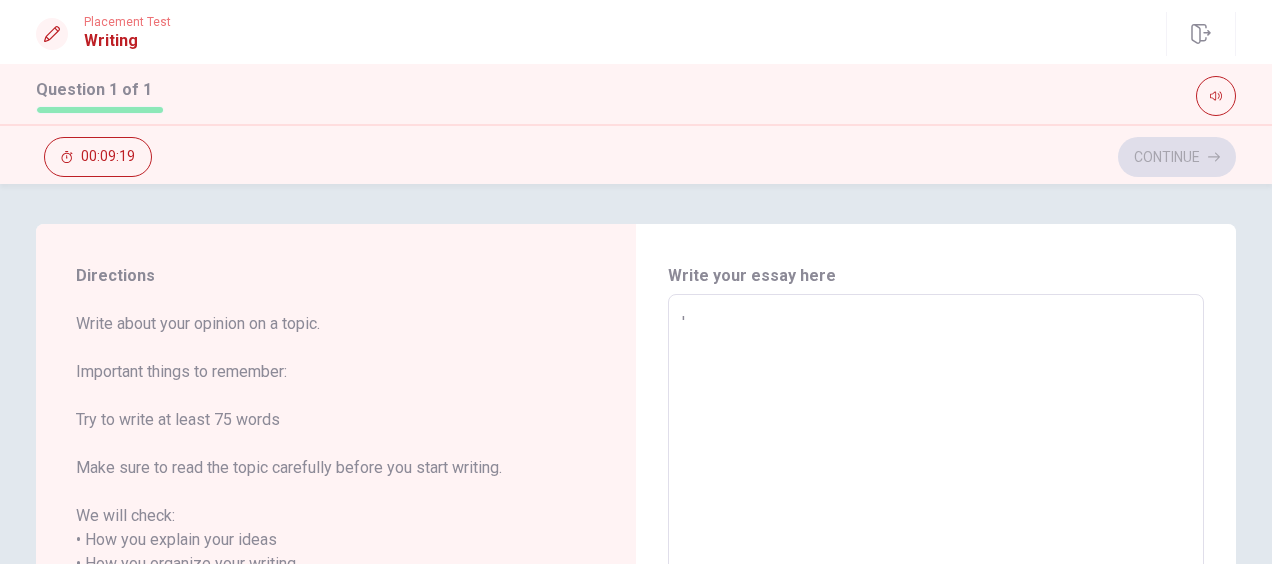 type on "x" 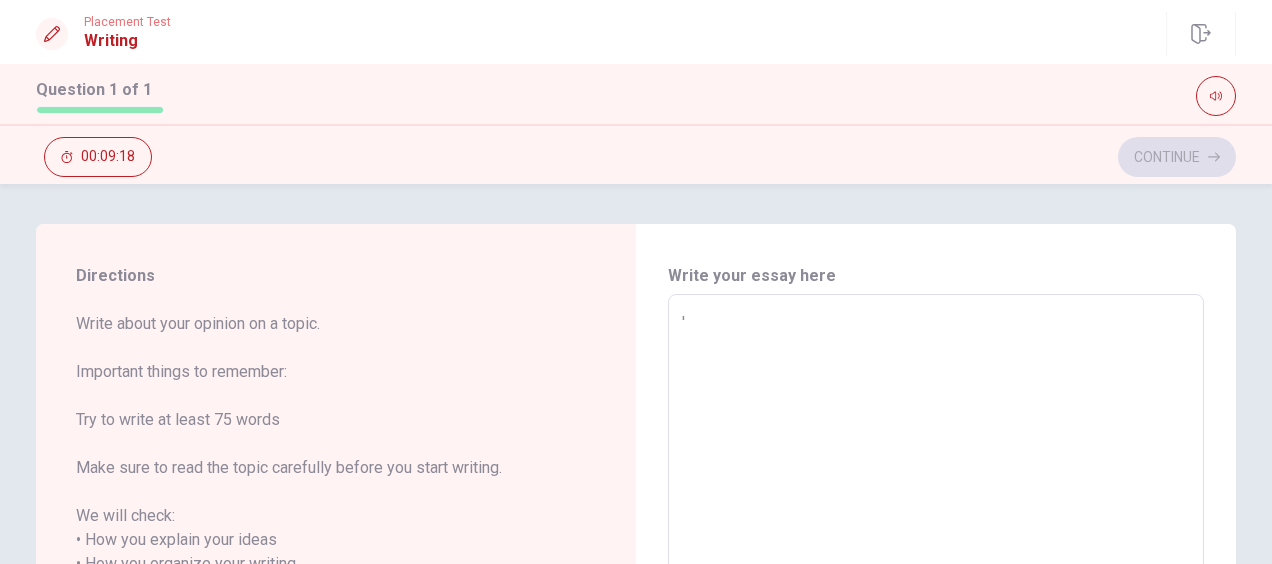type on "''" 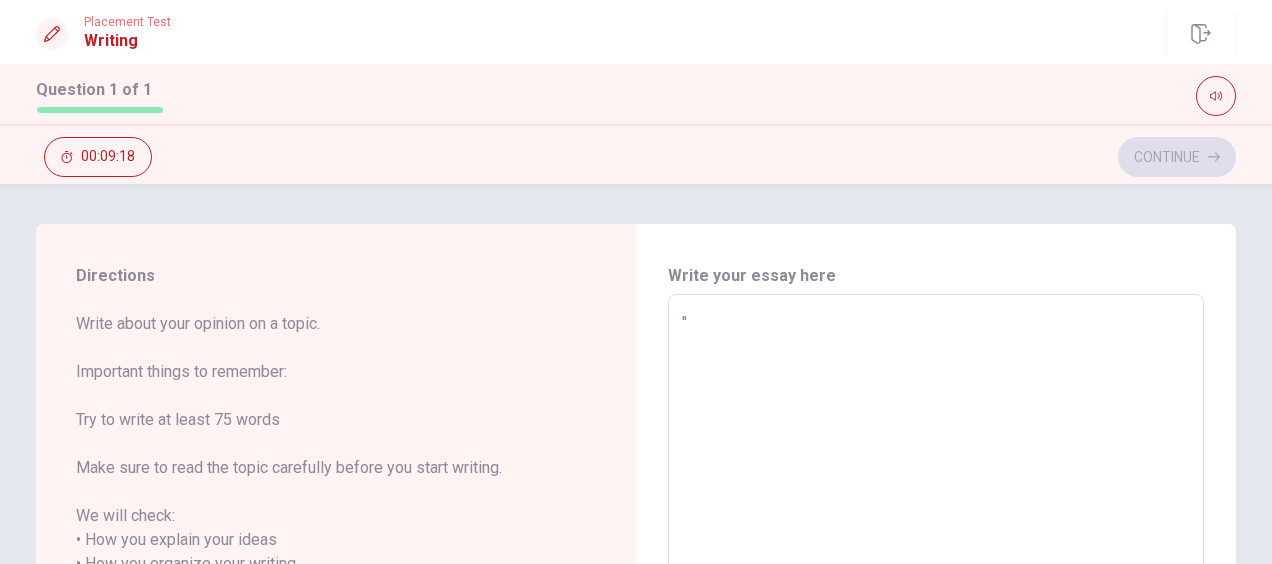 type on "x" 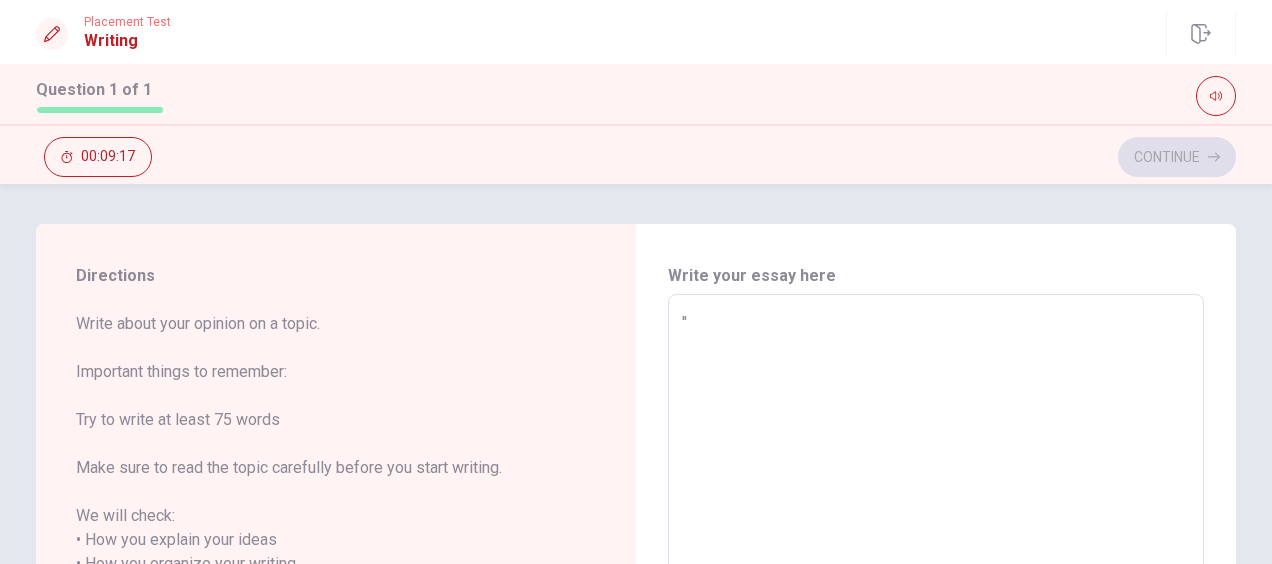 type on "''" 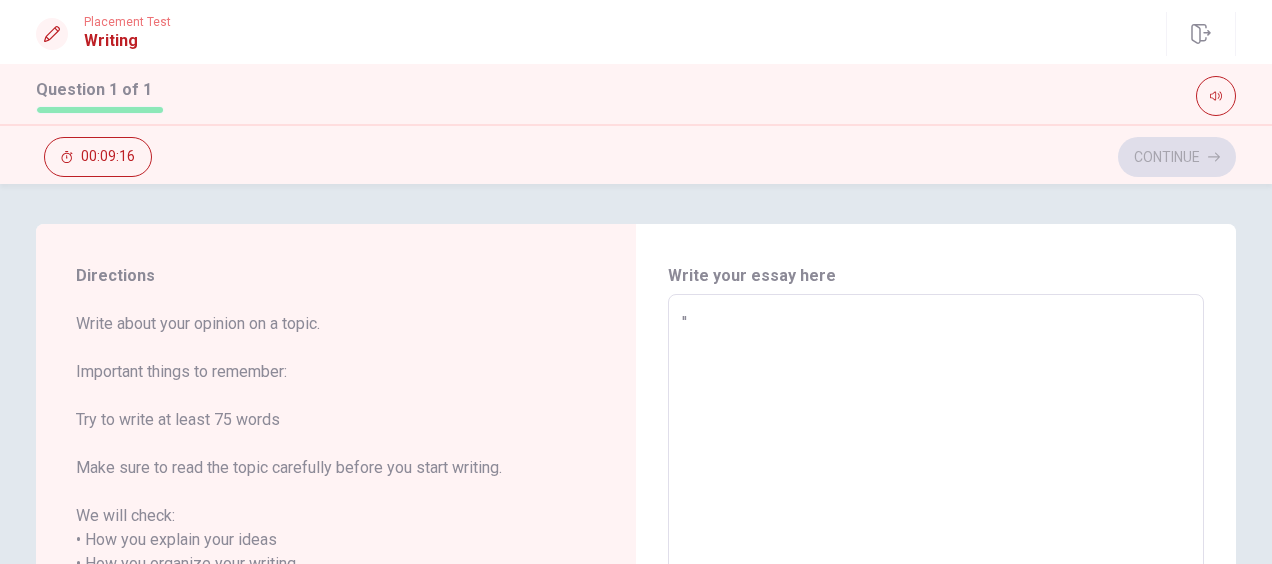 type on "''" 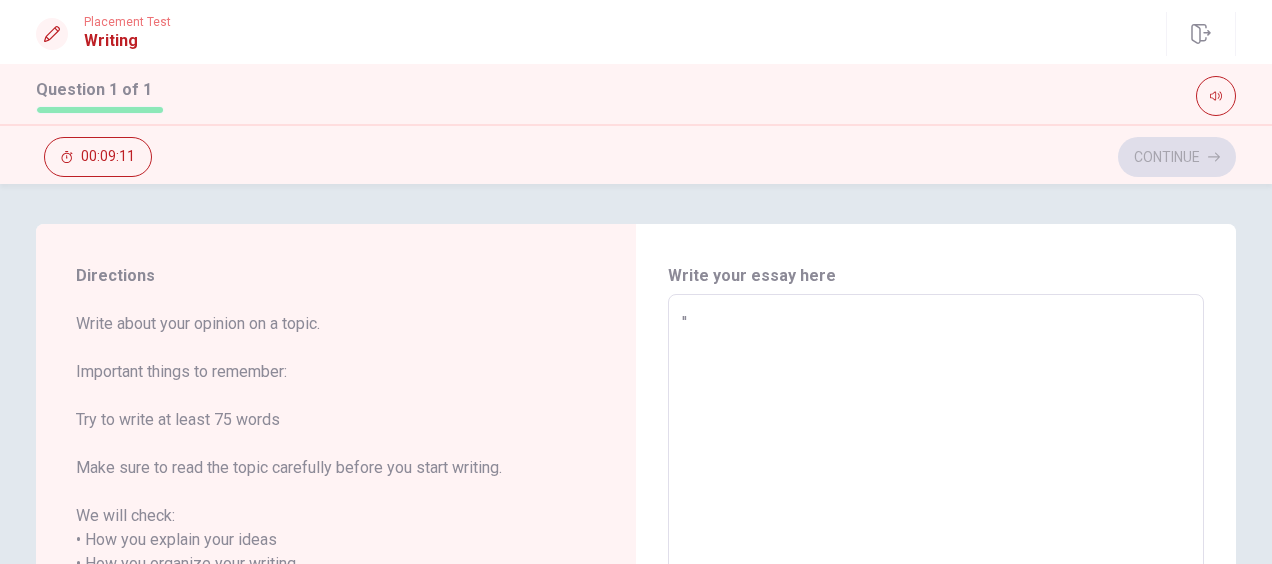 type on "x" 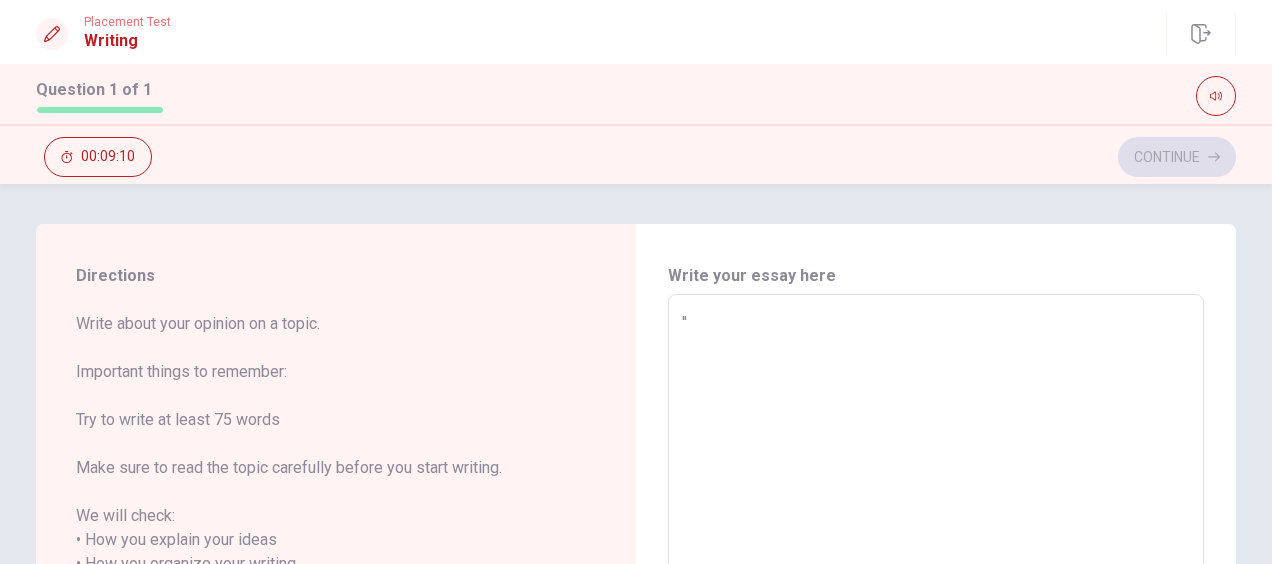 type on "'' d" 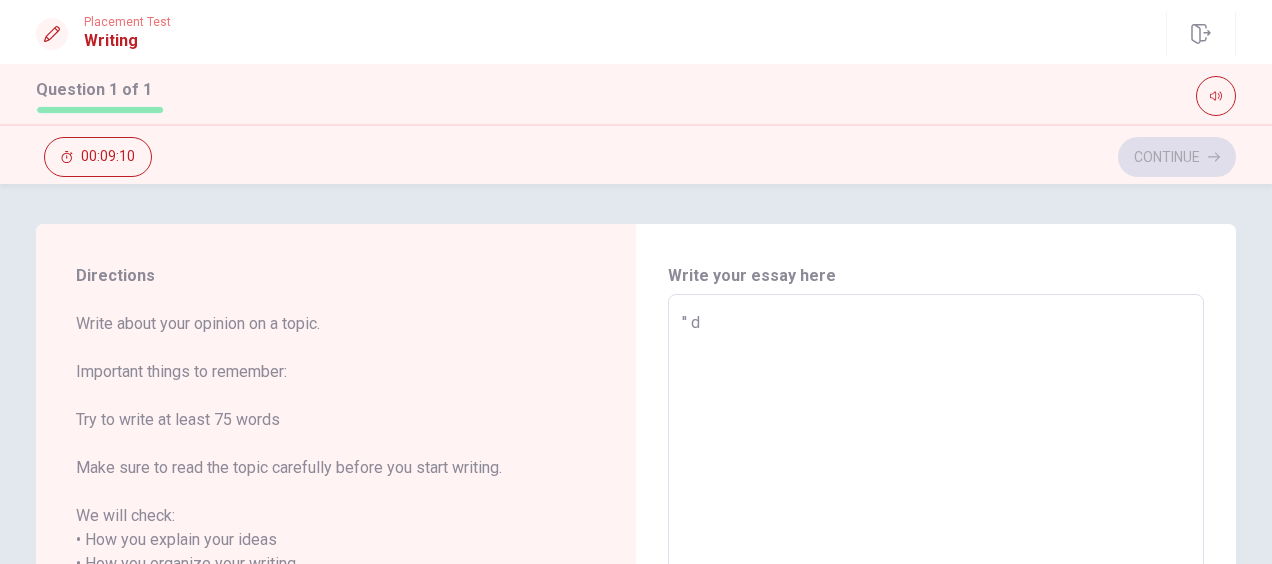type on "x" 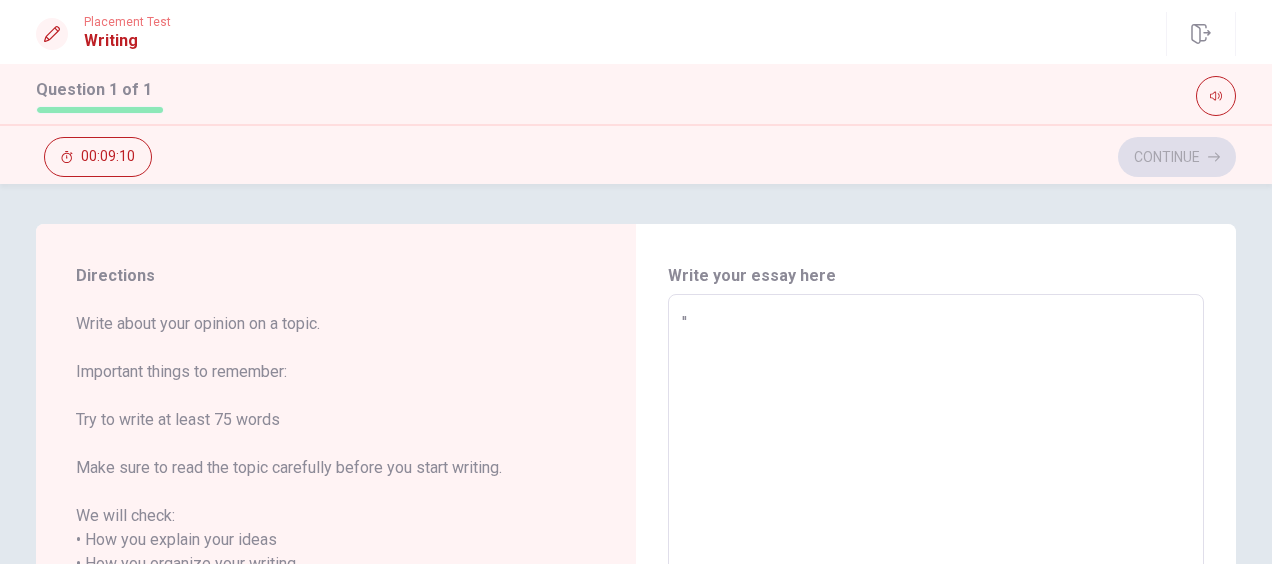type on "x" 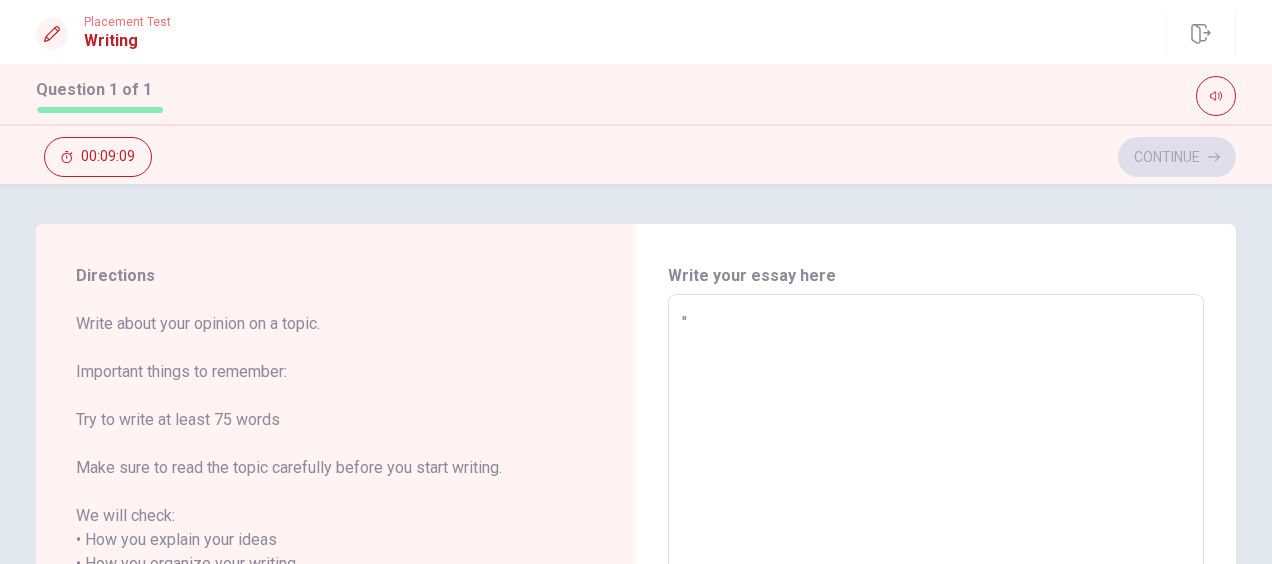 type on "'' D" 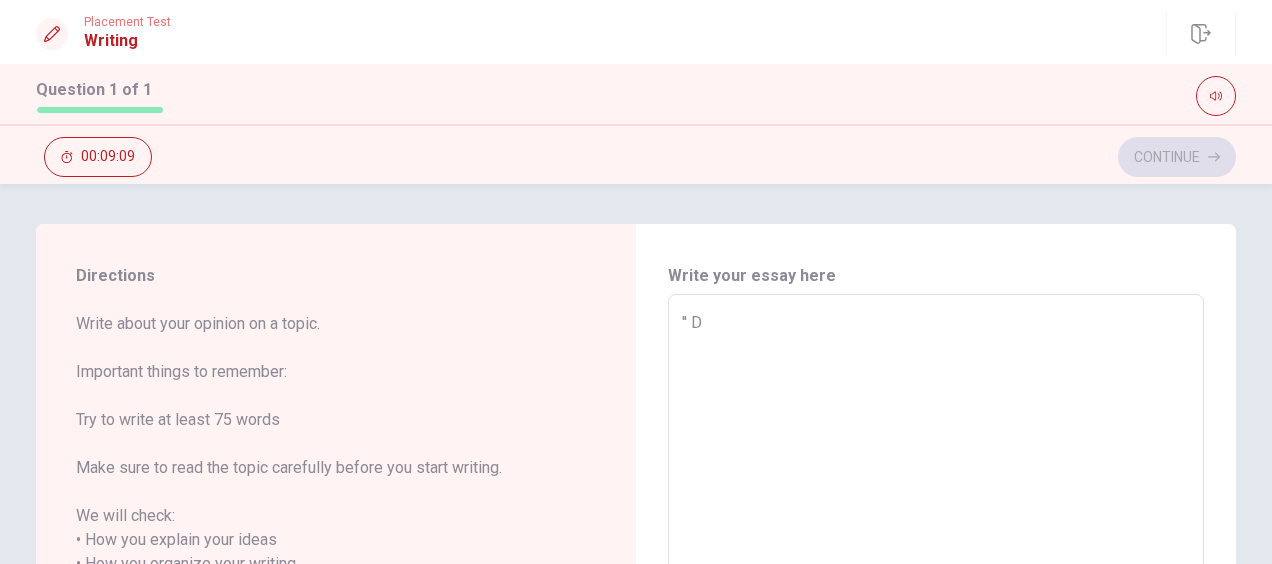 type on "x" 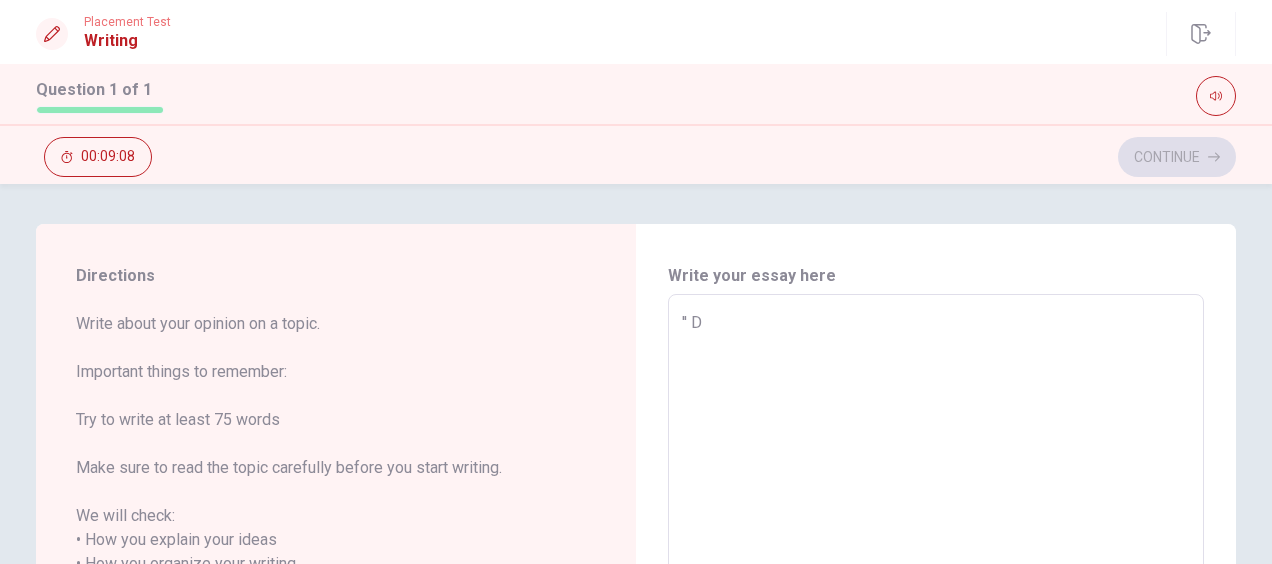 type on "'' Do" 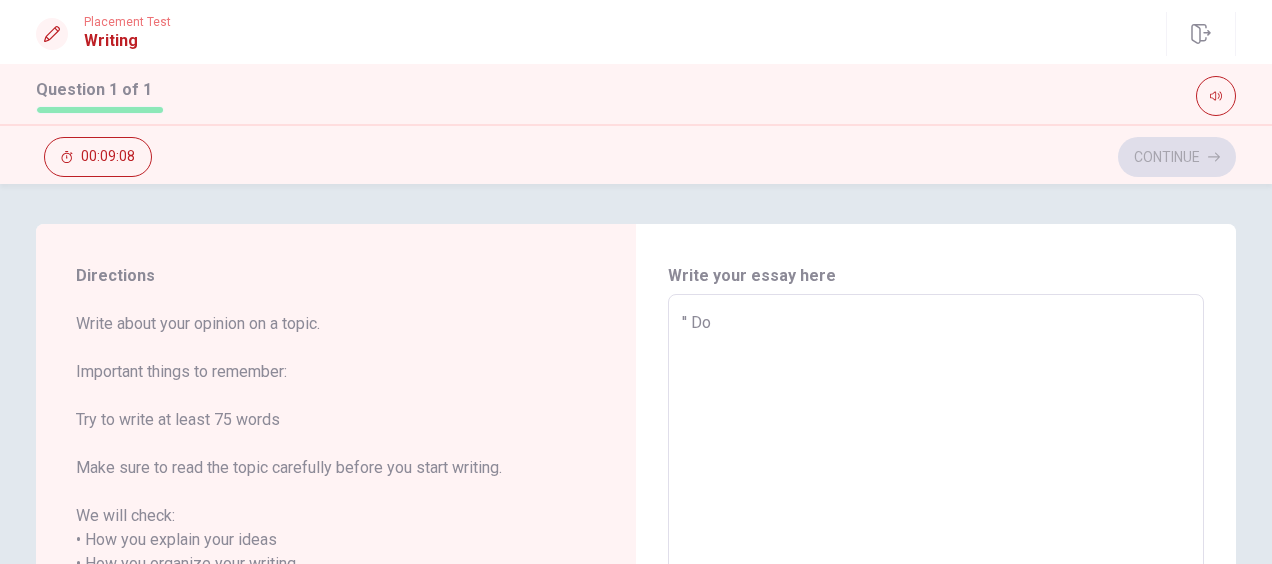 type on "x" 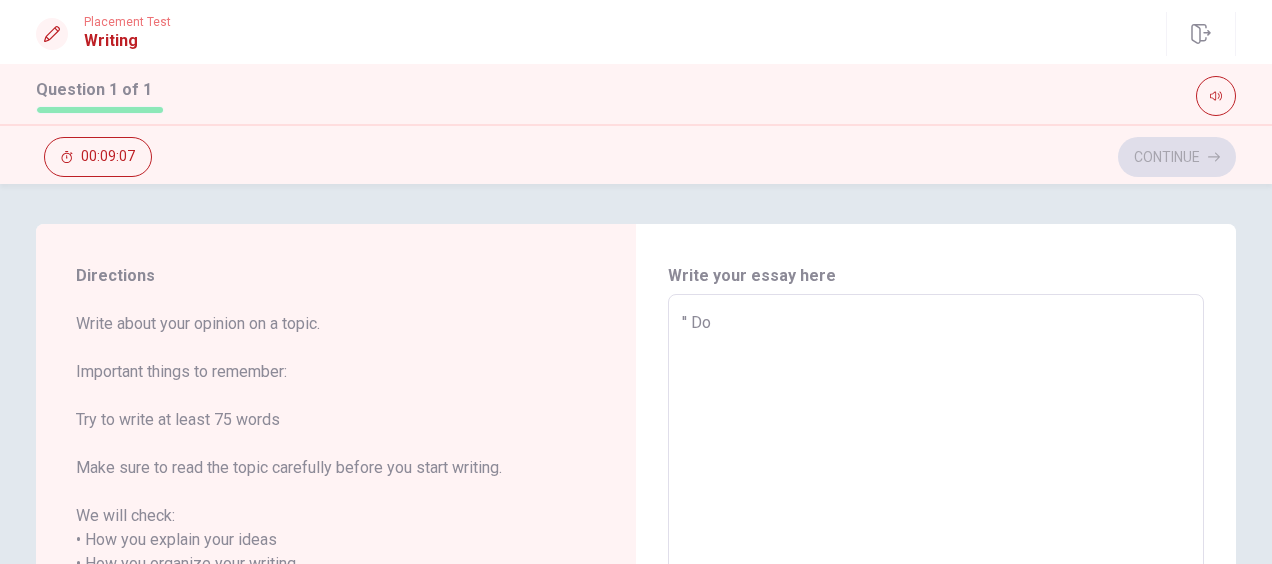 type on "'' Do n" 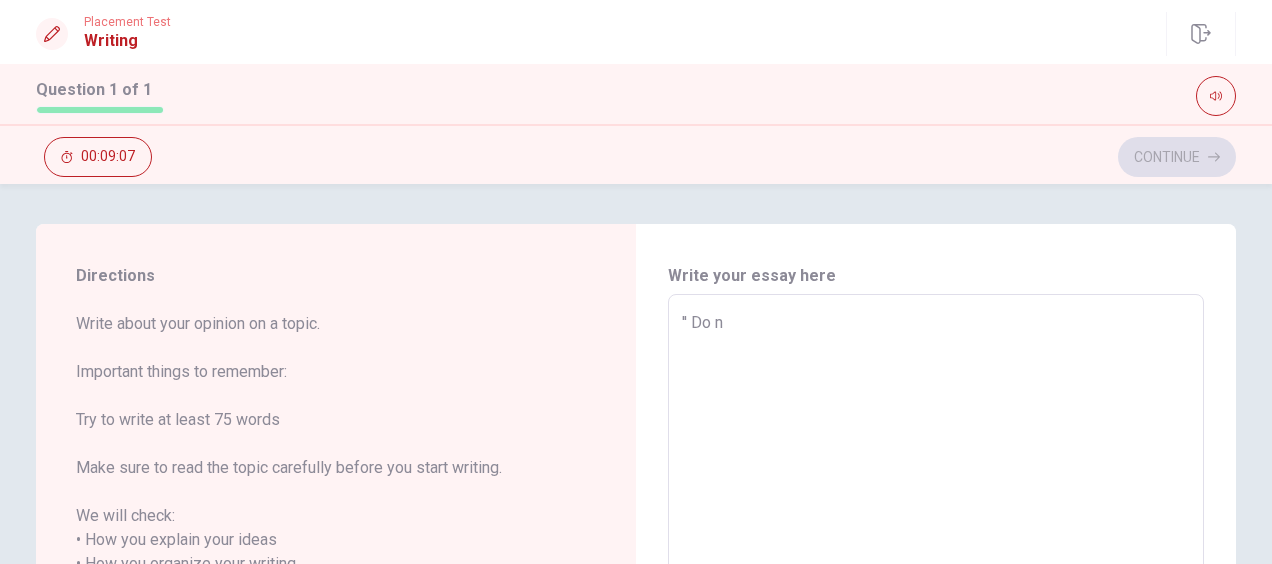 type on "x" 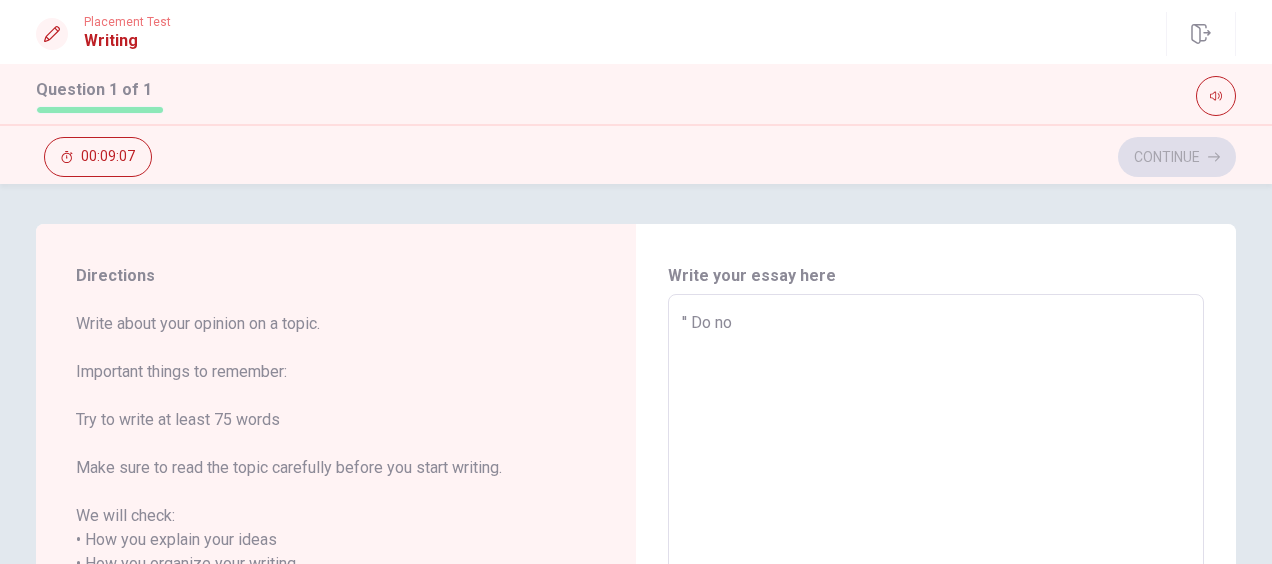type on "x" 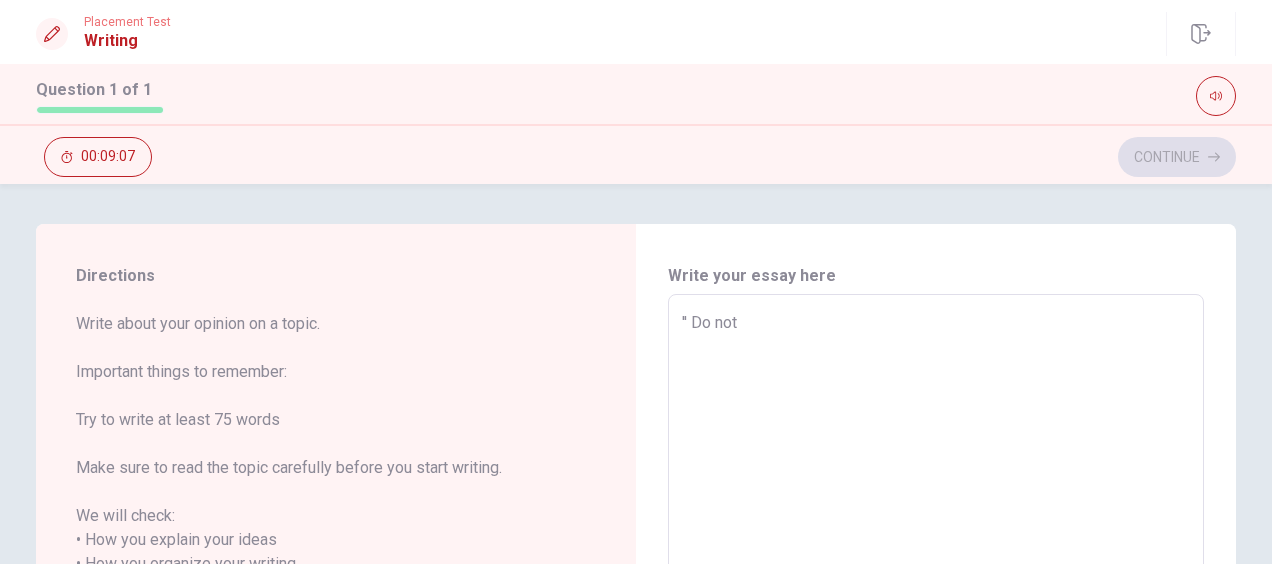 type on "x" 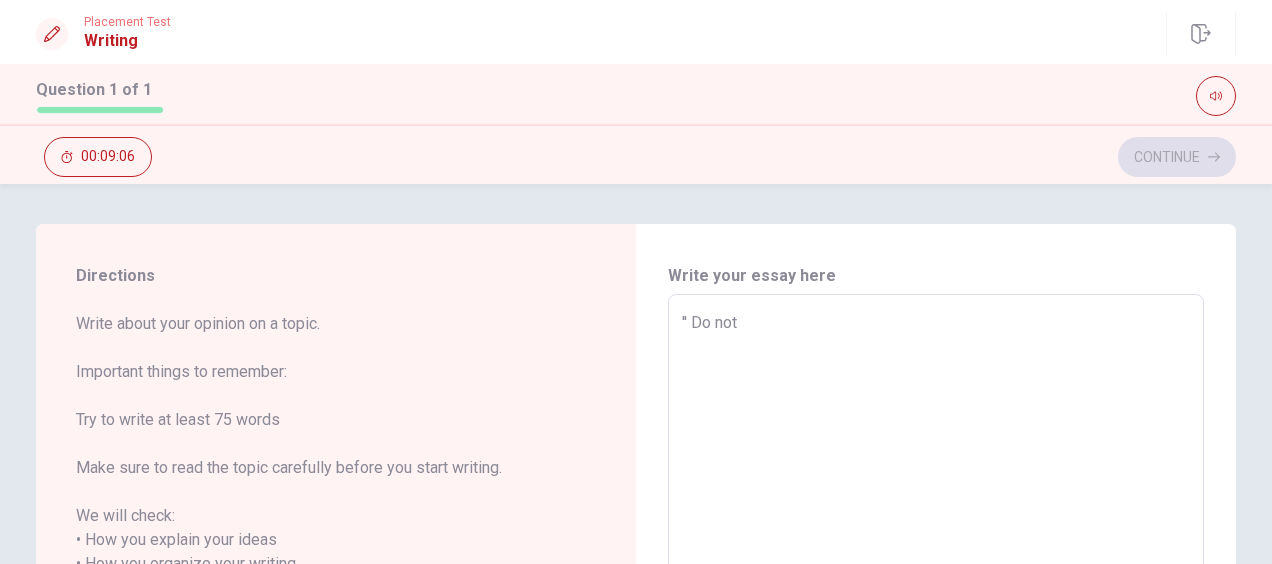type on "x" 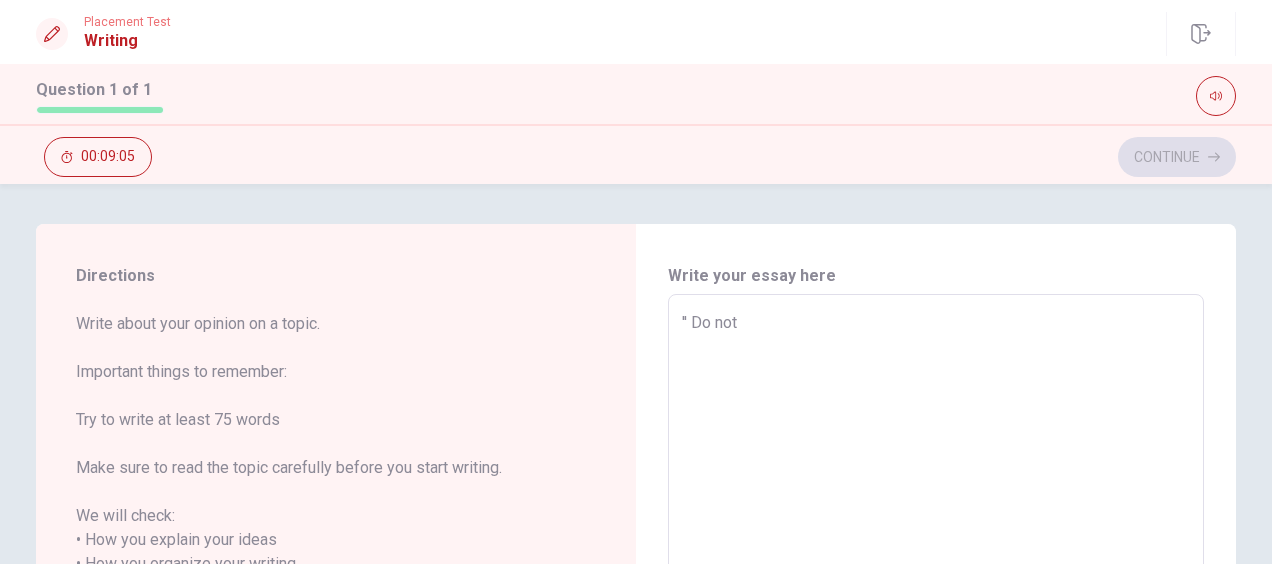 type on "'' Do not g" 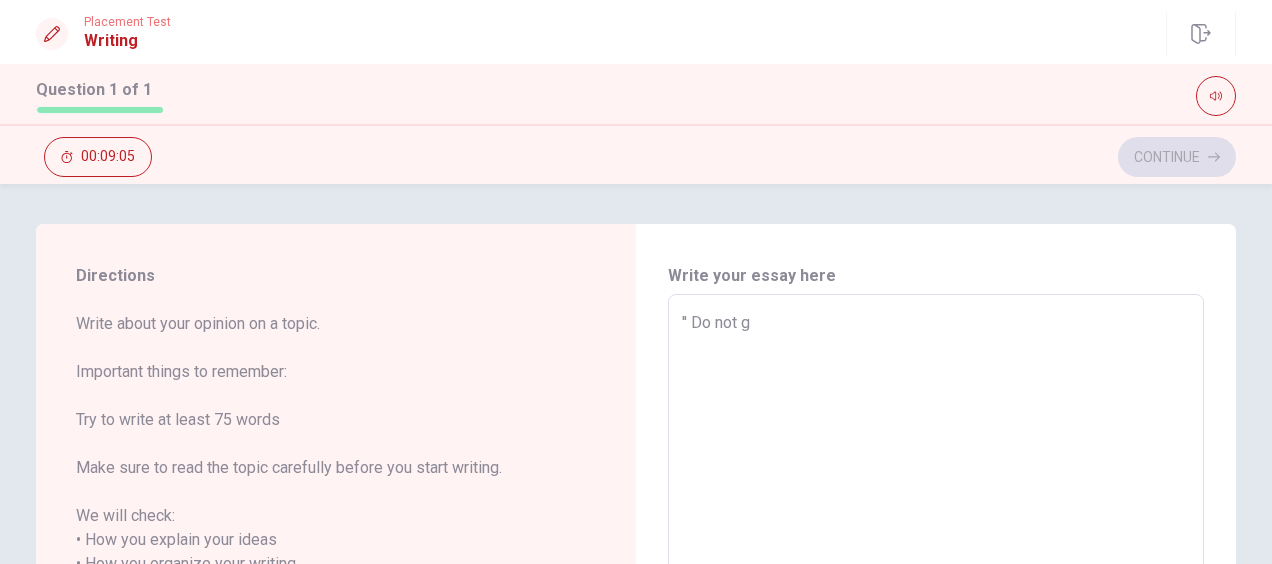 type on "x" 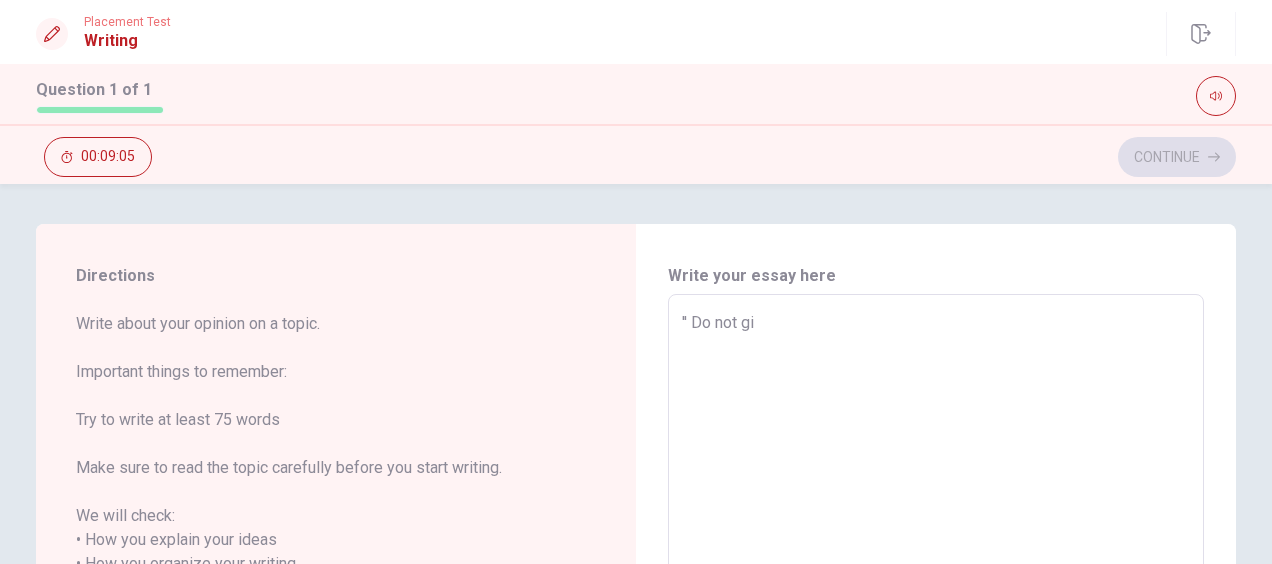 type on "x" 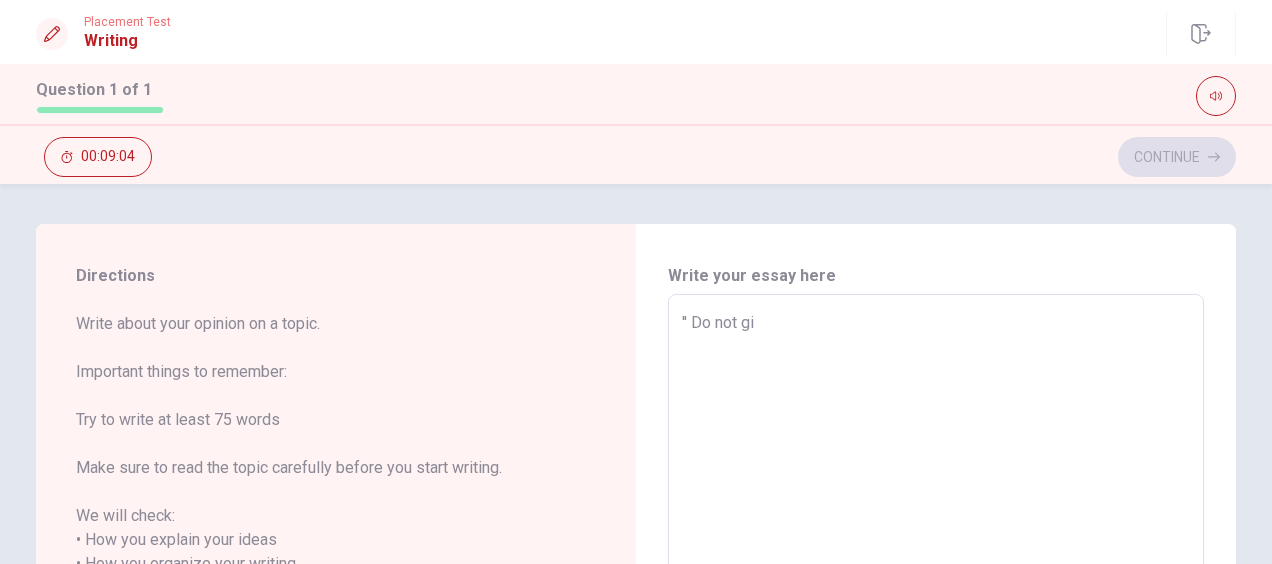 type on "'' Do not giv" 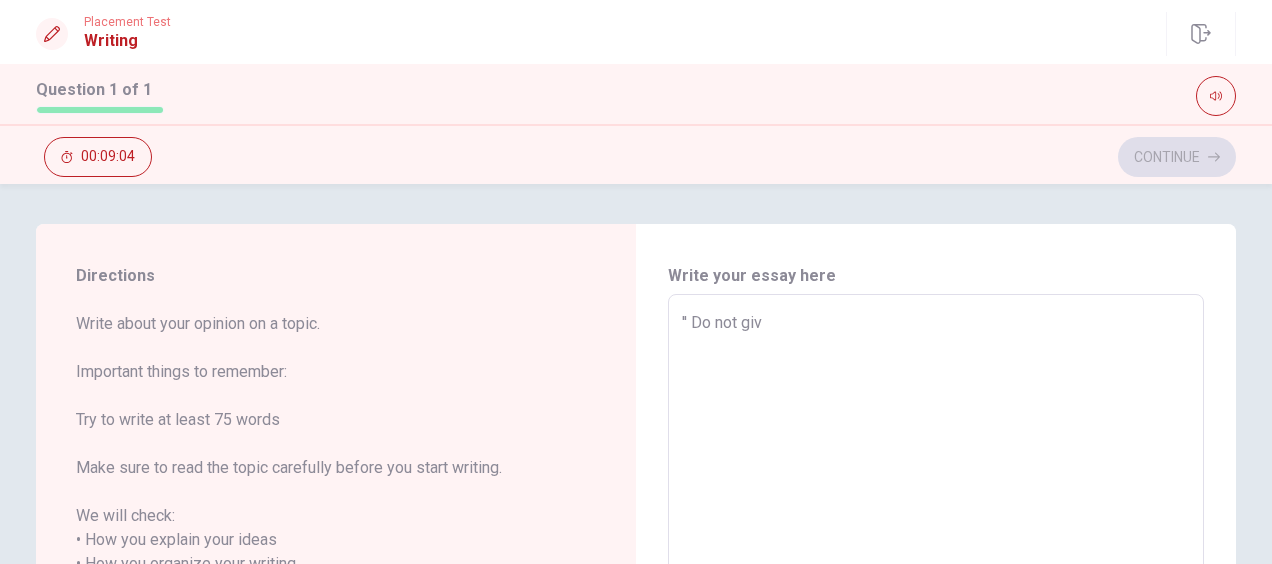 type on "x" 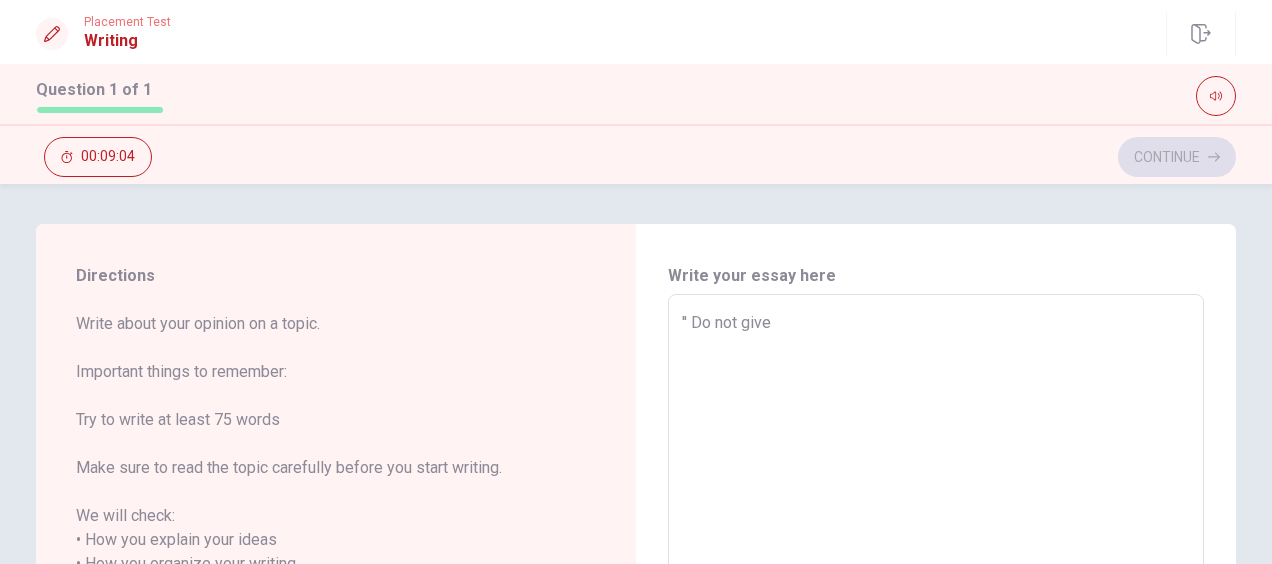 type on "x" 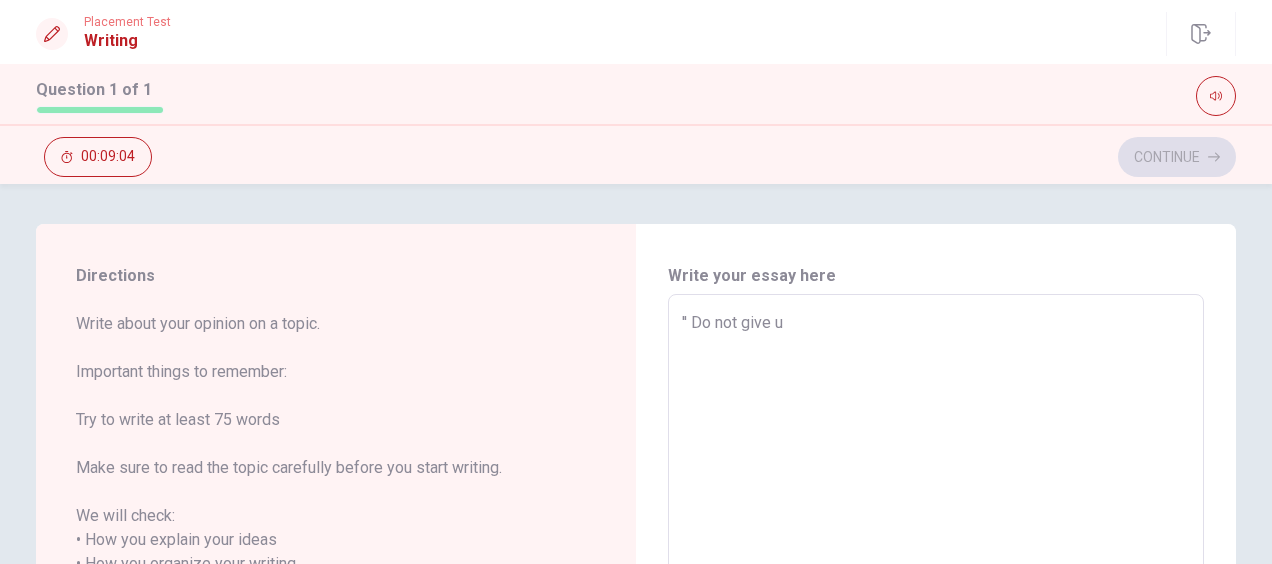 type on "x" 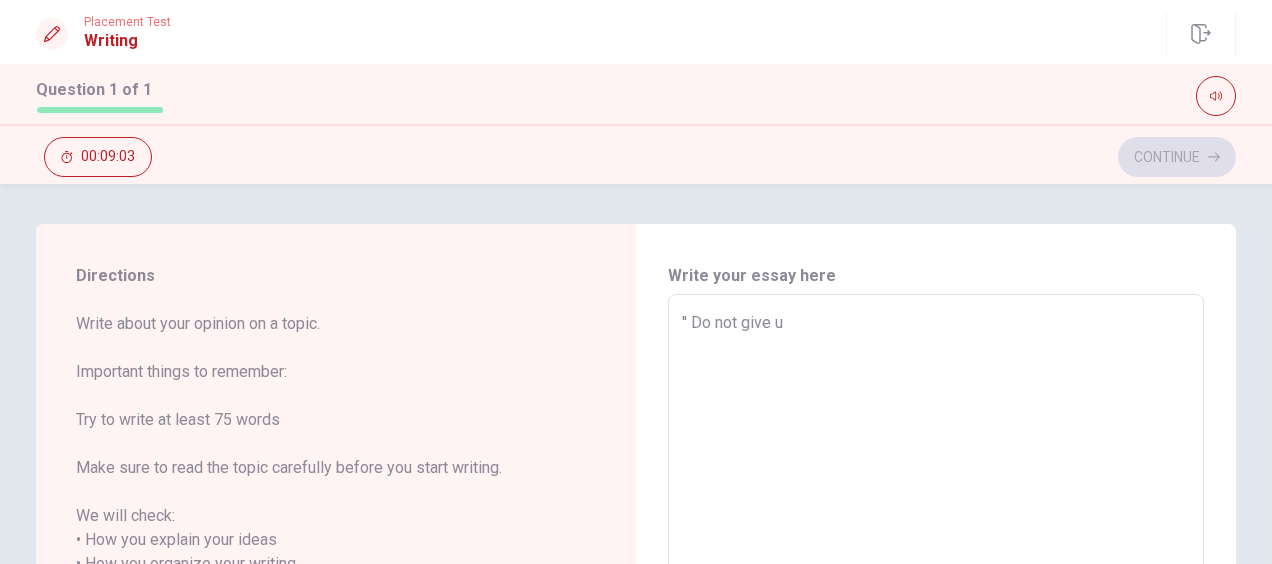 type on "'' Do not give up" 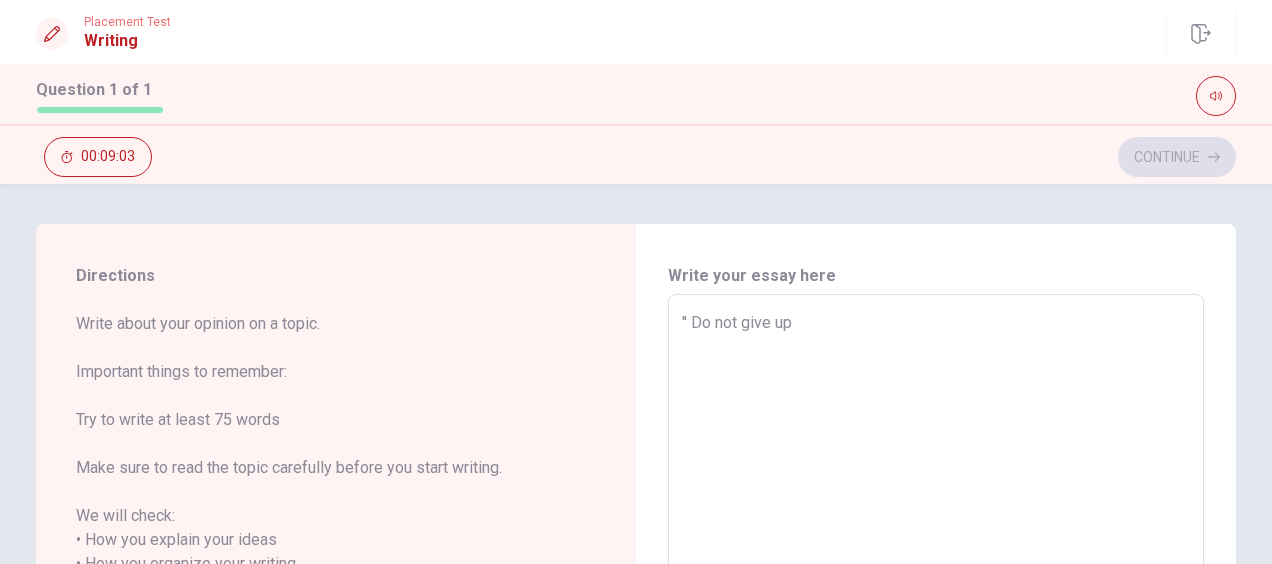 type on "x" 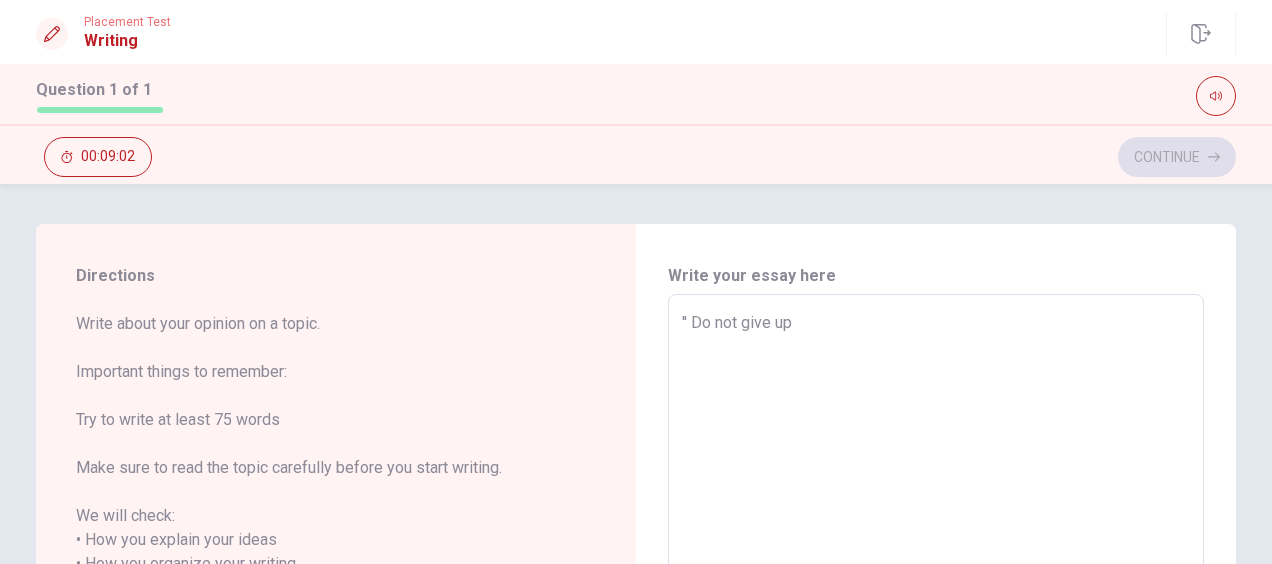type on "'' Do not give up" 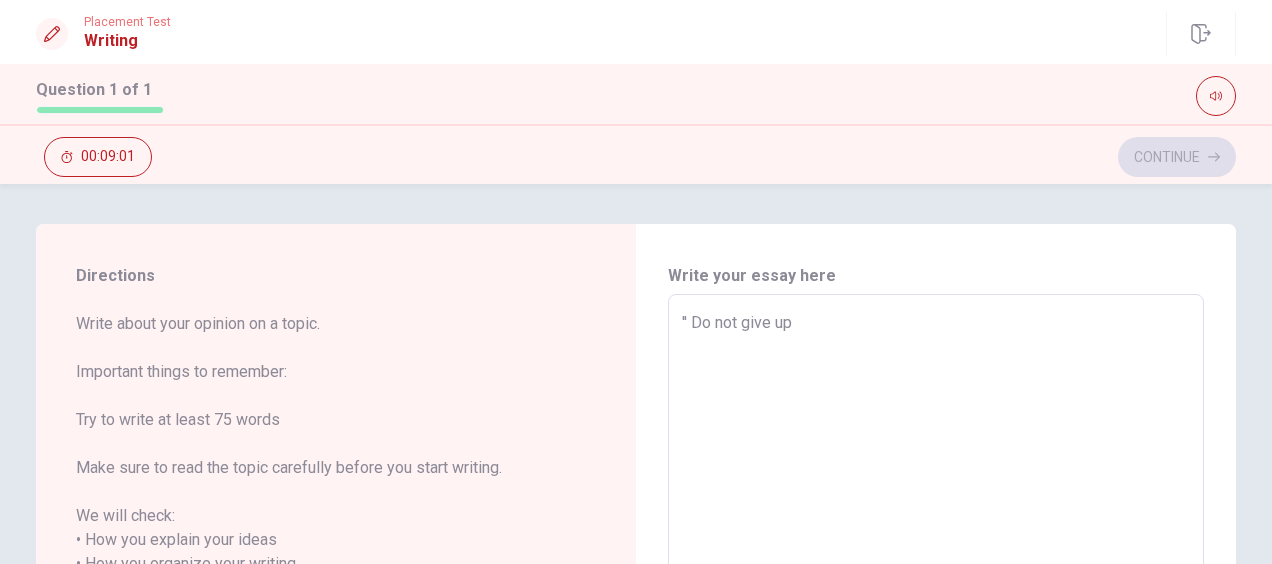 type on "'' Do not give up" 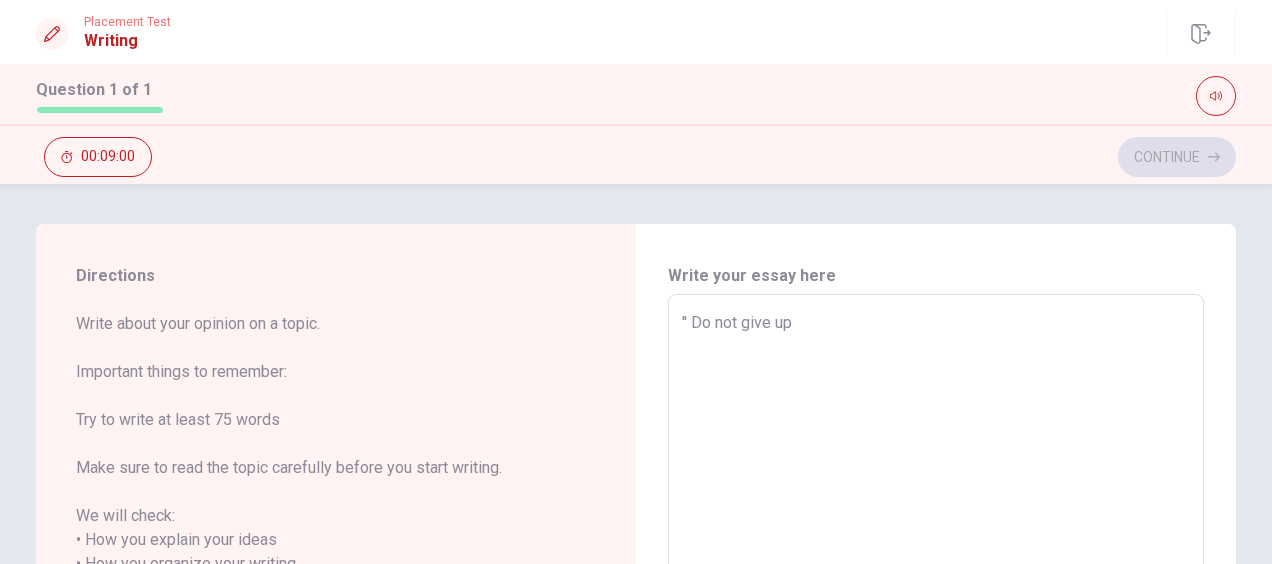 type on "'' Do not give up<" 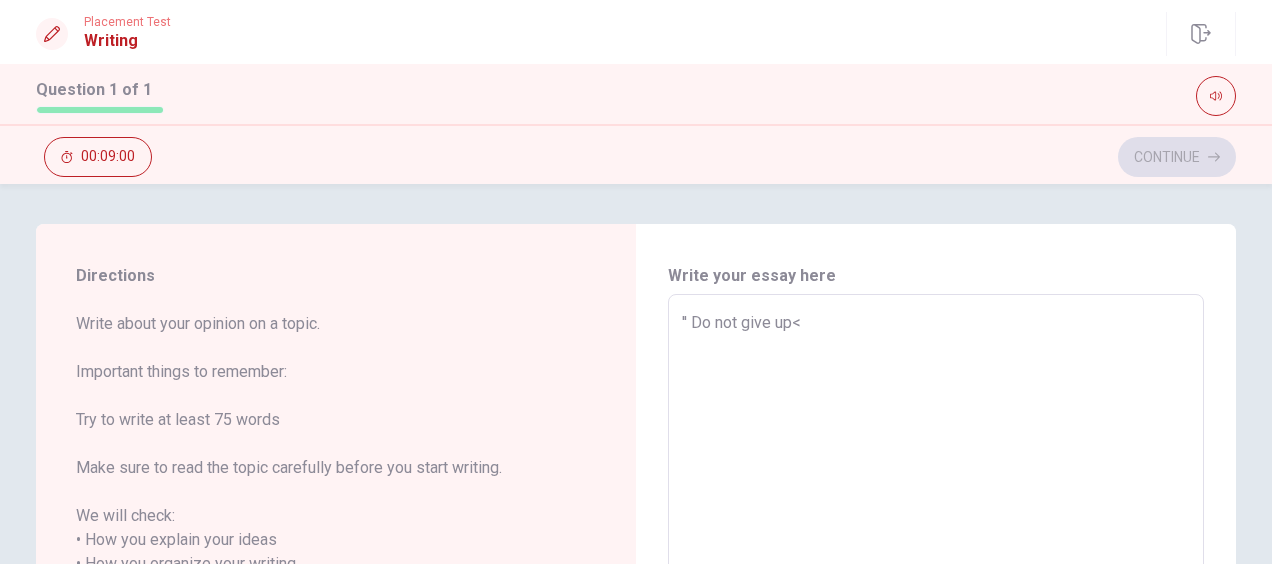 type on "x" 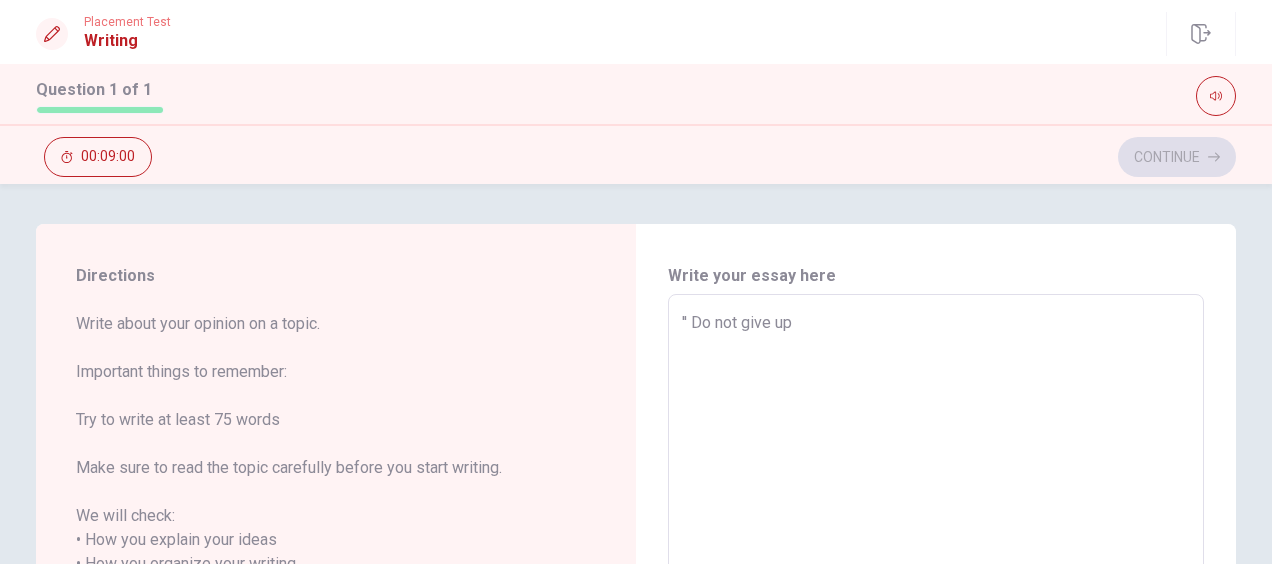 type on "x" 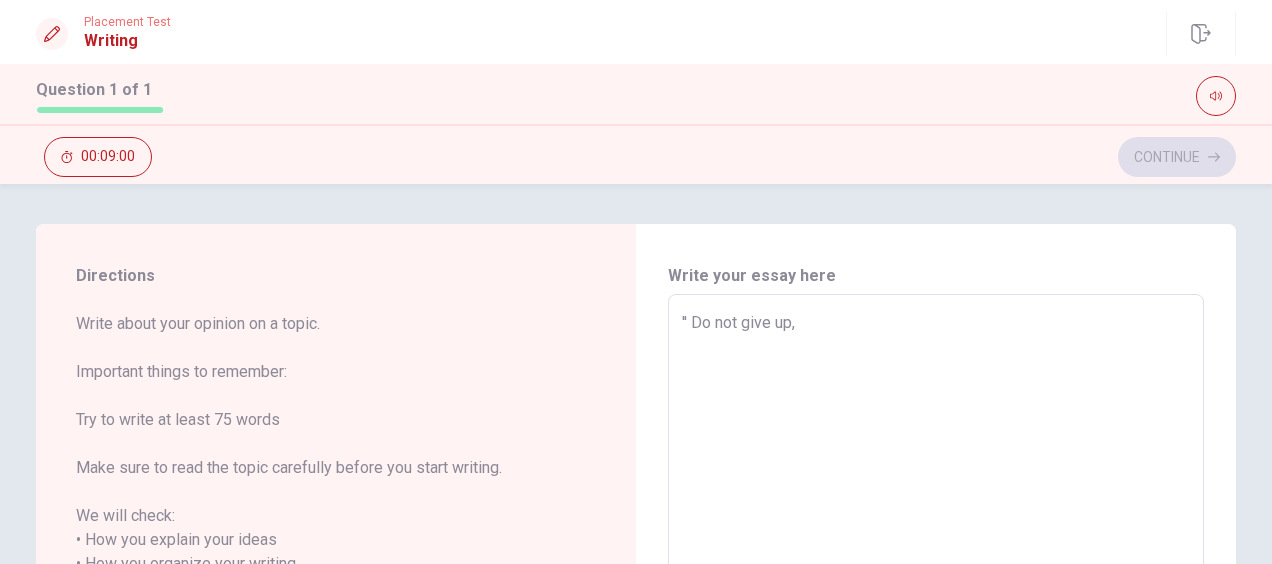 type on "x" 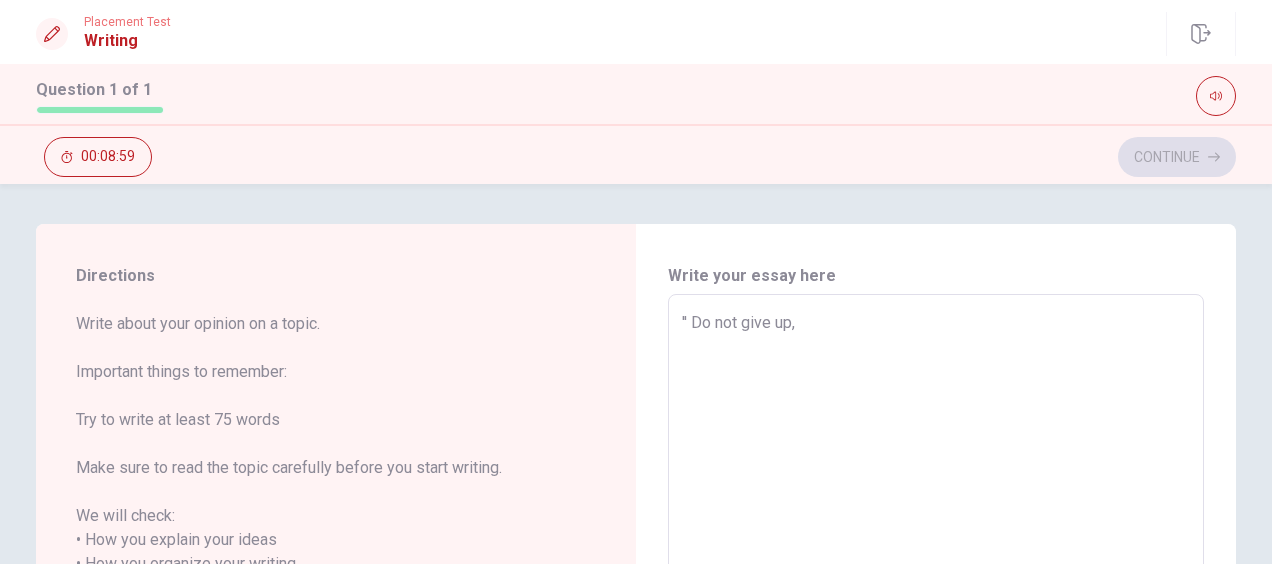 type on "'' Do not give up," 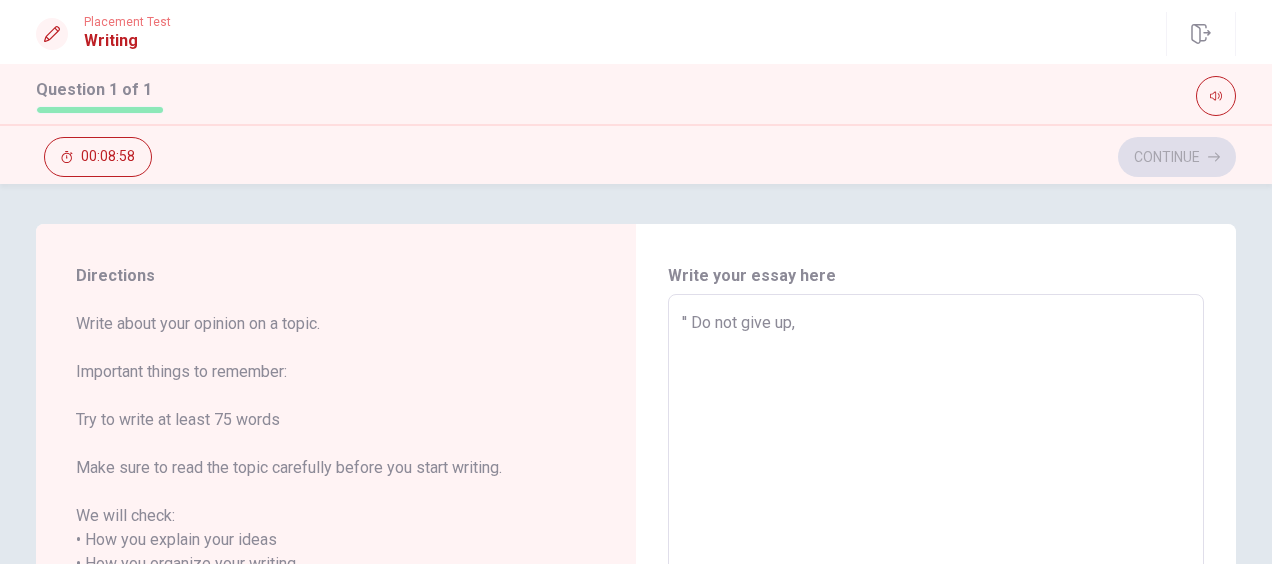 type on "'' Do not give up, y" 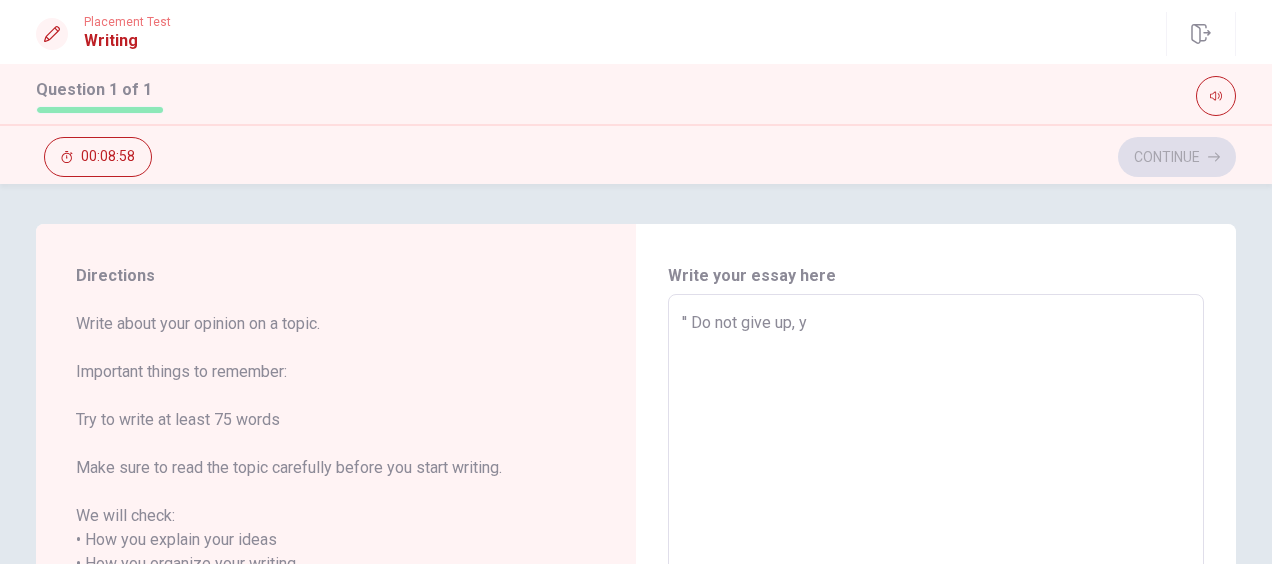 type on "x" 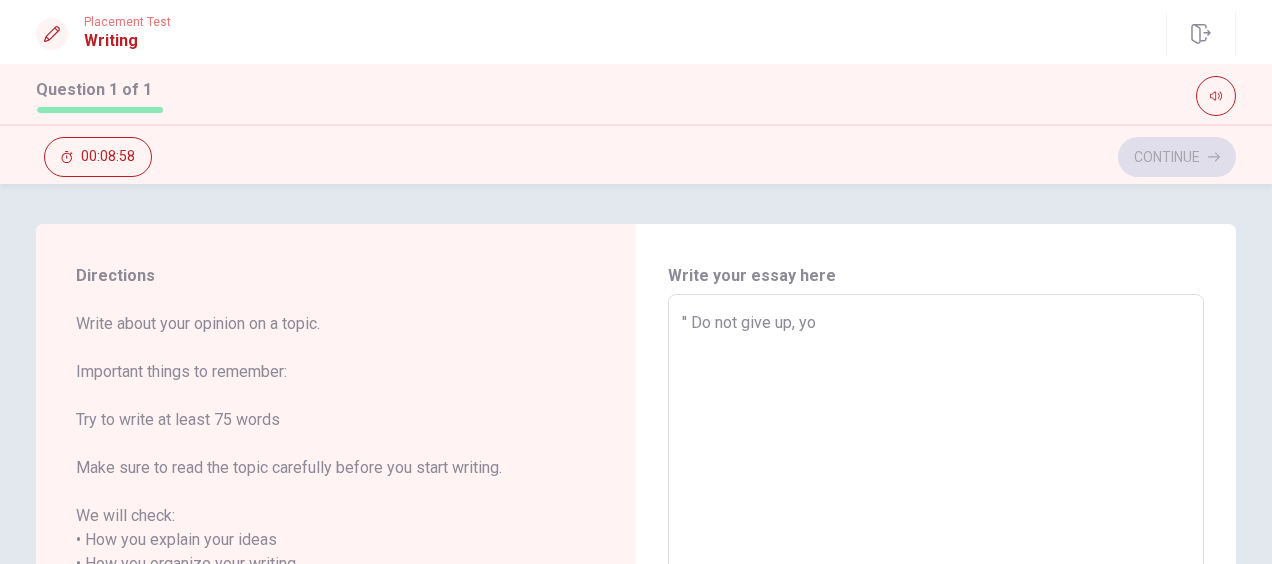 type on "x" 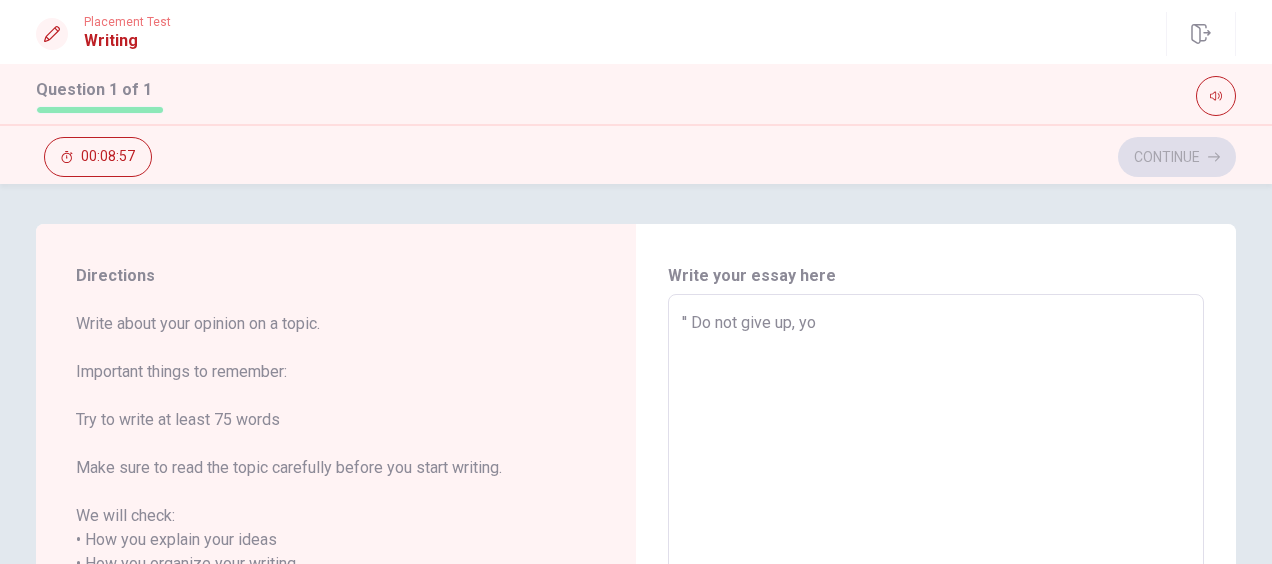 type on "'' Do not give up, you" 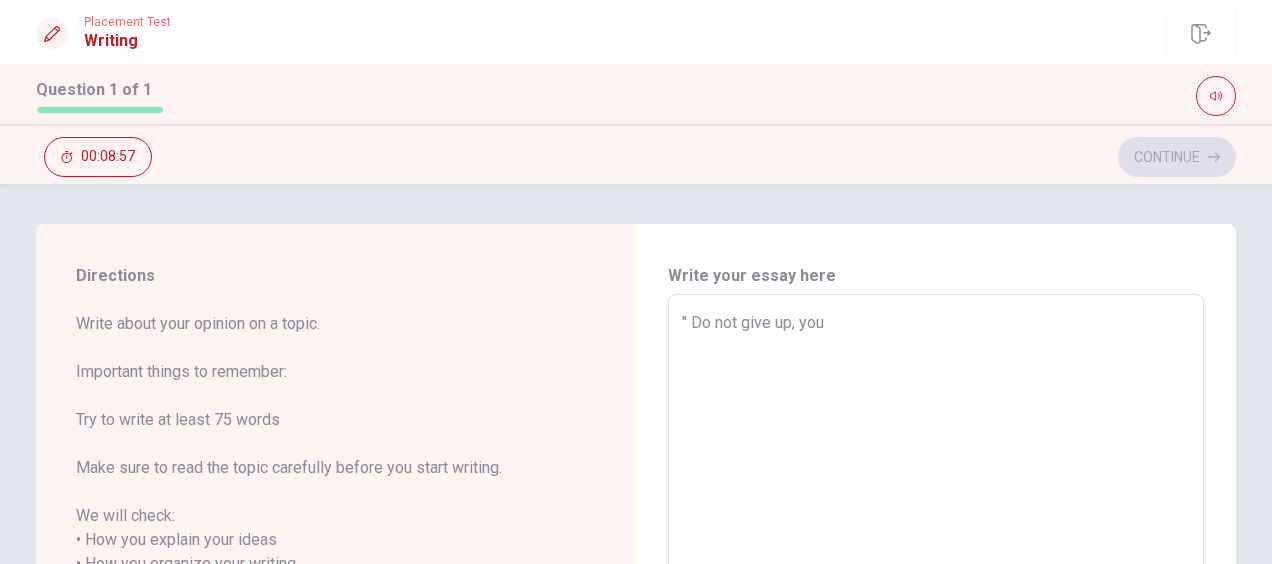 type on "x" 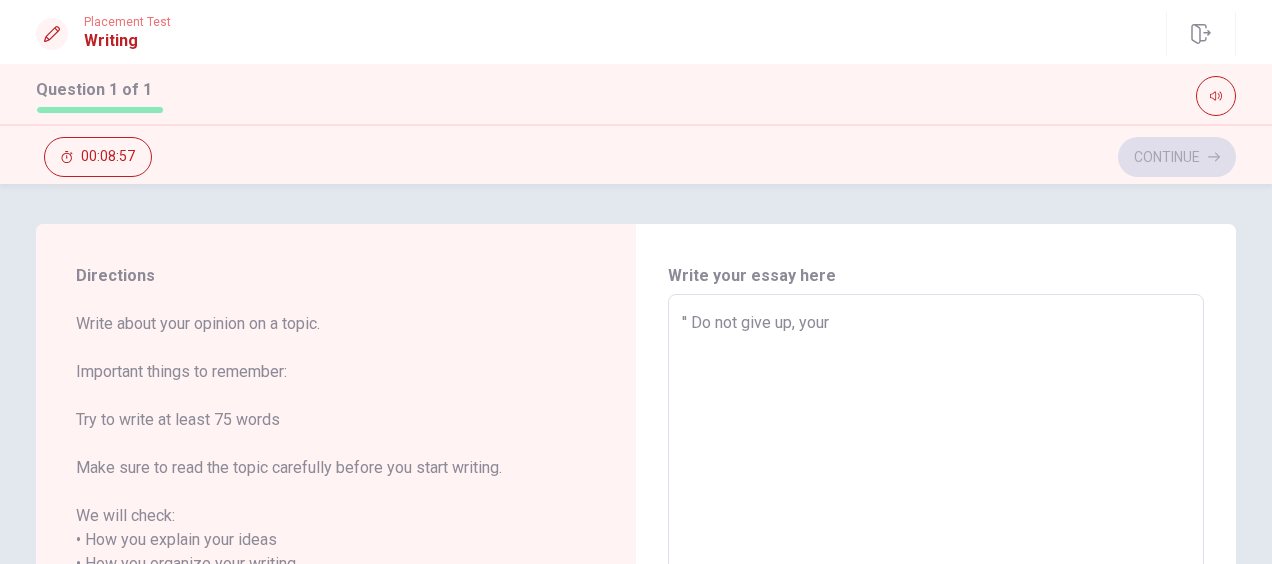type on "x" 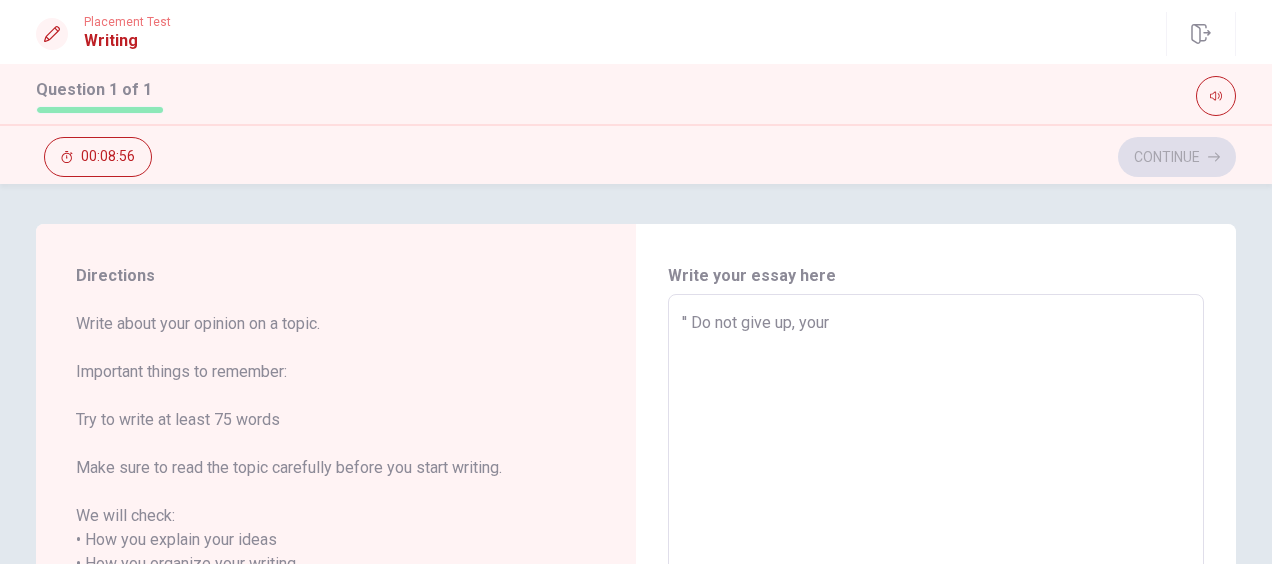 type on "'' Do not give up, your m" 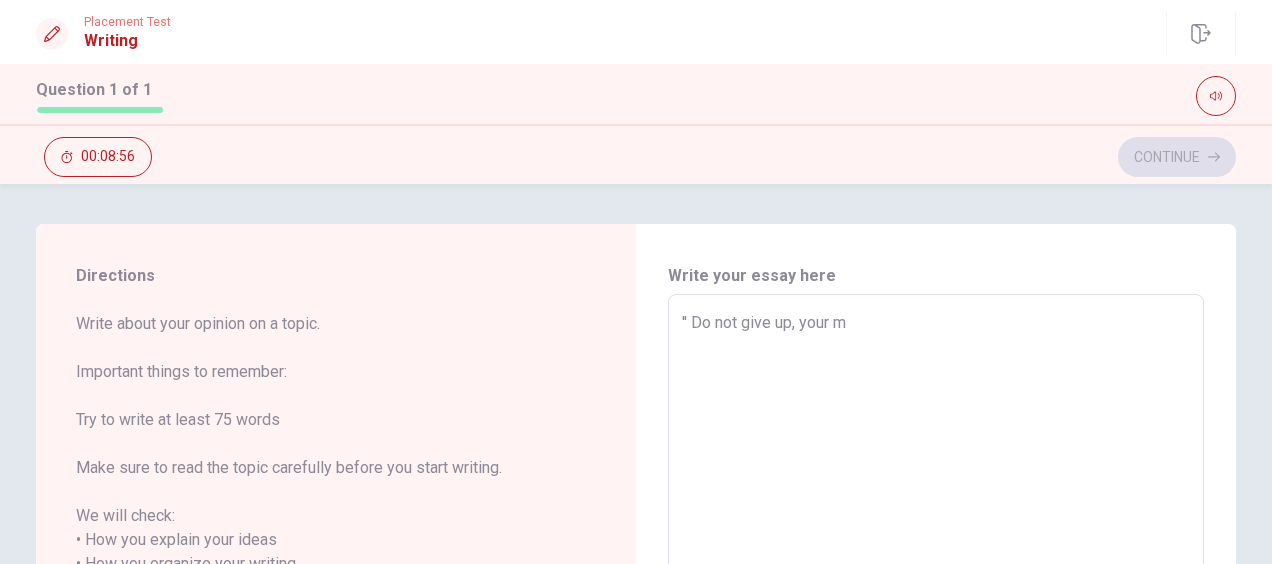 type on "x" 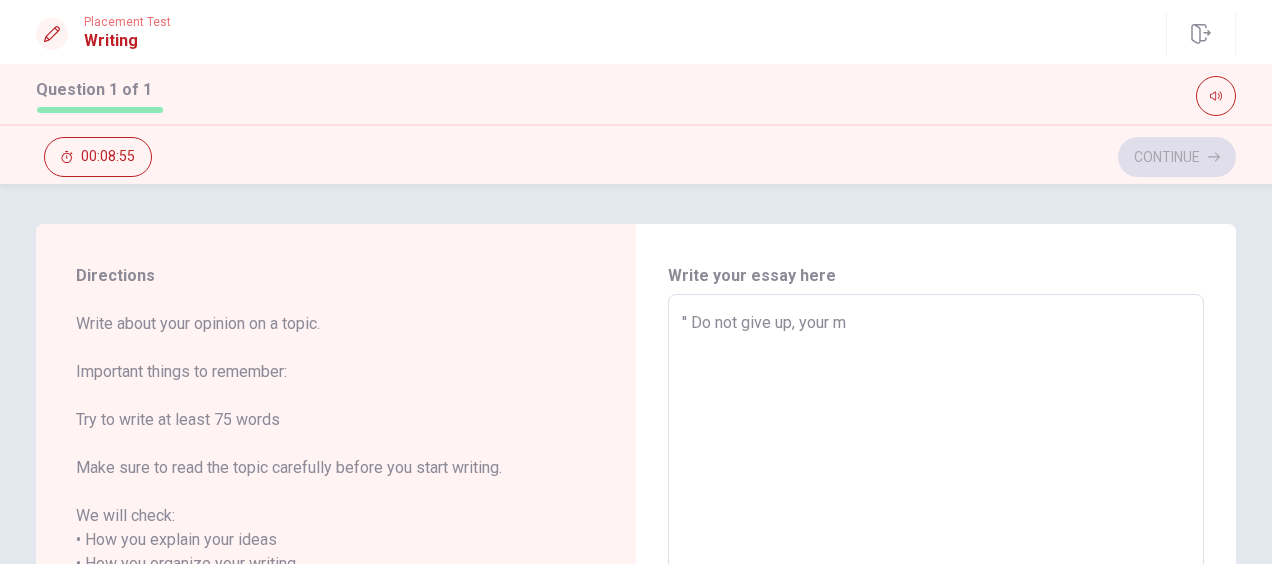 type on "'' Do not give up, your mi" 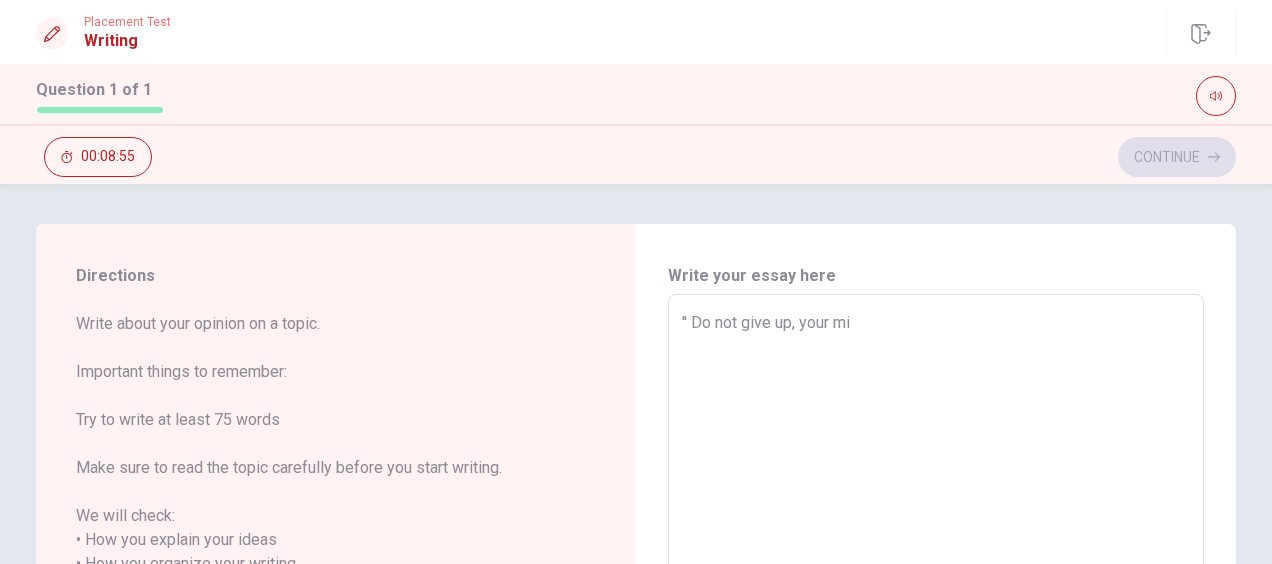type on "x" 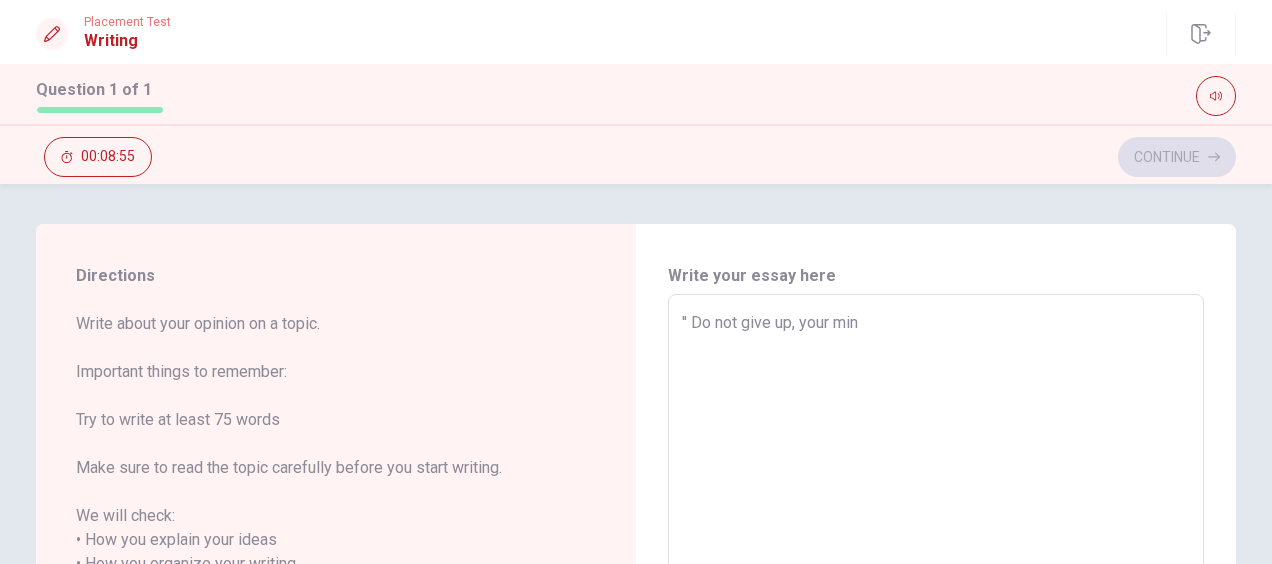 type on "x" 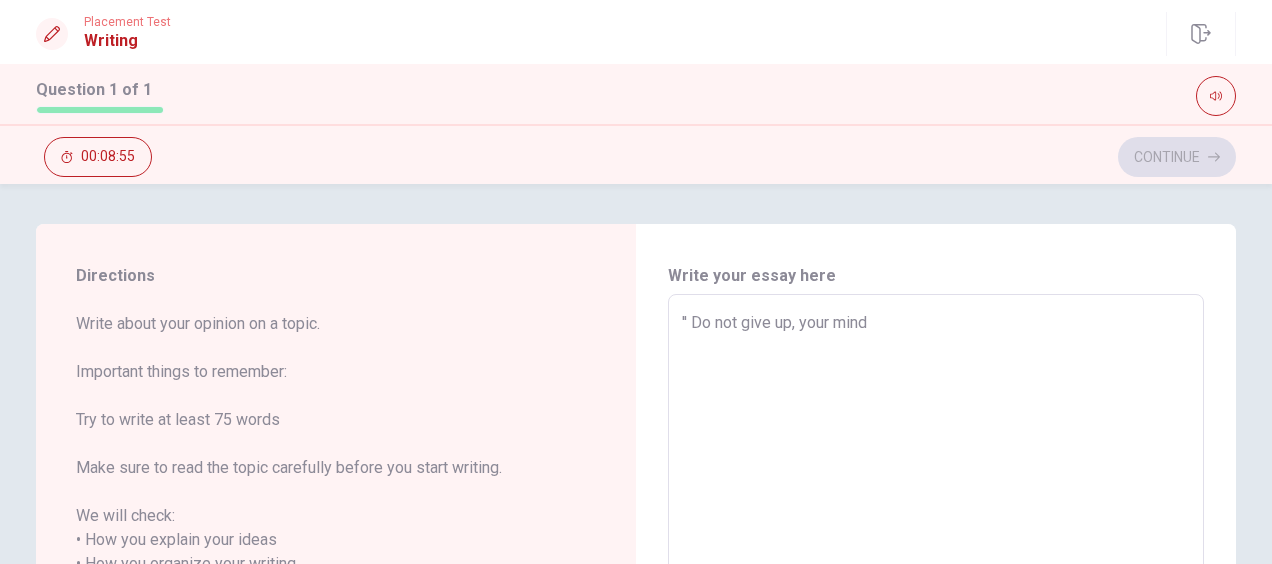 type on "x" 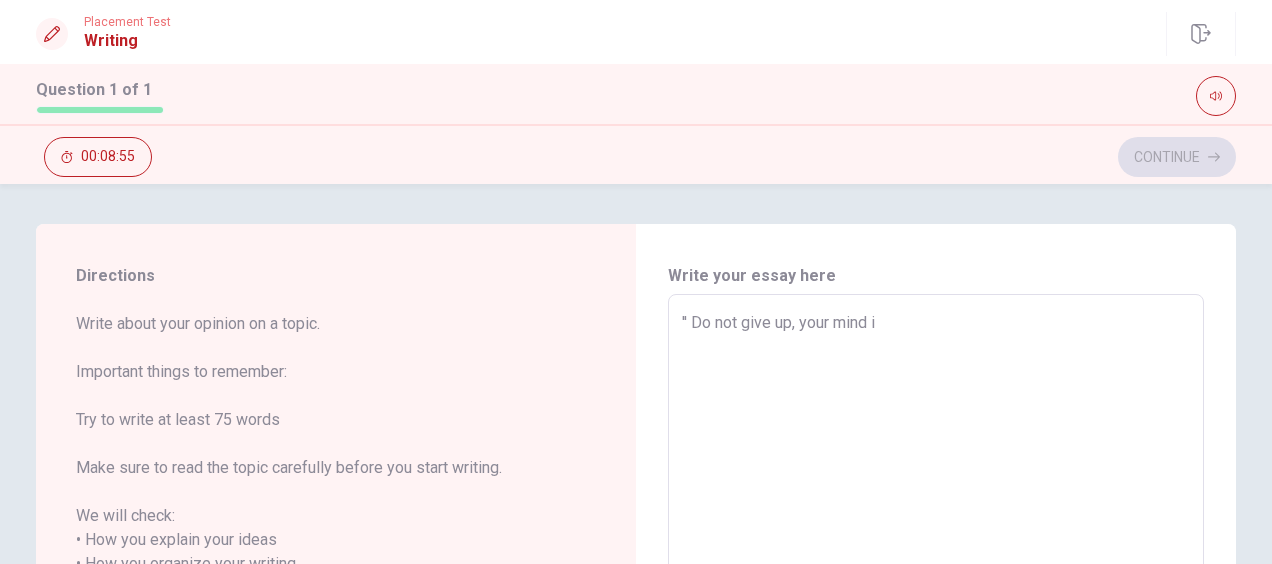 type on "x" 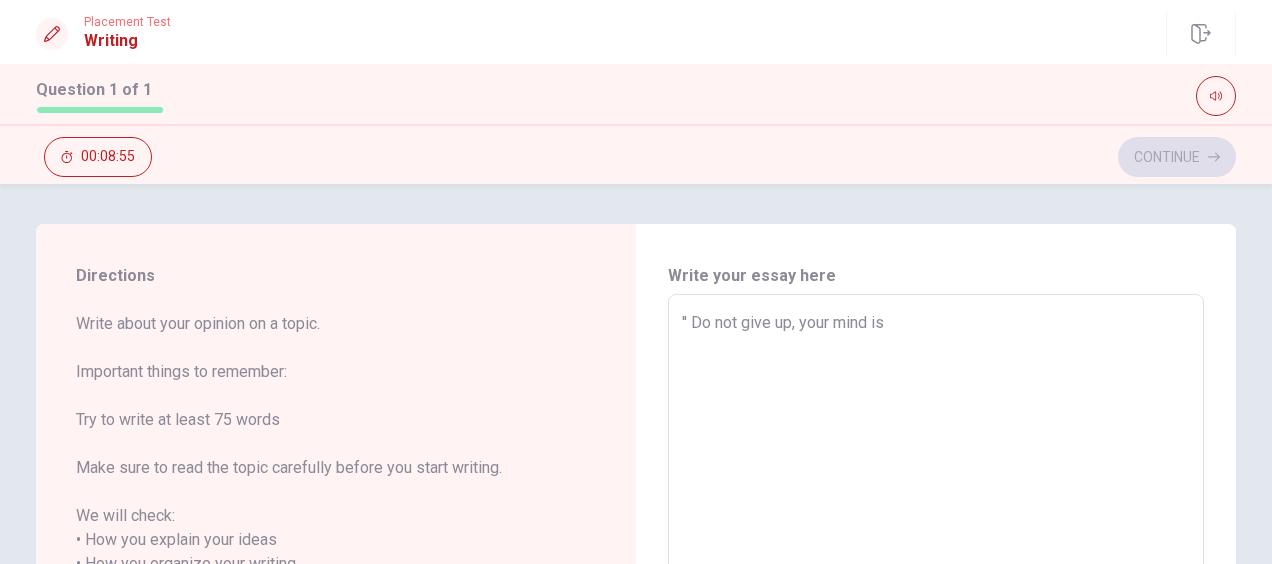 type on "x" 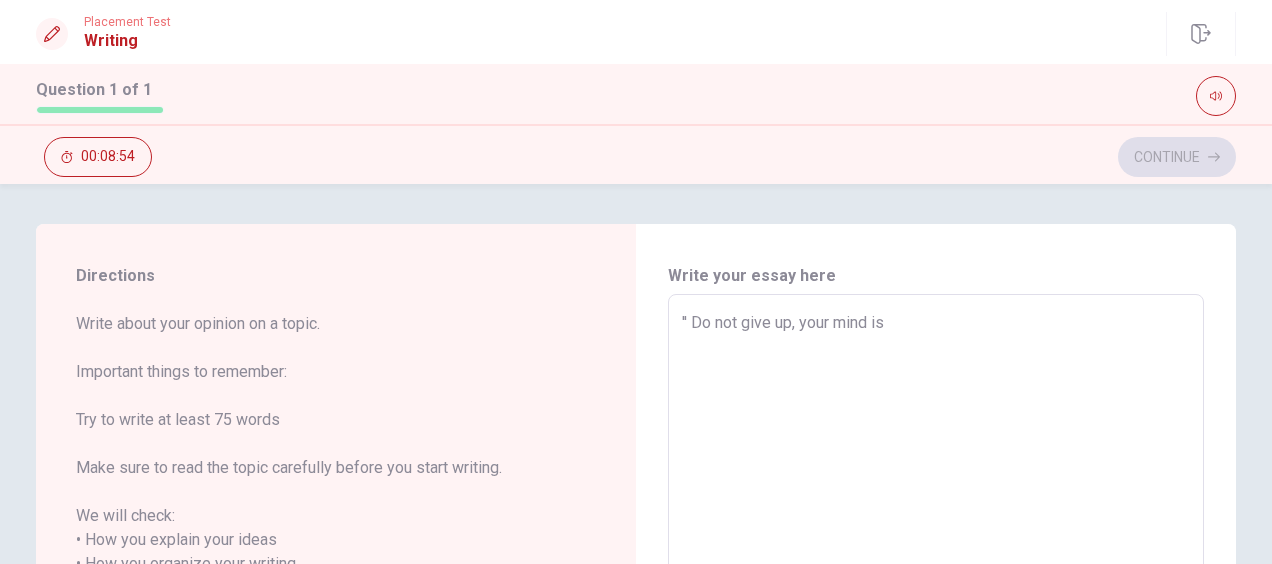 type on "'' Do not give up, your mind is" 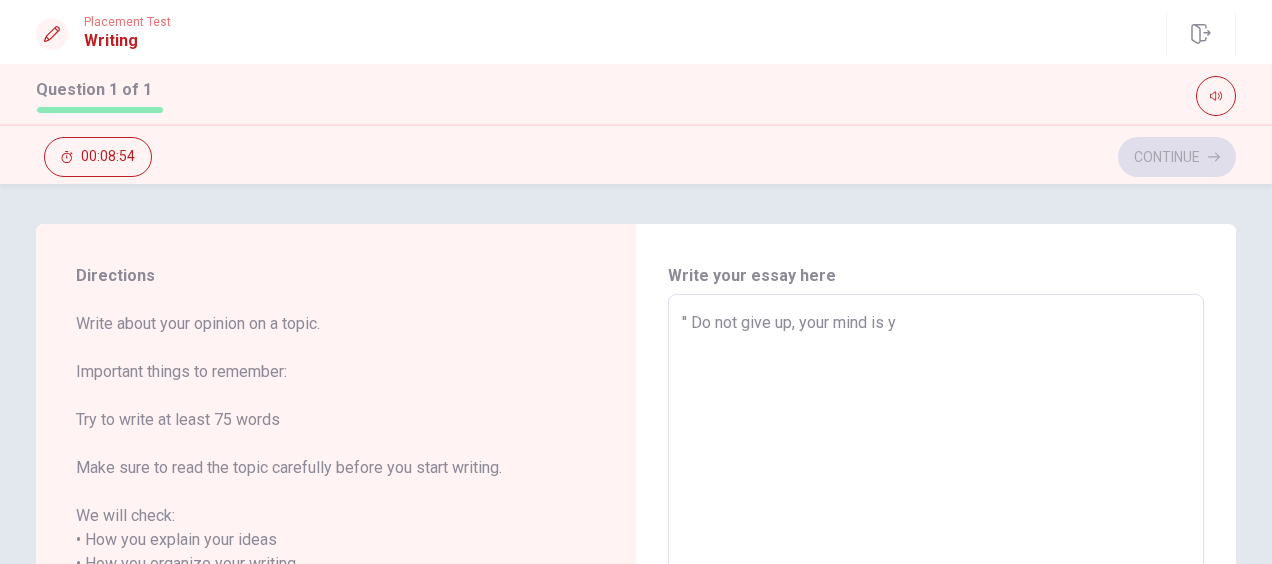 type on "x" 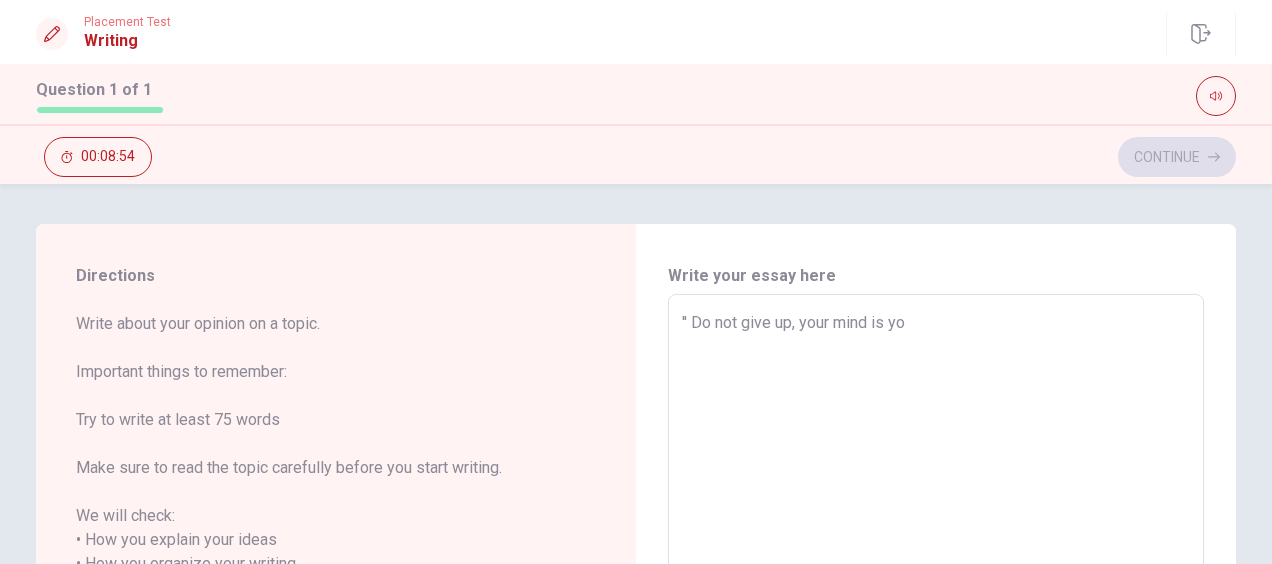 type on "x" 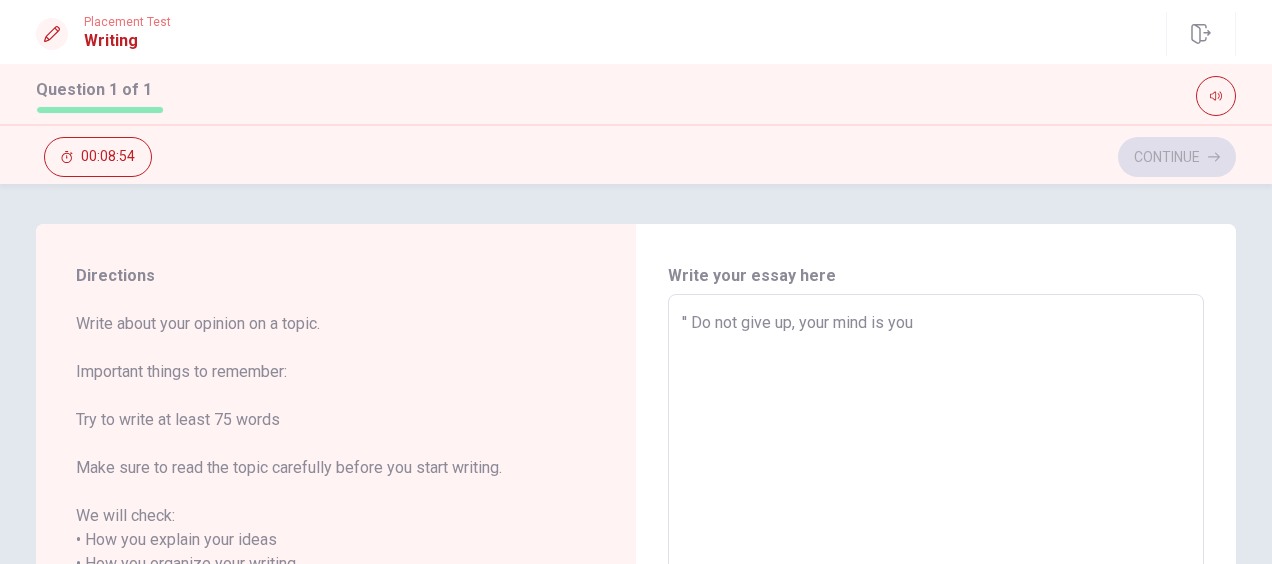 type on "x" 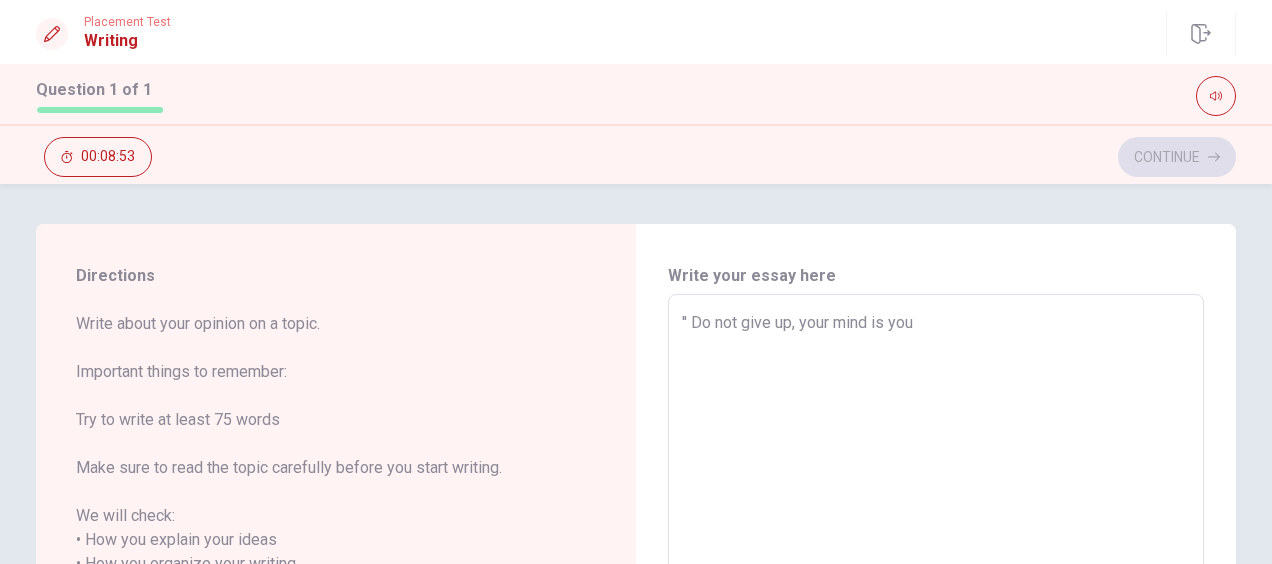 type on "'' Do not give up, your mind is youe" 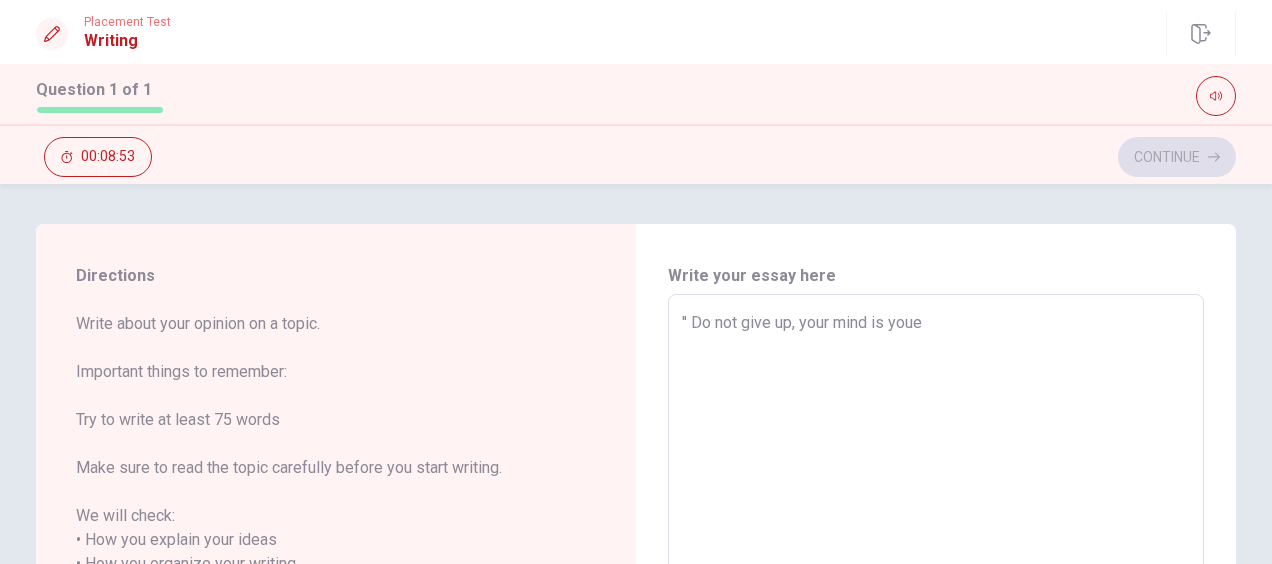 type on "x" 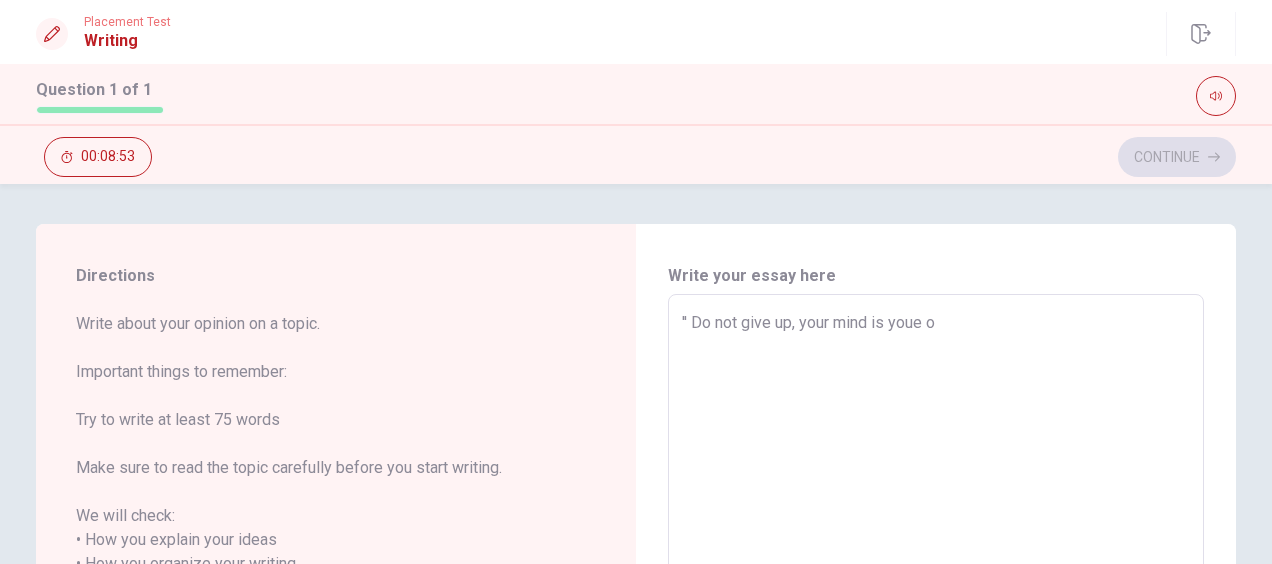 type on "x" 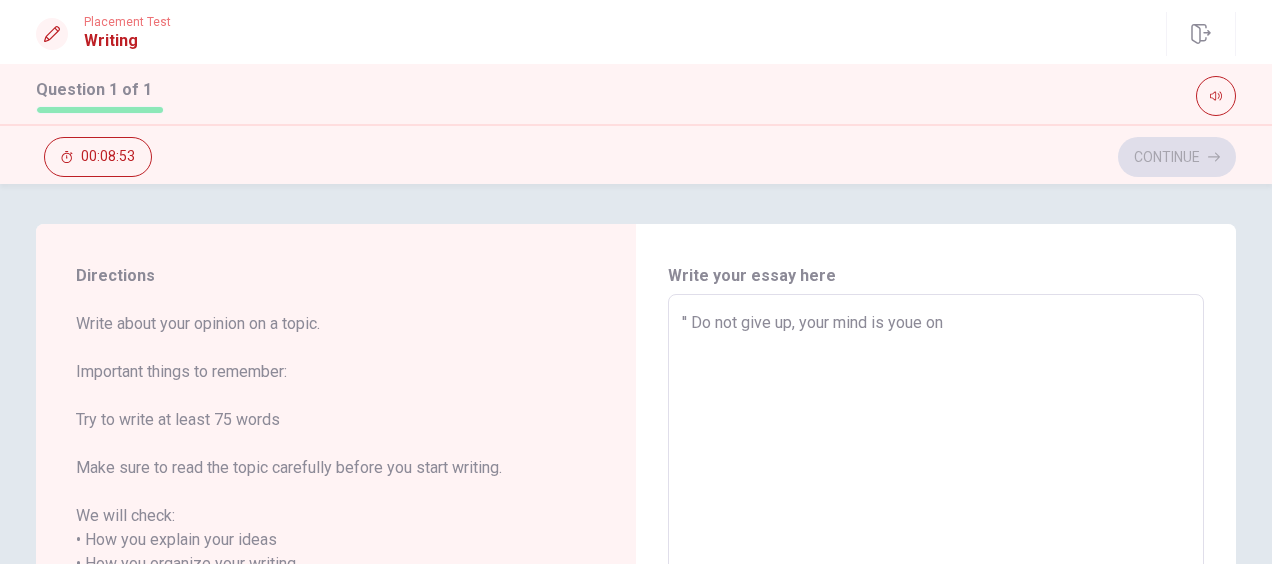 type on "x" 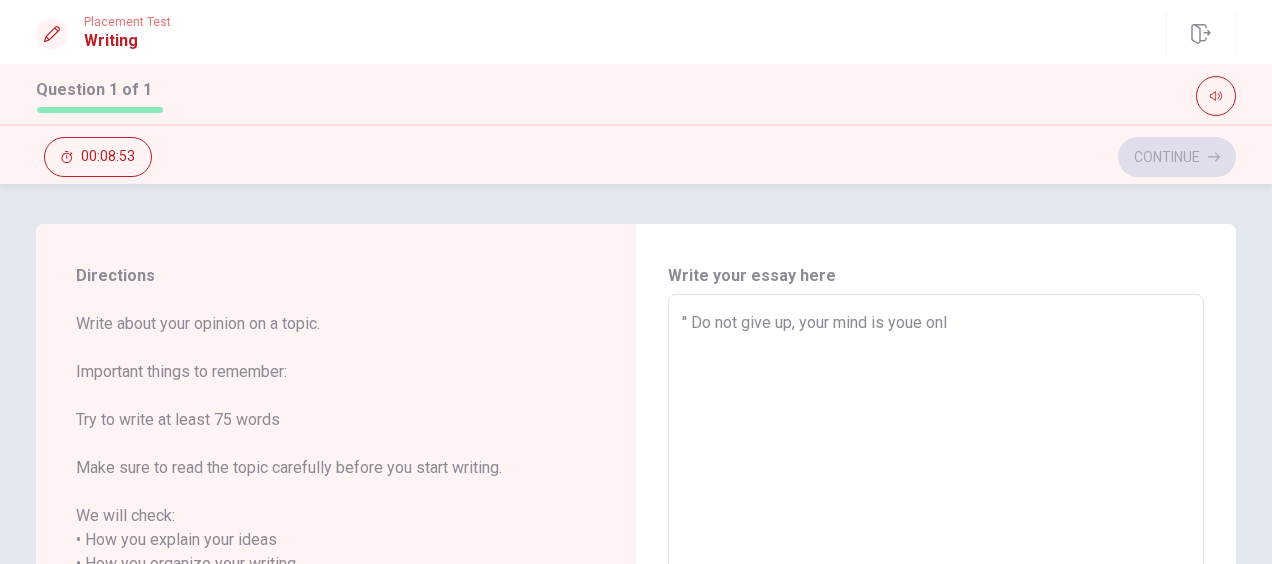 type on "x" 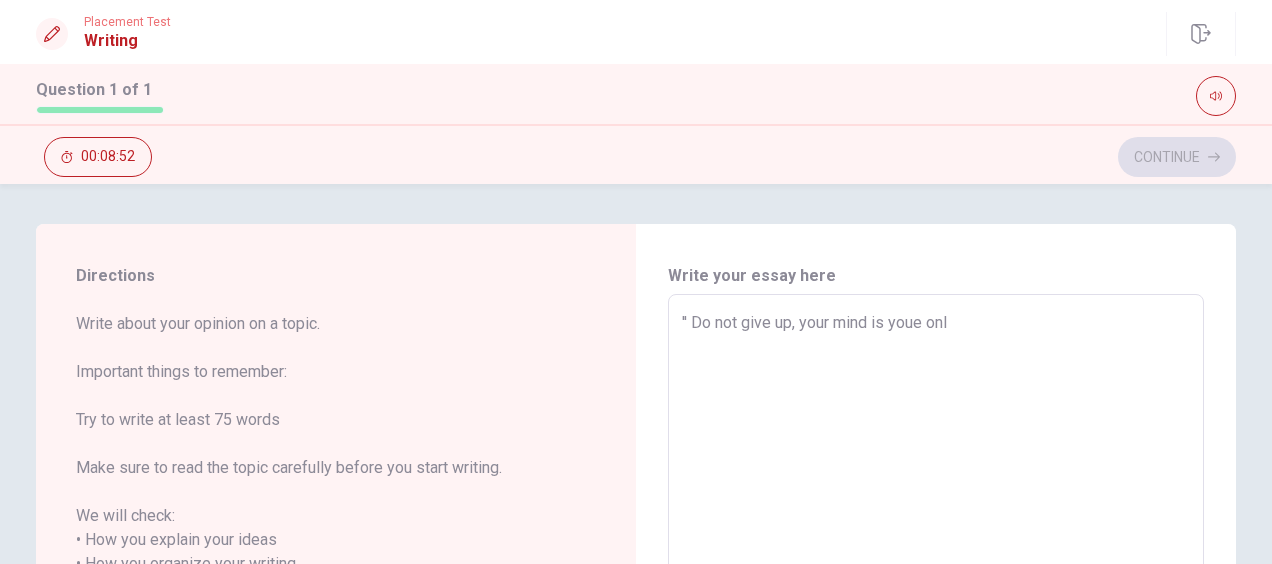 type on "'' Do not give up, your mind is youe only" 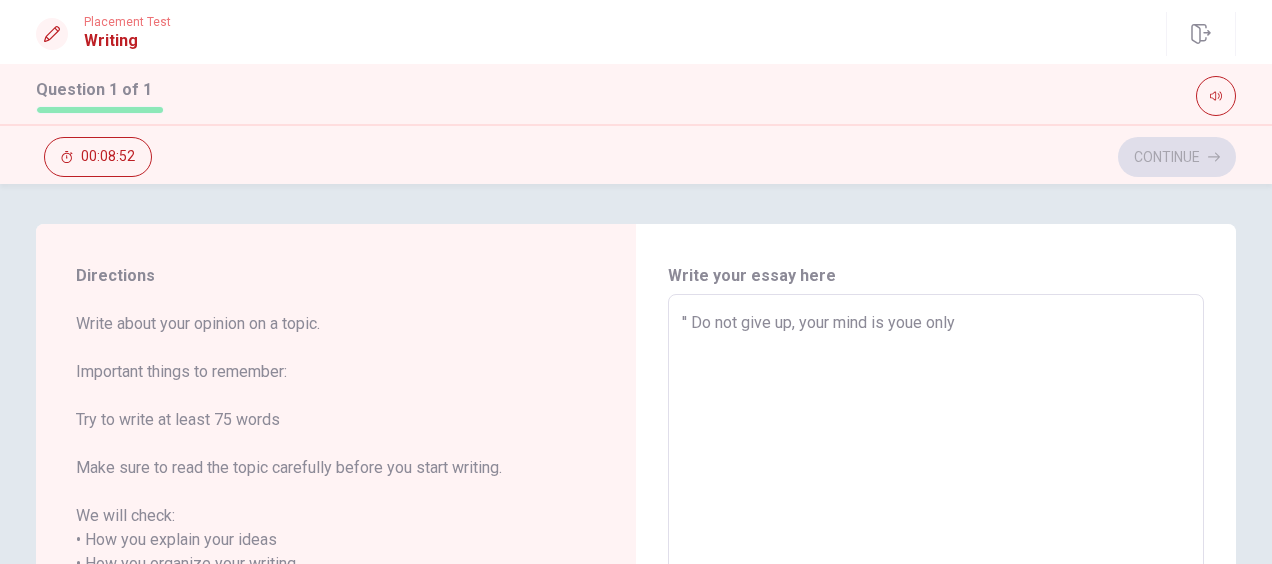 type on "x" 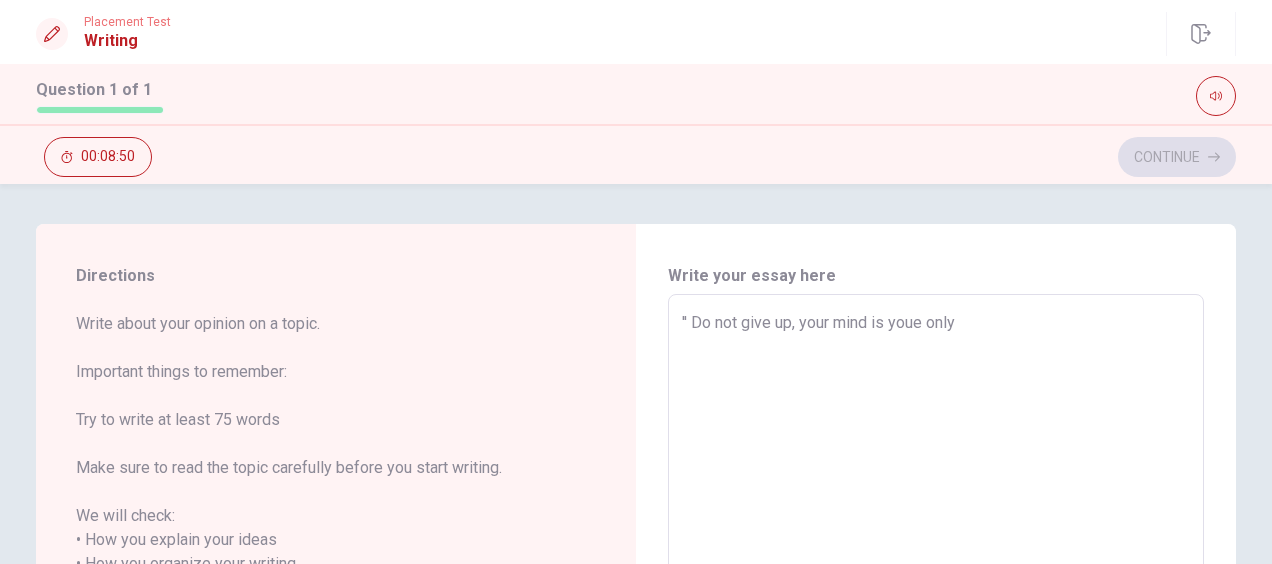 type on "x" 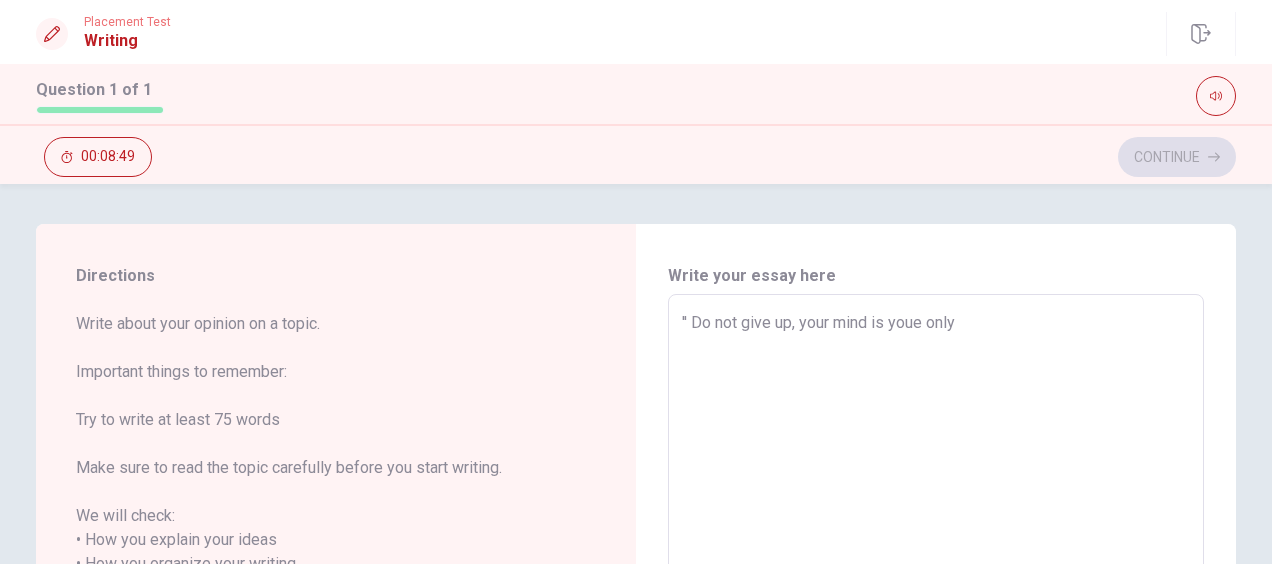 type on "'' Do not give up, your mind is you only" 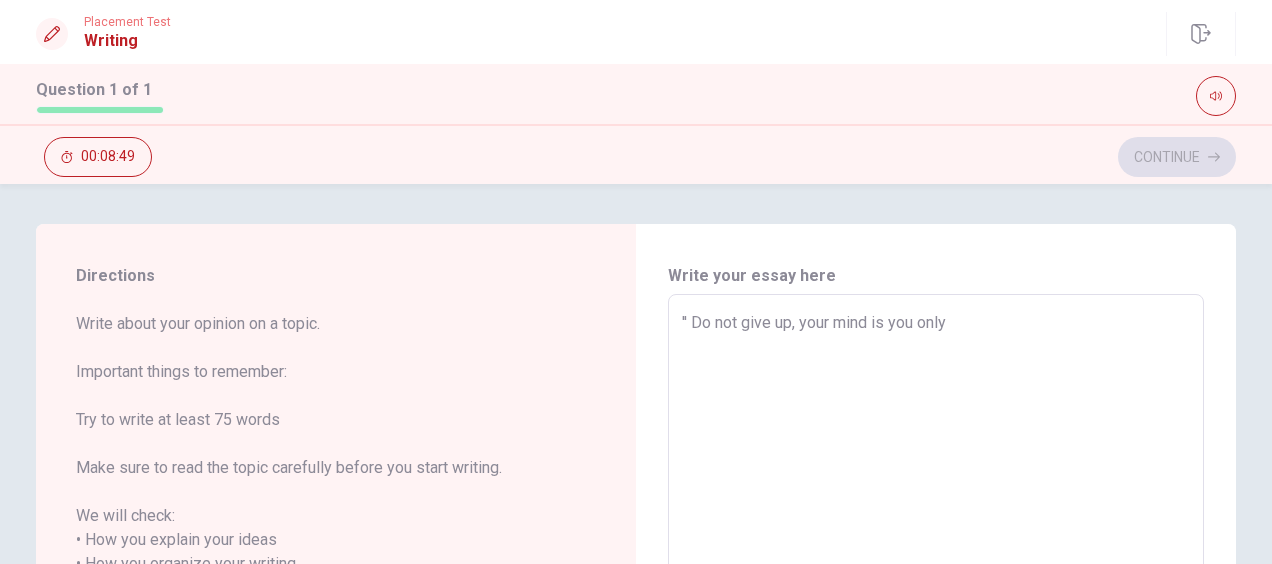 type on "x" 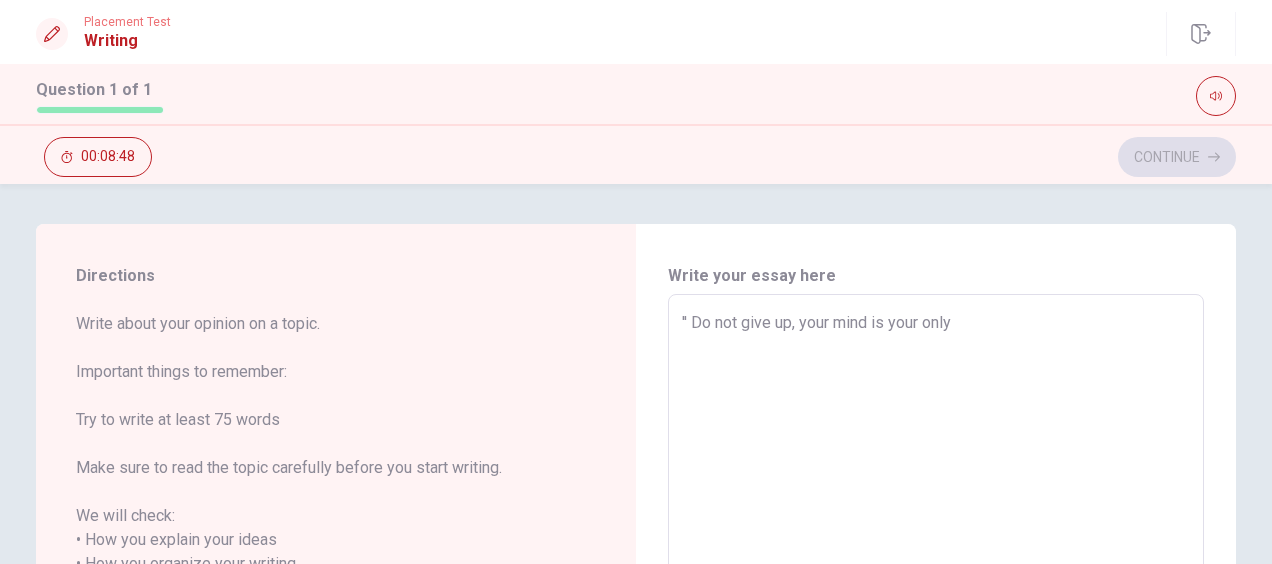 type on "x" 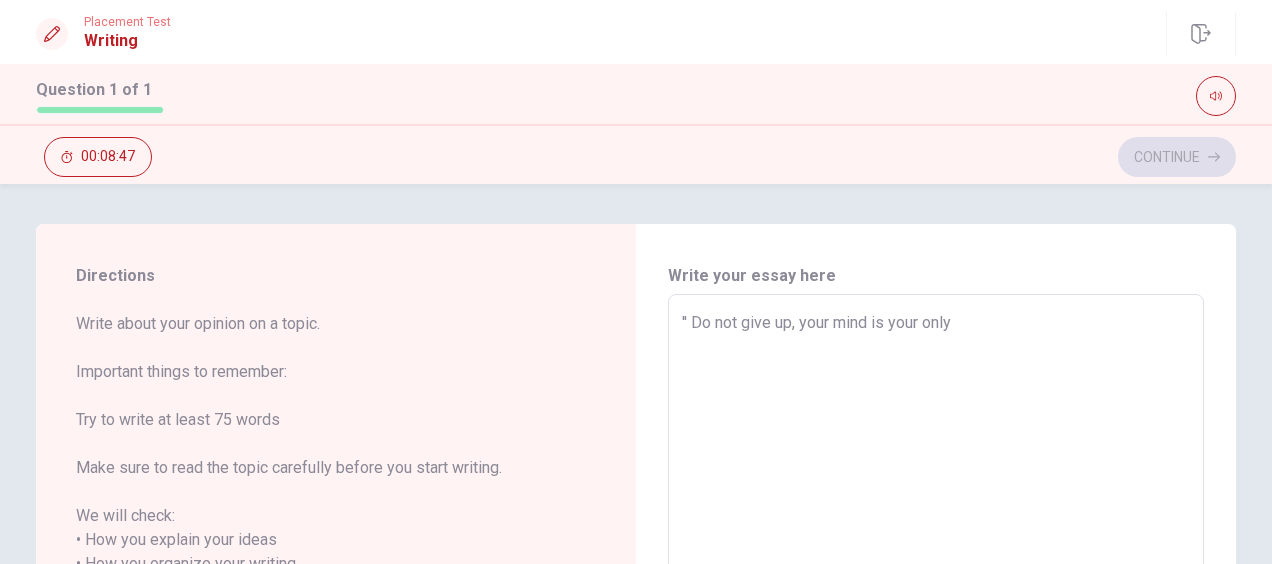 type on "'' Do not give up, your mind is your only" 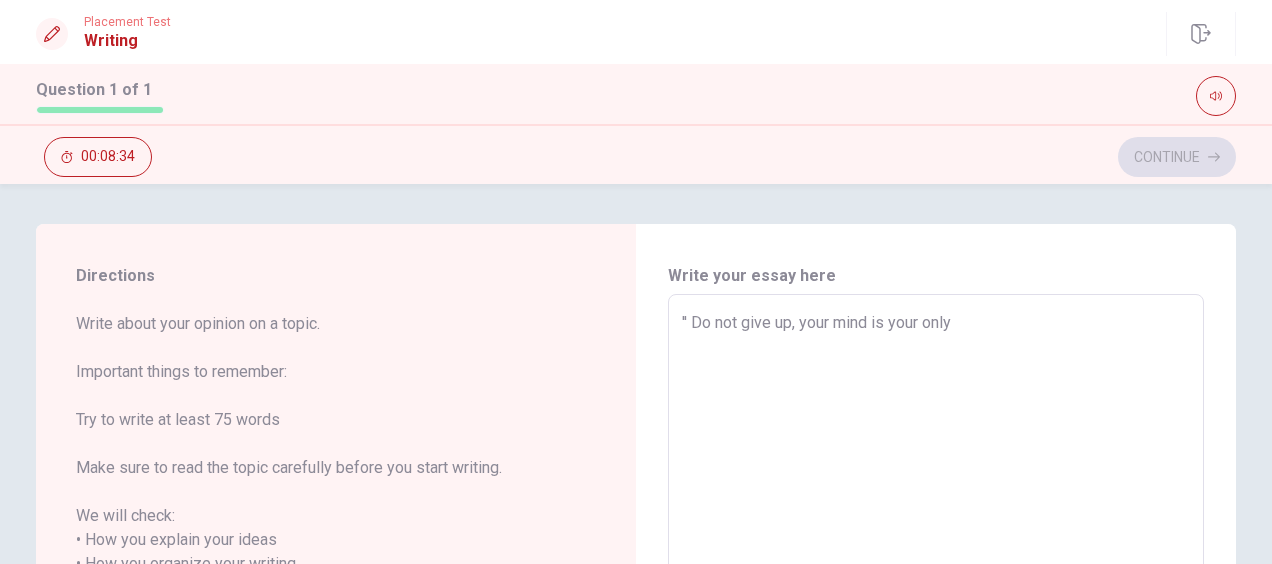 type on "x" 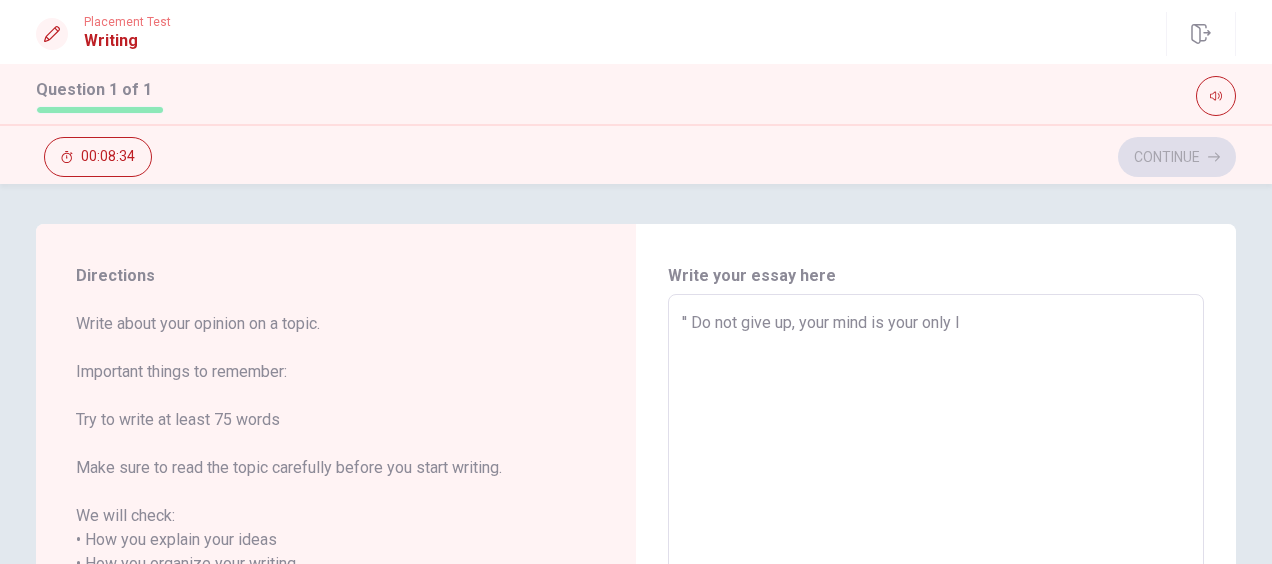 type on "x" 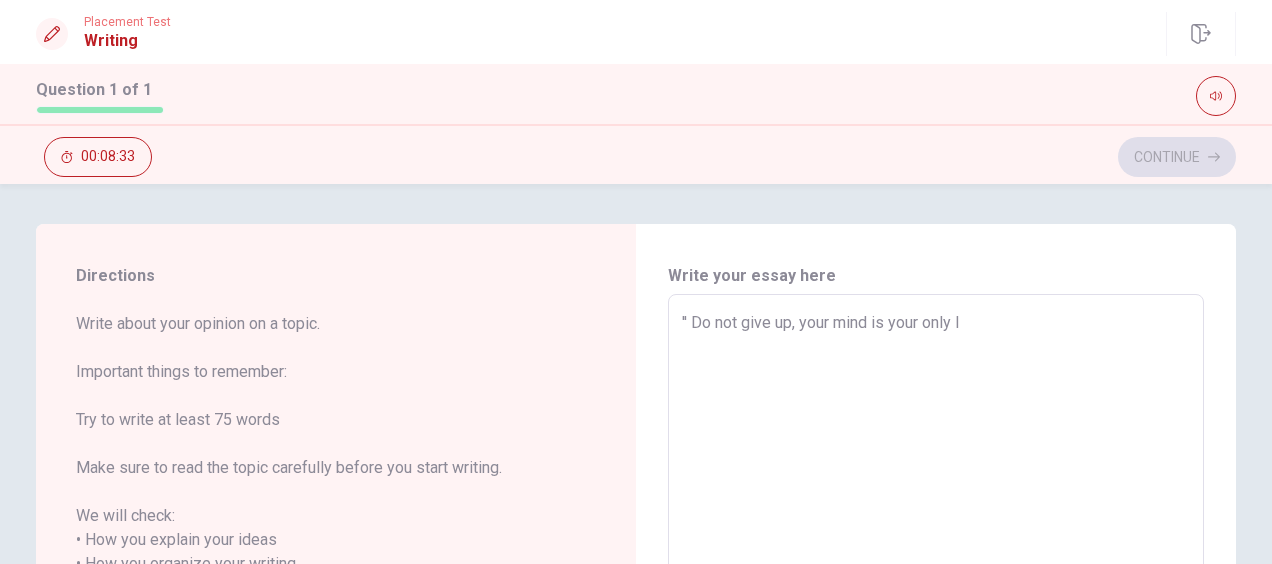 type on "'' Do not give up, your mind is your only li" 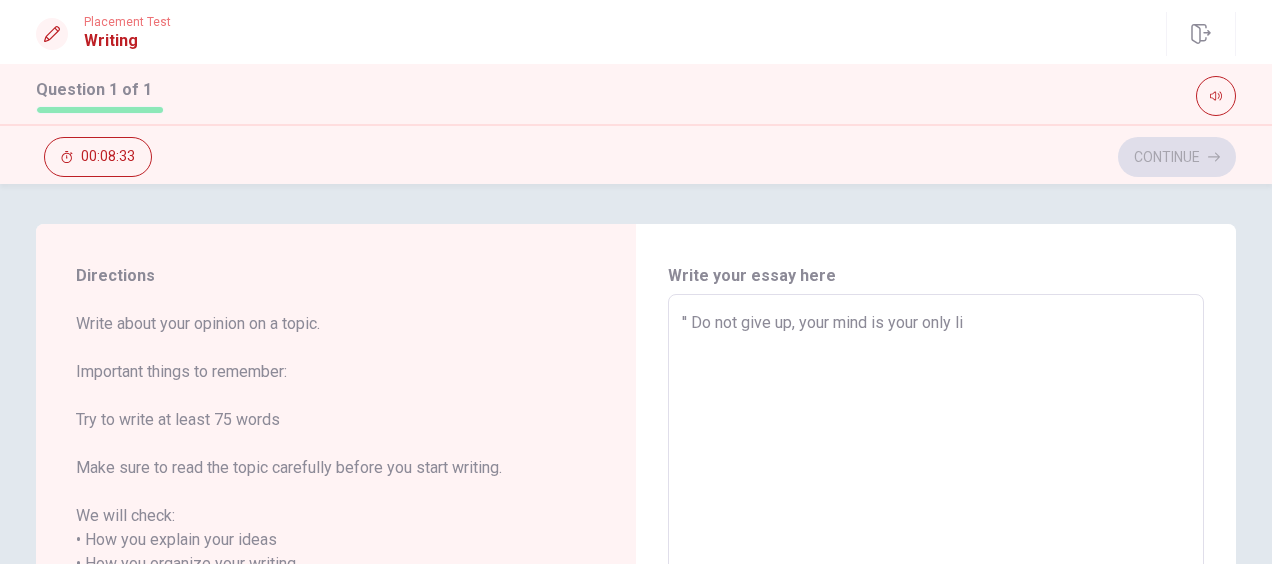 type on "x" 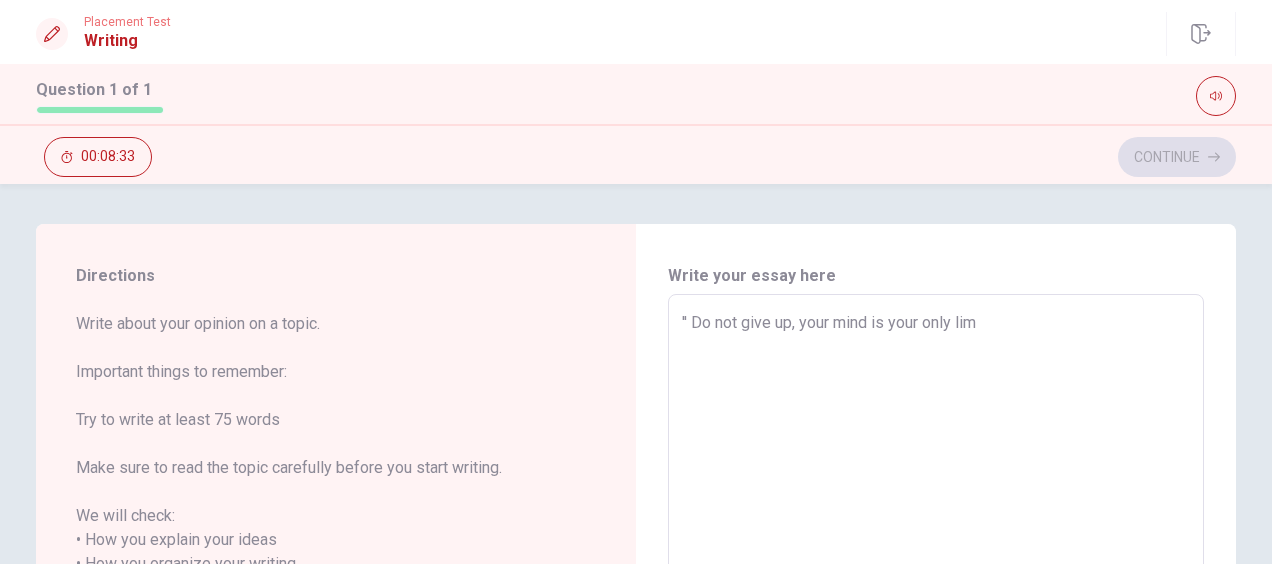 type on "x" 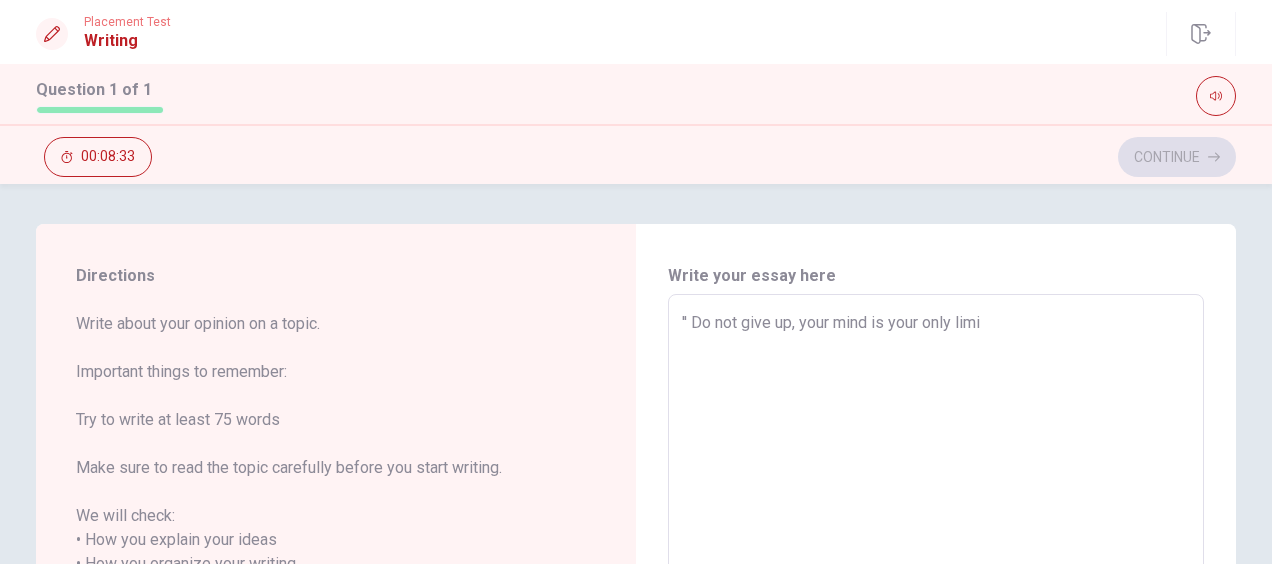 type on "x" 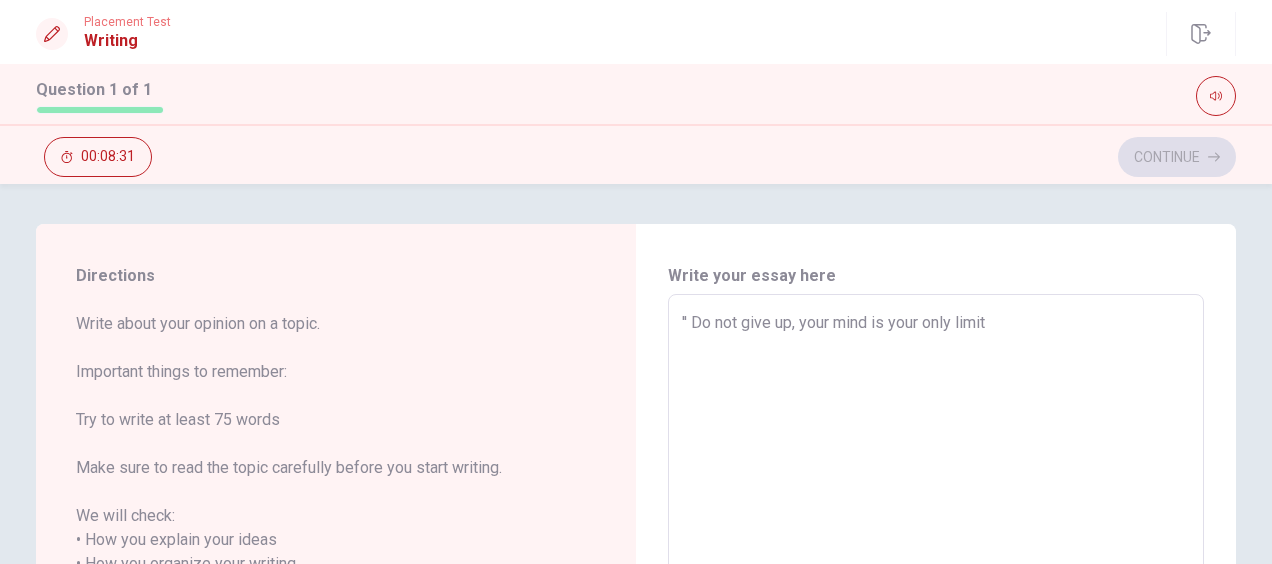 type on "x" 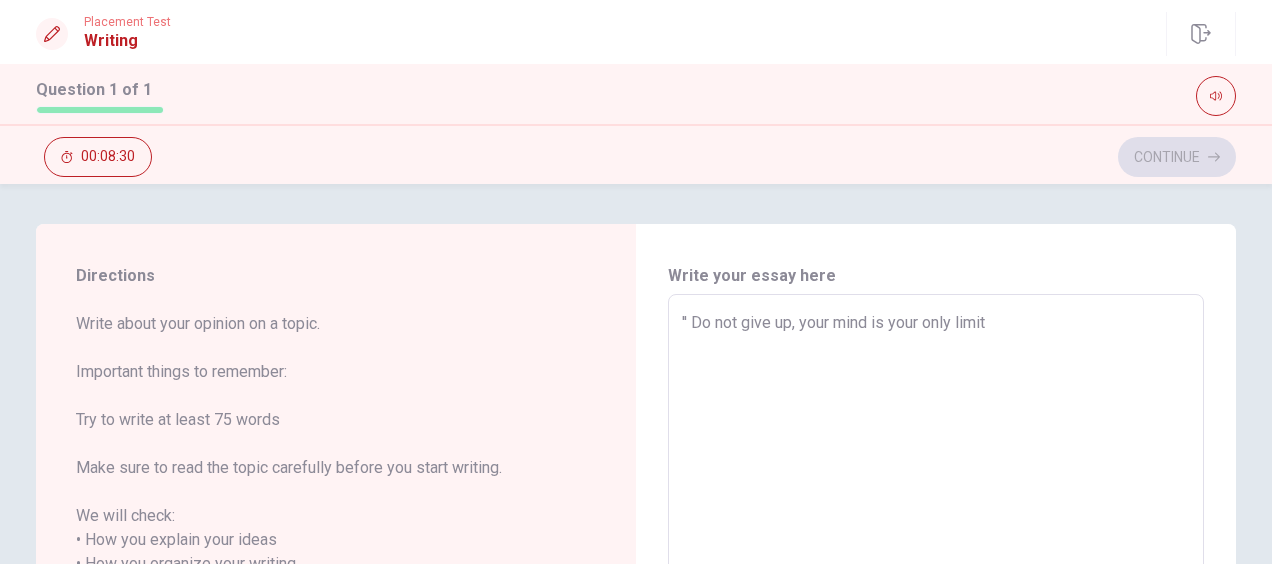 type on "'' Do not give up, your mind is your only limit'" 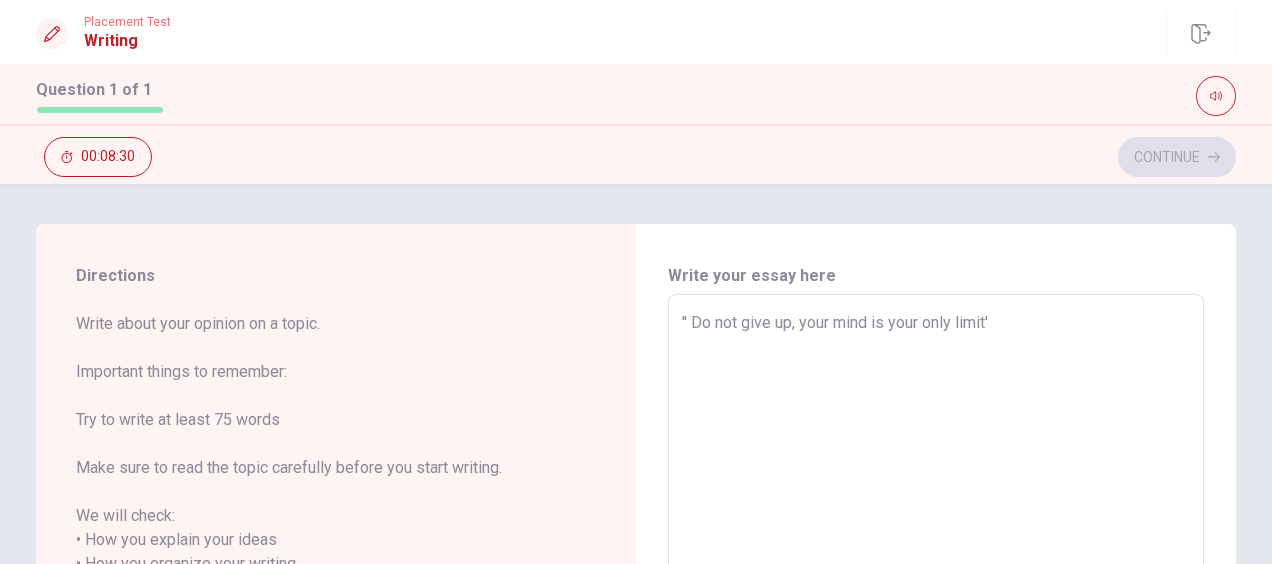 type on "x" 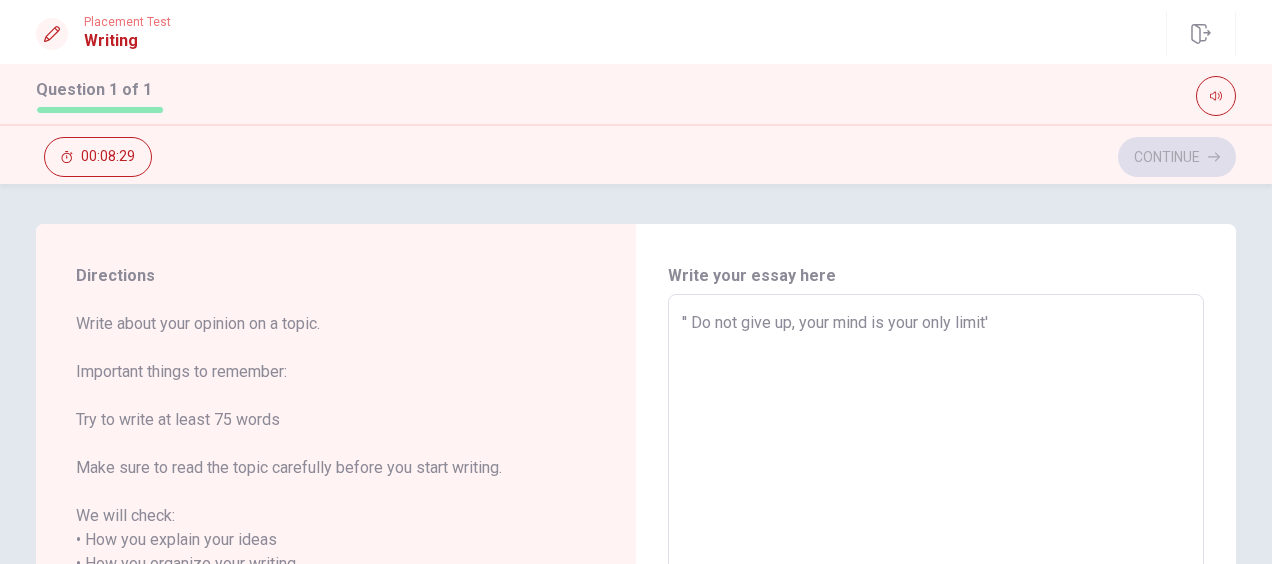 type on "'' Do not give up, your mind is your only limit''" 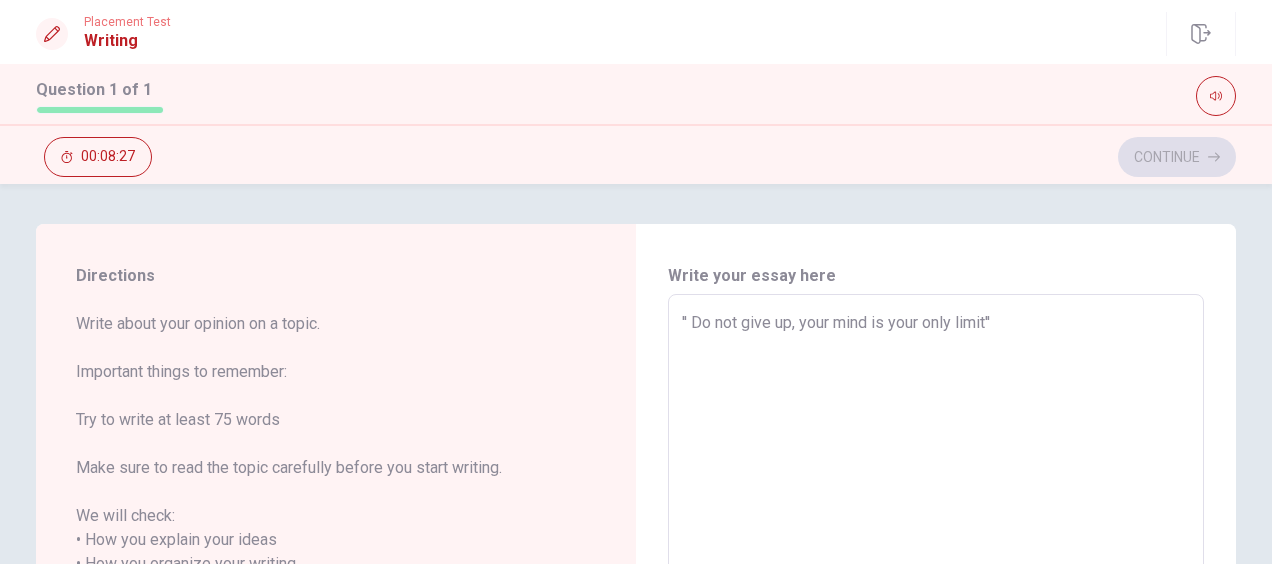 type on "x" 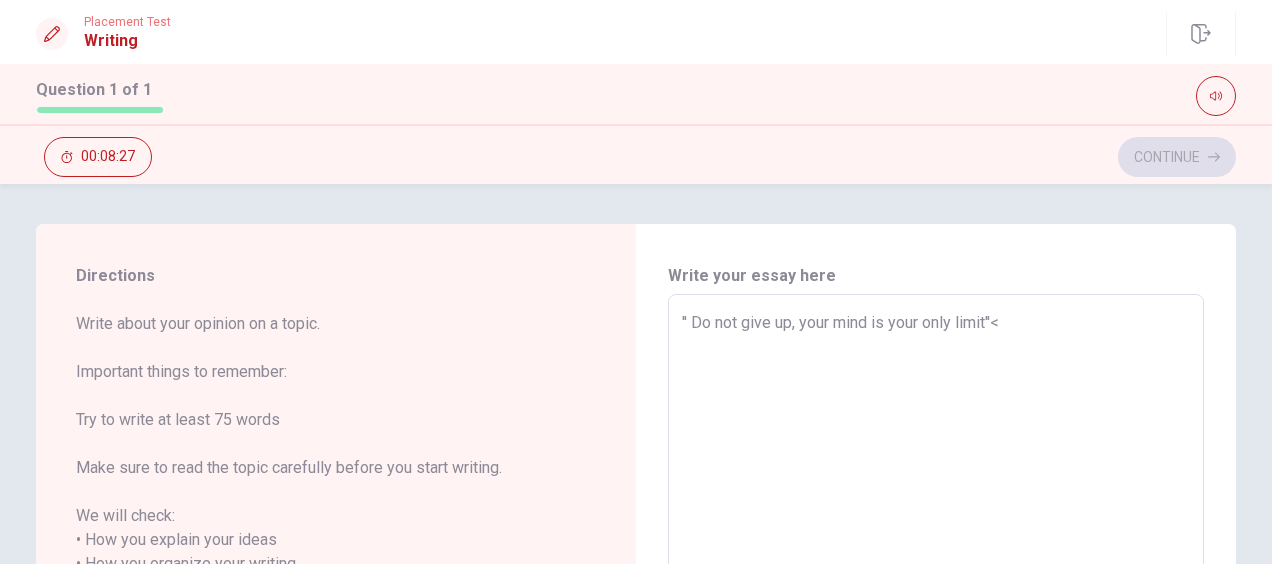 type on "x" 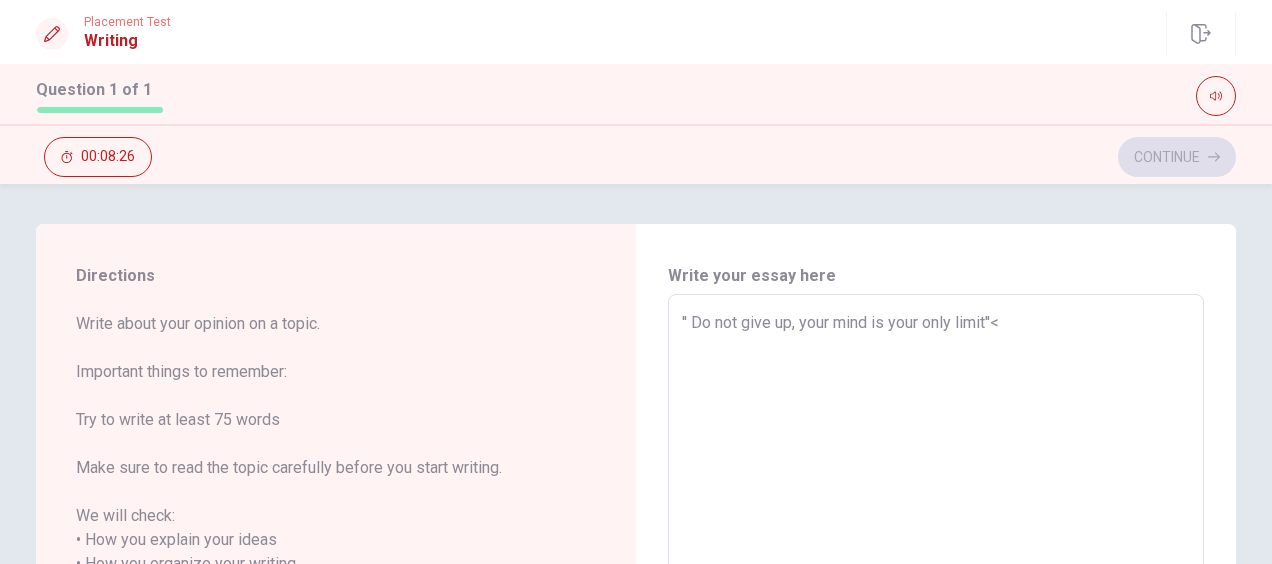 type on "'' Do not give up, your mind is your only limit''<" 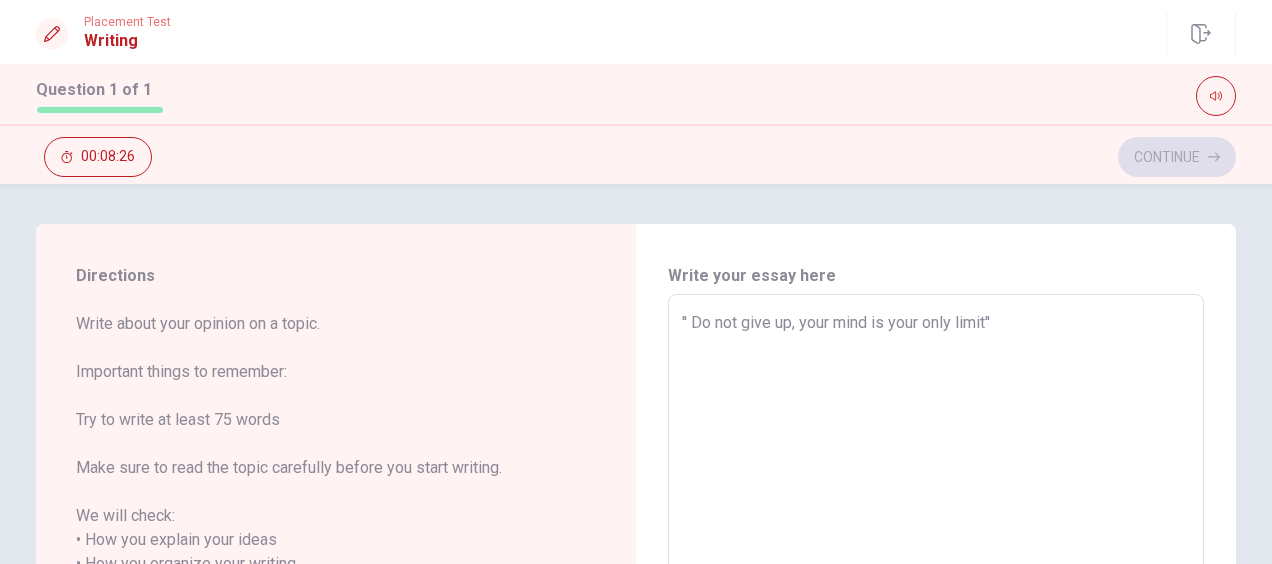 type on "x" 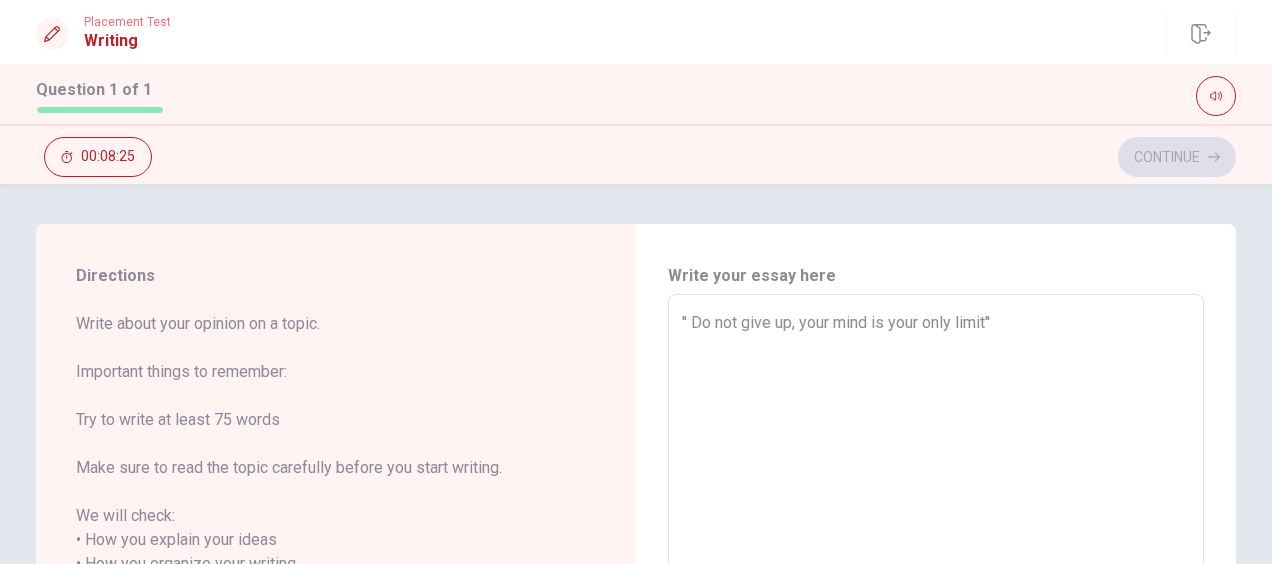type on "'' Do not give up, your mind is your only limit''," 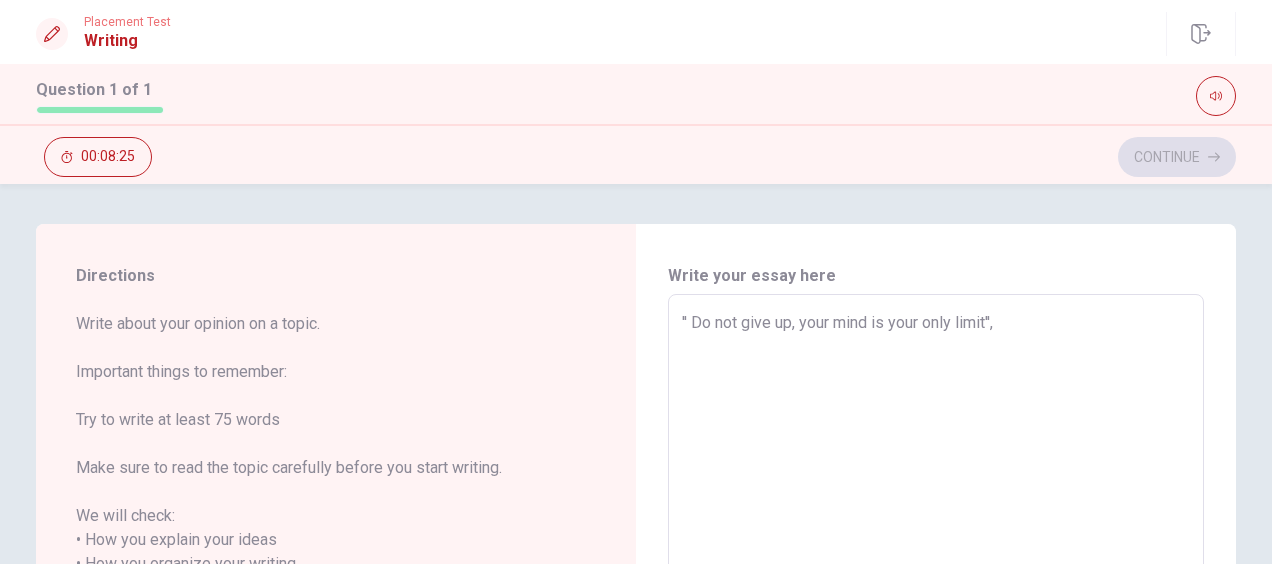type on "x" 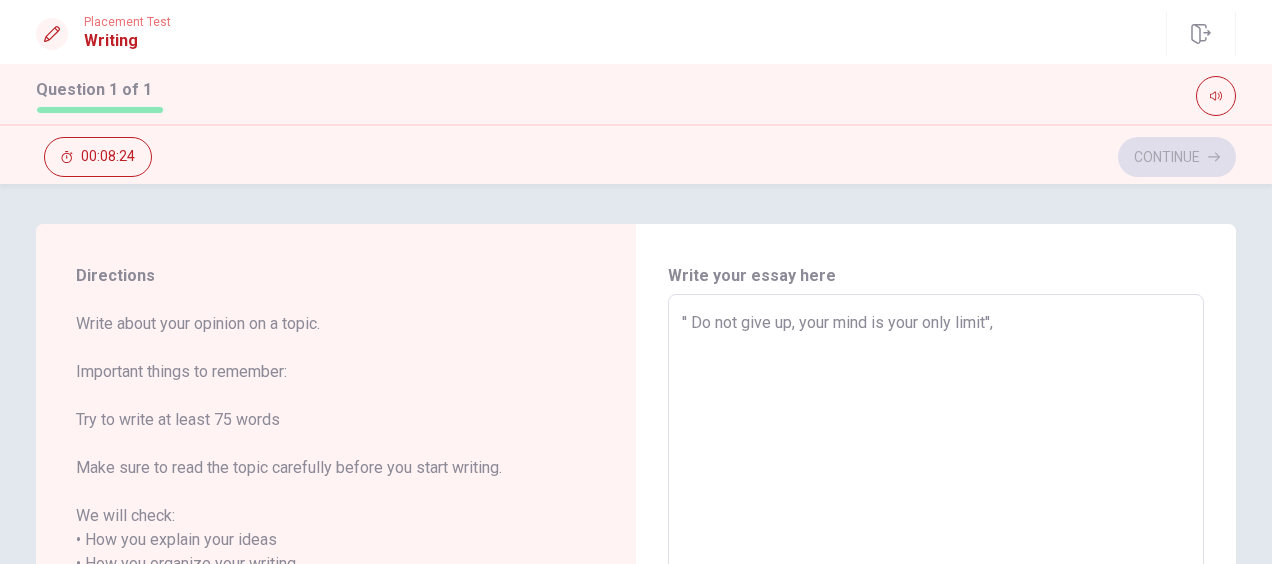 type on "x" 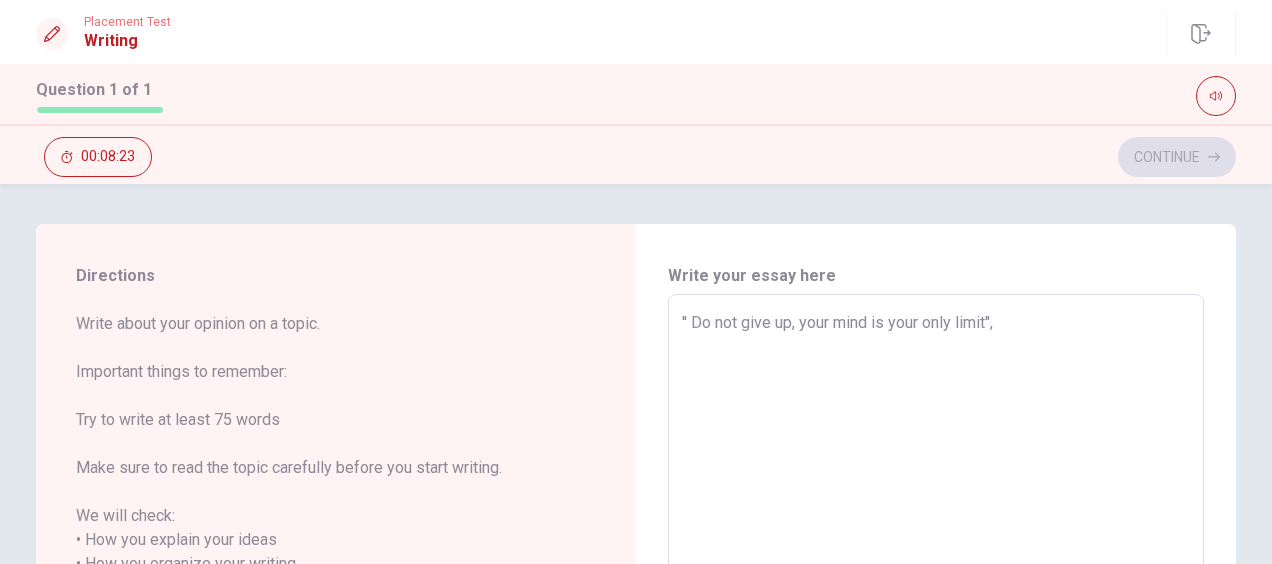 type on "'' Do not give up, your mind is your only limit'', i" 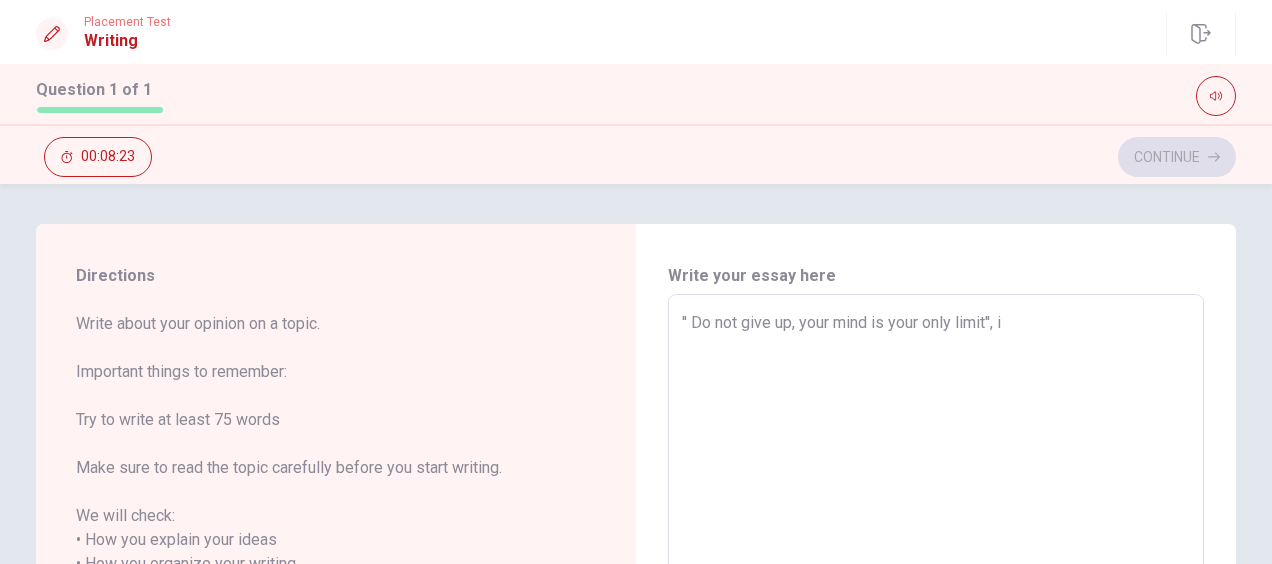 type on "x" 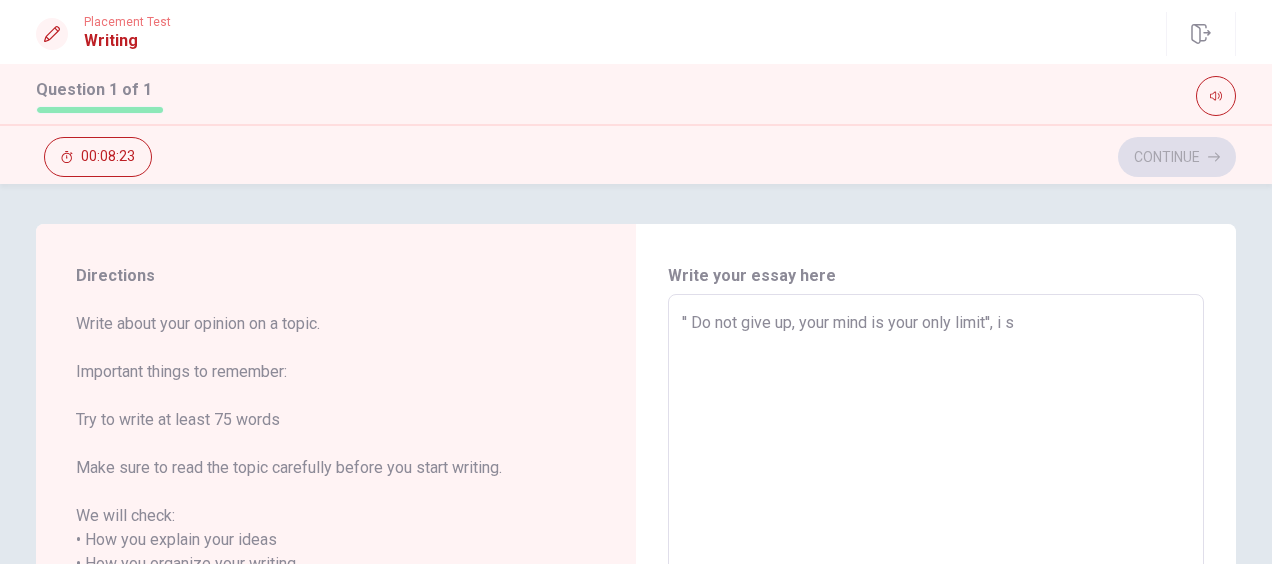 type on "x" 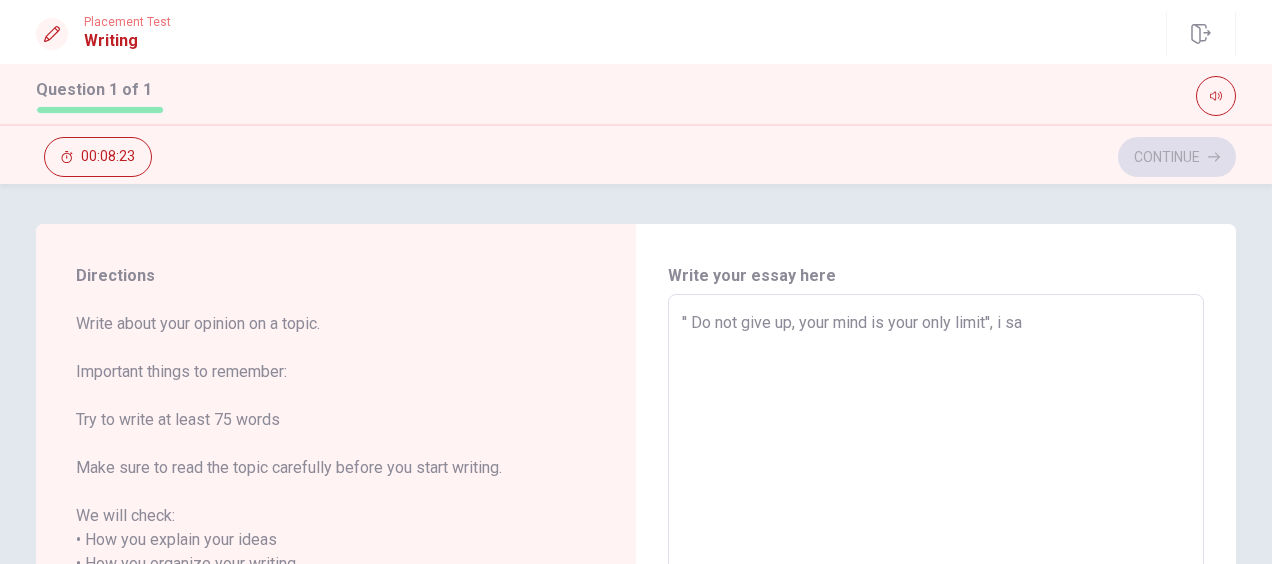 type on "x" 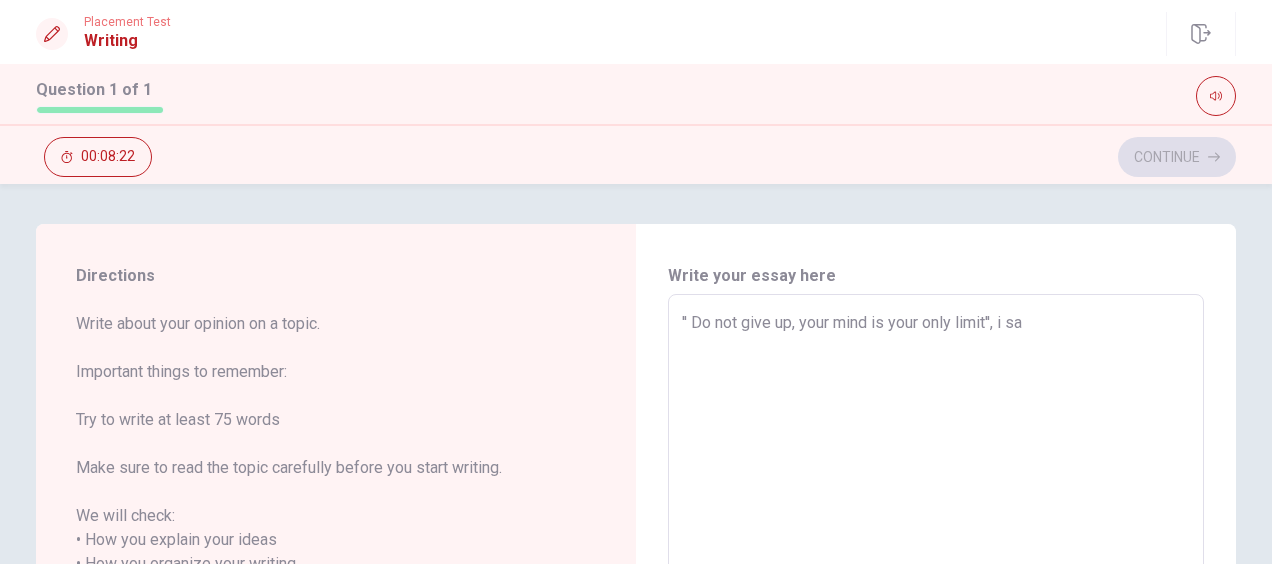 type on "'' Do not give up, your mind is your only limit'', i saw" 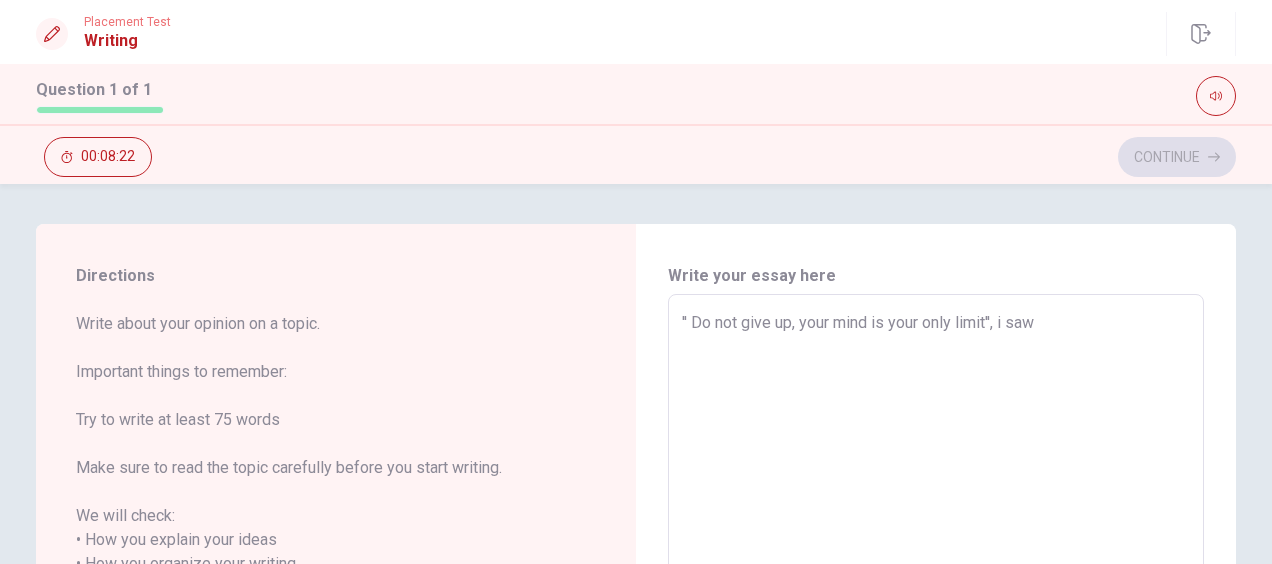 type on "x" 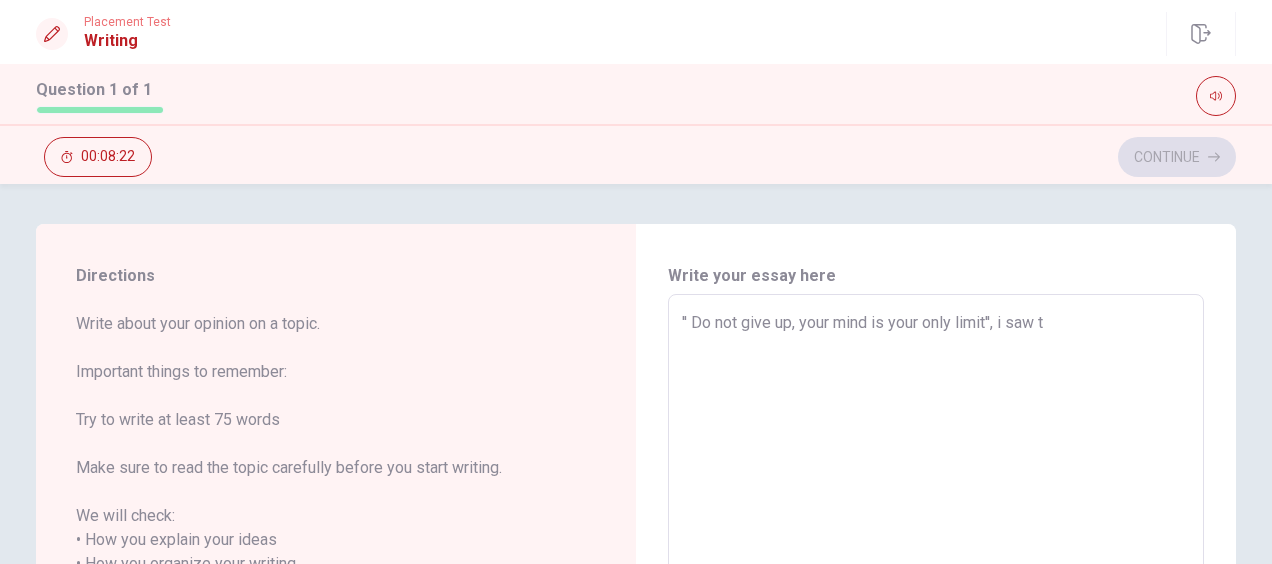 type on "x" 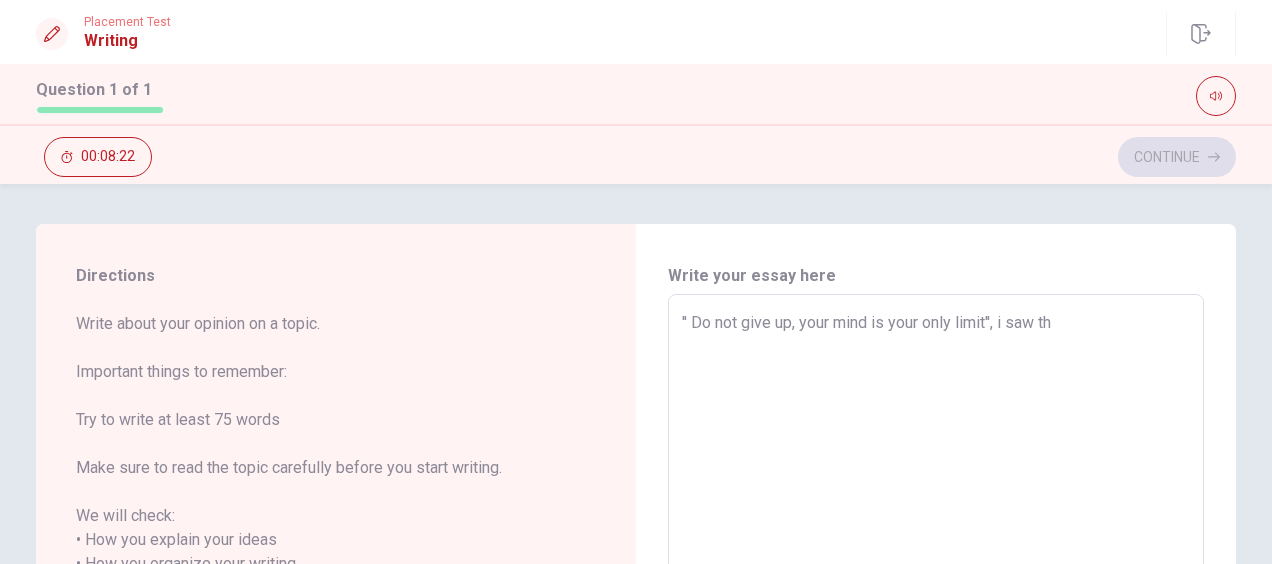 type on "x" 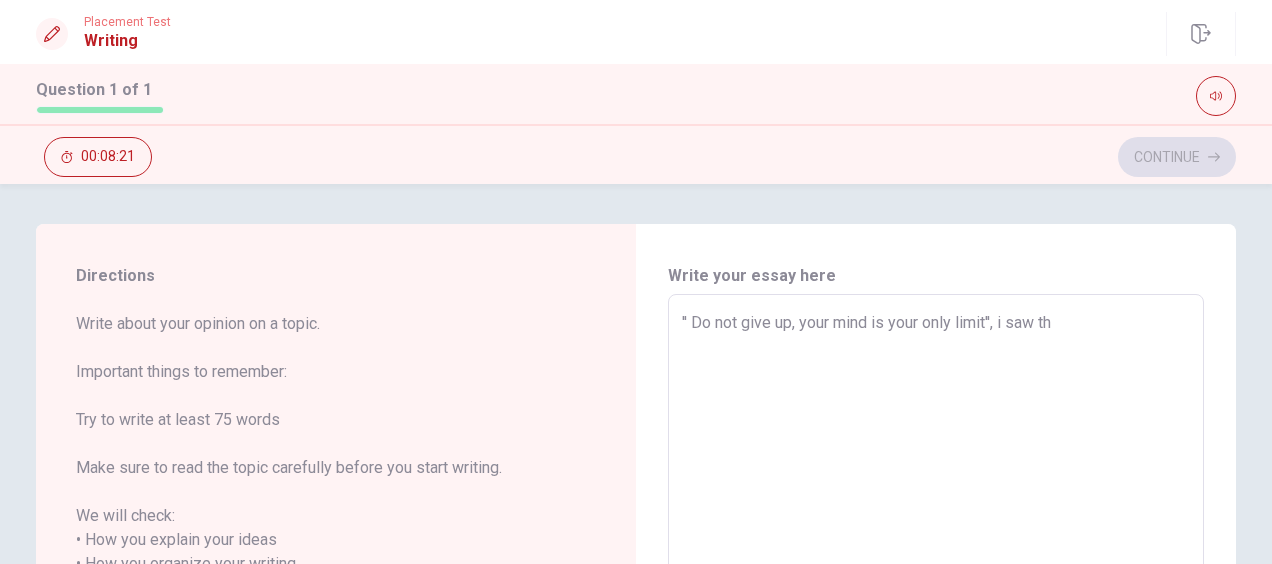 type on "'' Do not give up, your mind is your only limit'', i saw thi" 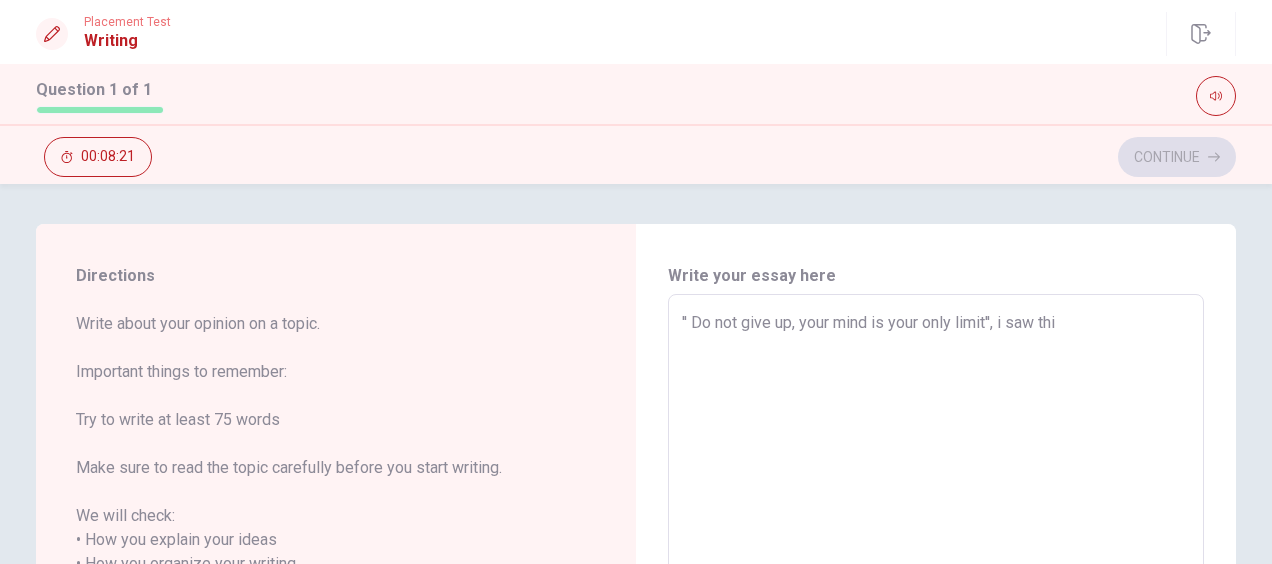 type on "x" 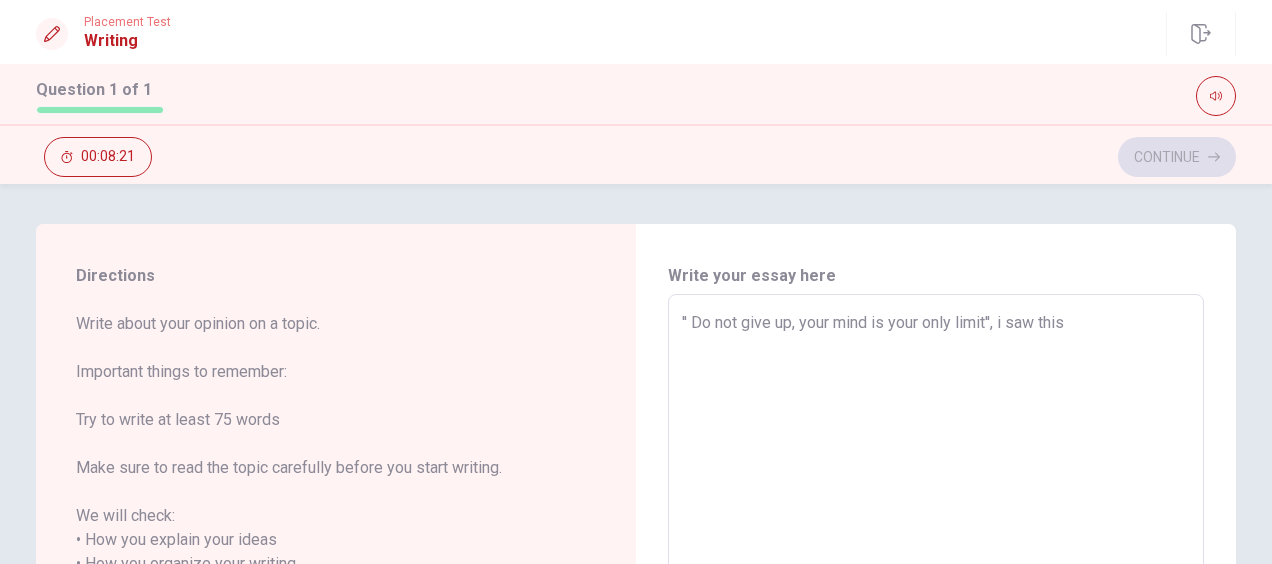 type on "x" 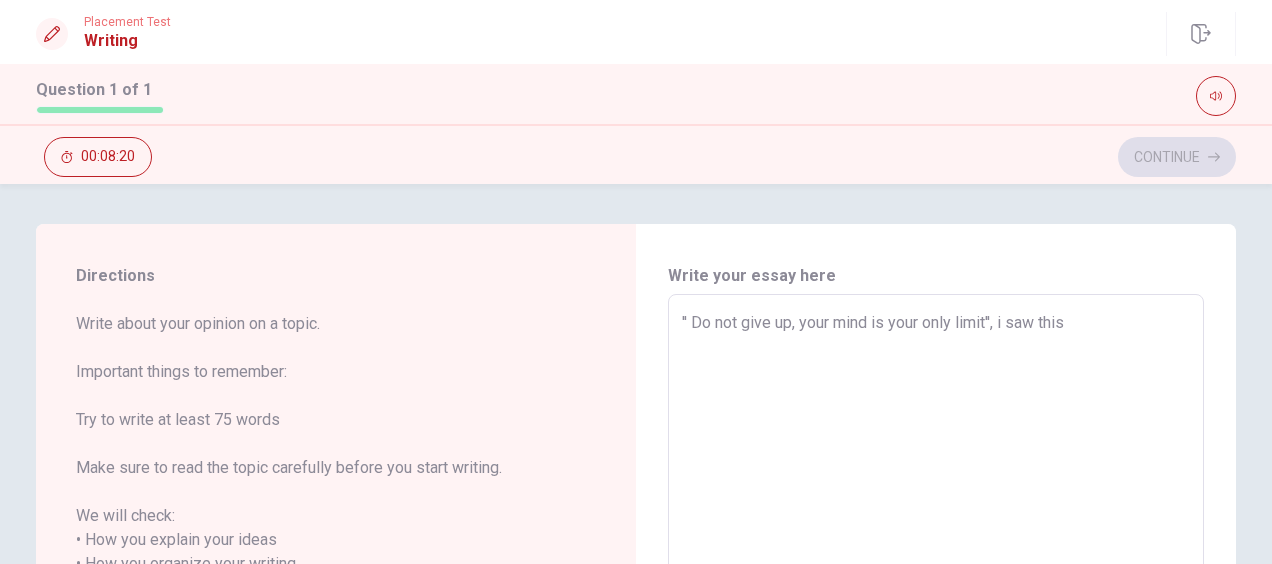 type on "'' Do not give up, your mind is your only limit'', i saw this p" 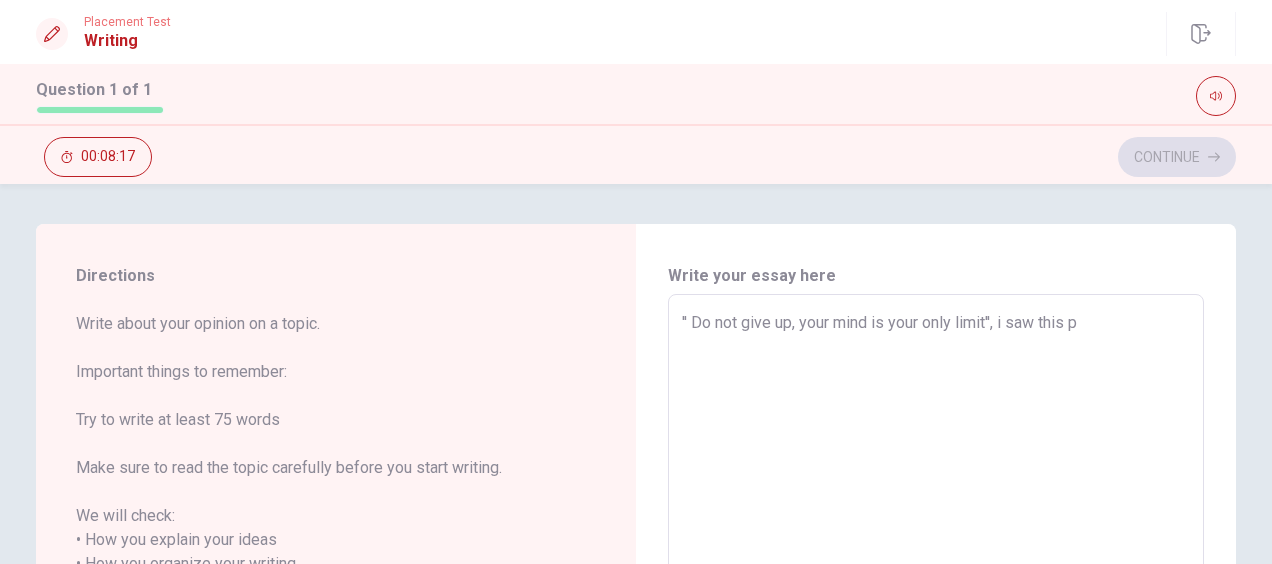 type on "x" 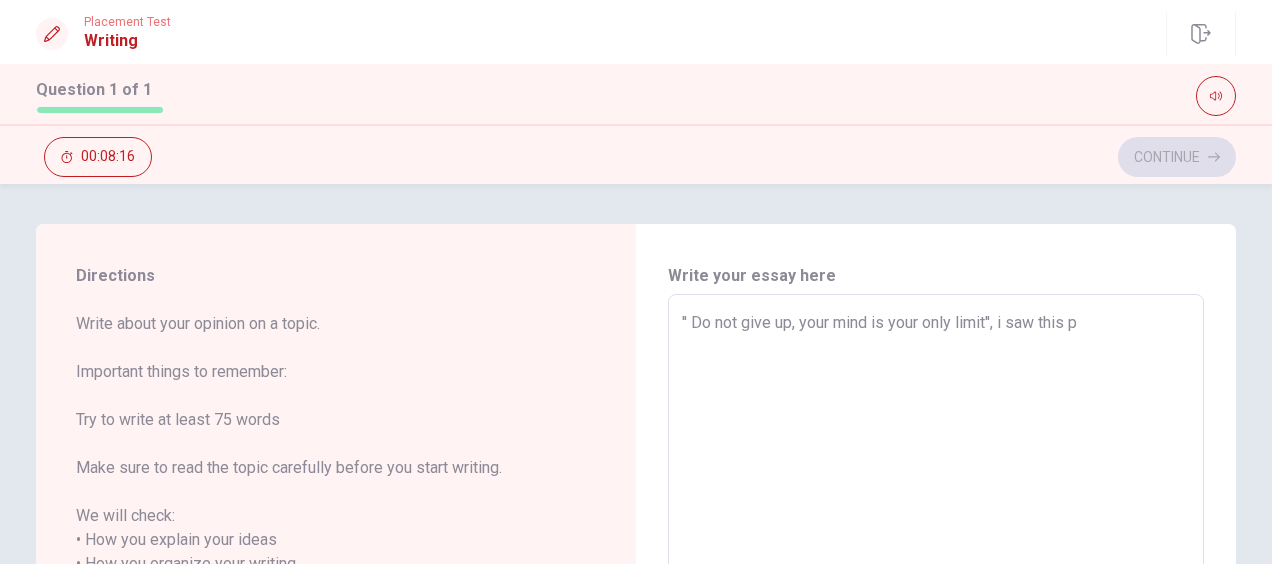 type on "'' Do not give up, your mind is your only limit'', i saw this" 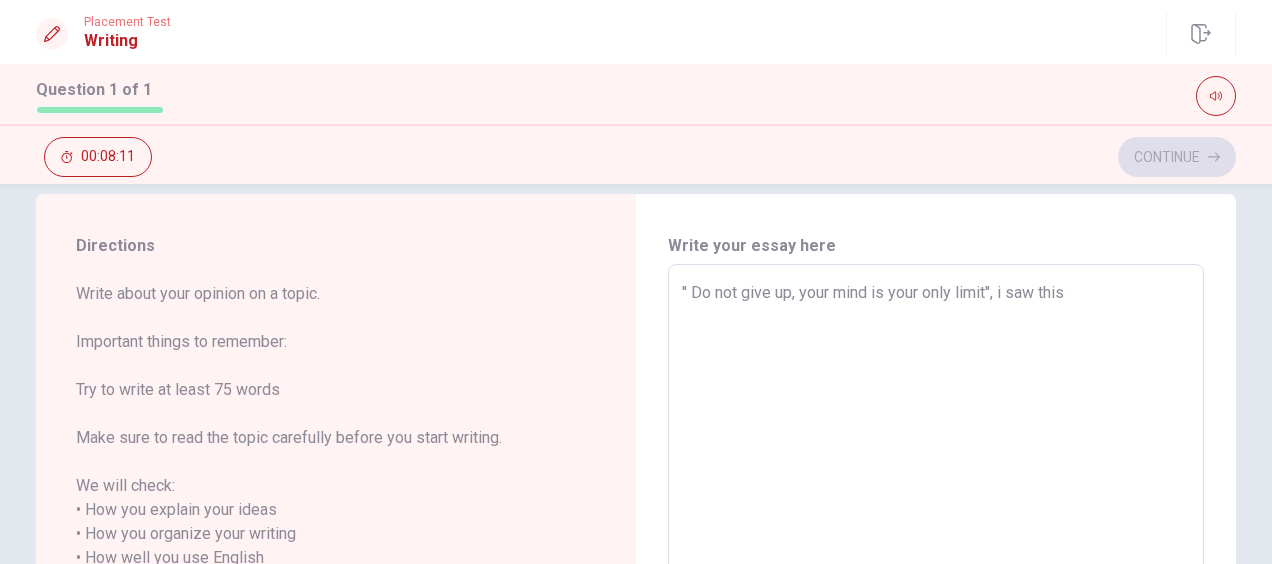 scroll, scrollTop: 0, scrollLeft: 0, axis: both 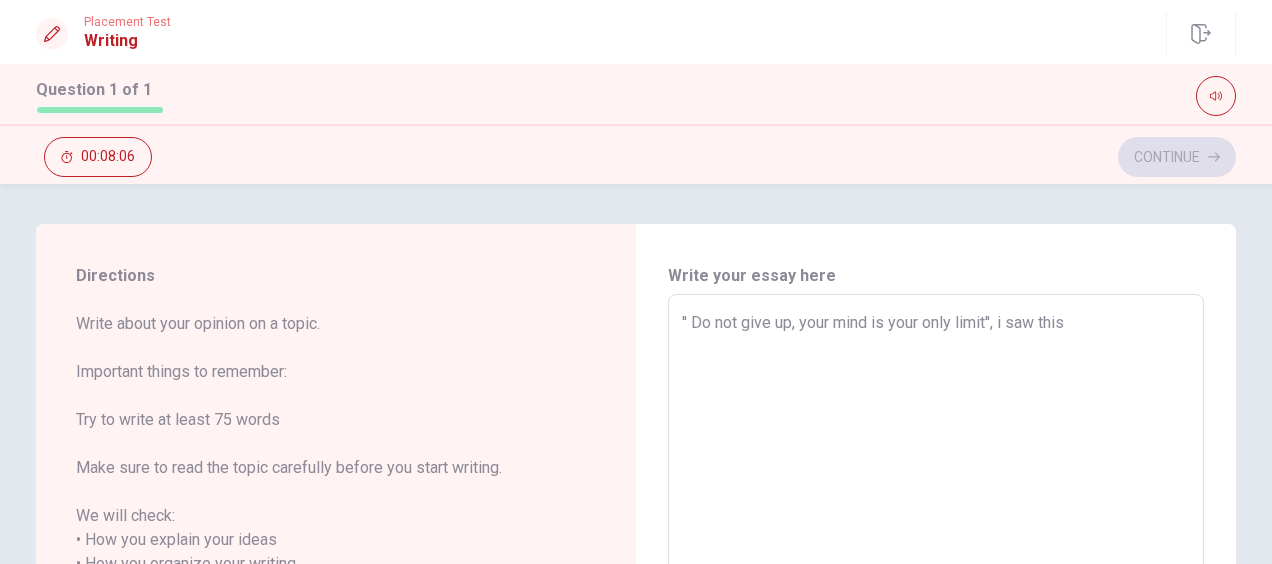 type on "x" 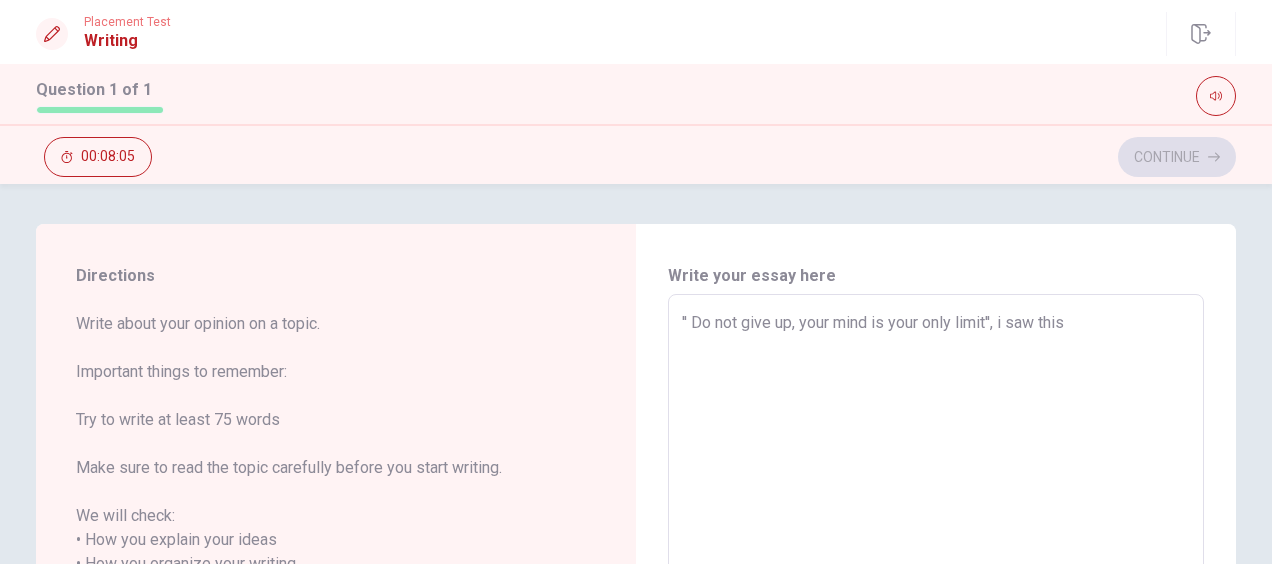 type on "'' Do not give up, your mind is your only limit'', i saw this p" 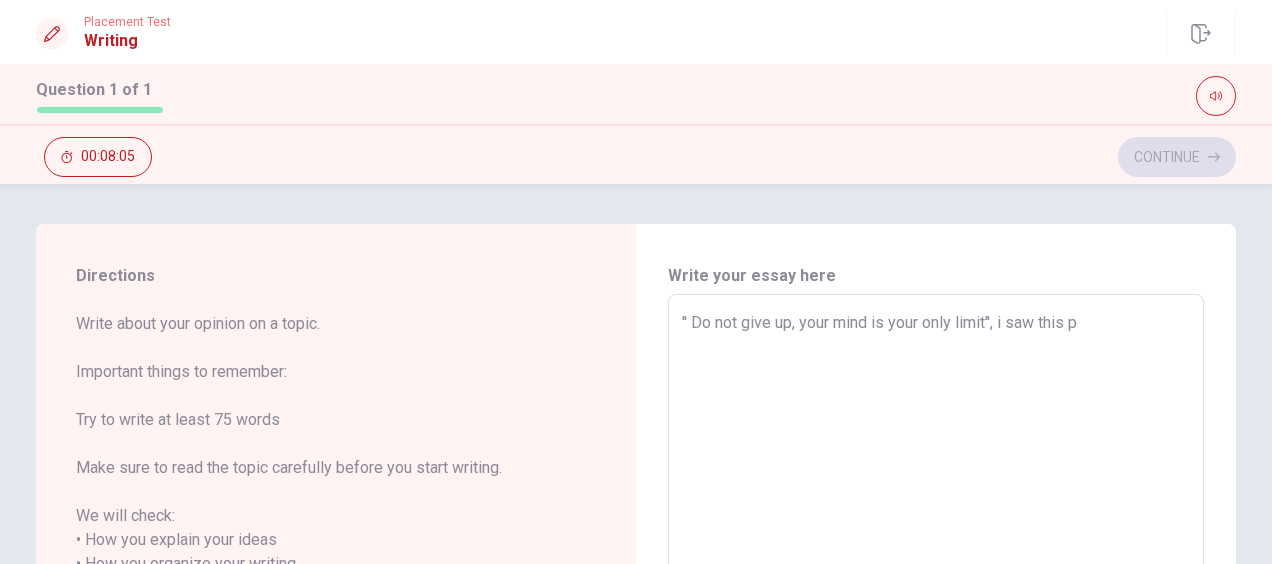 type on "x" 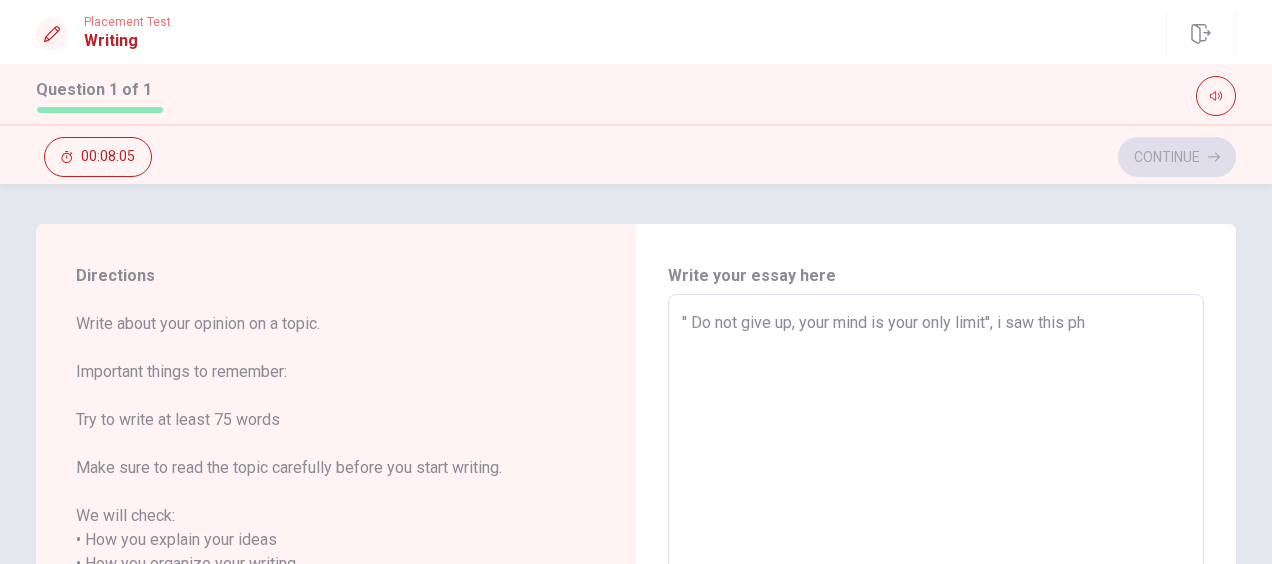 type on "x" 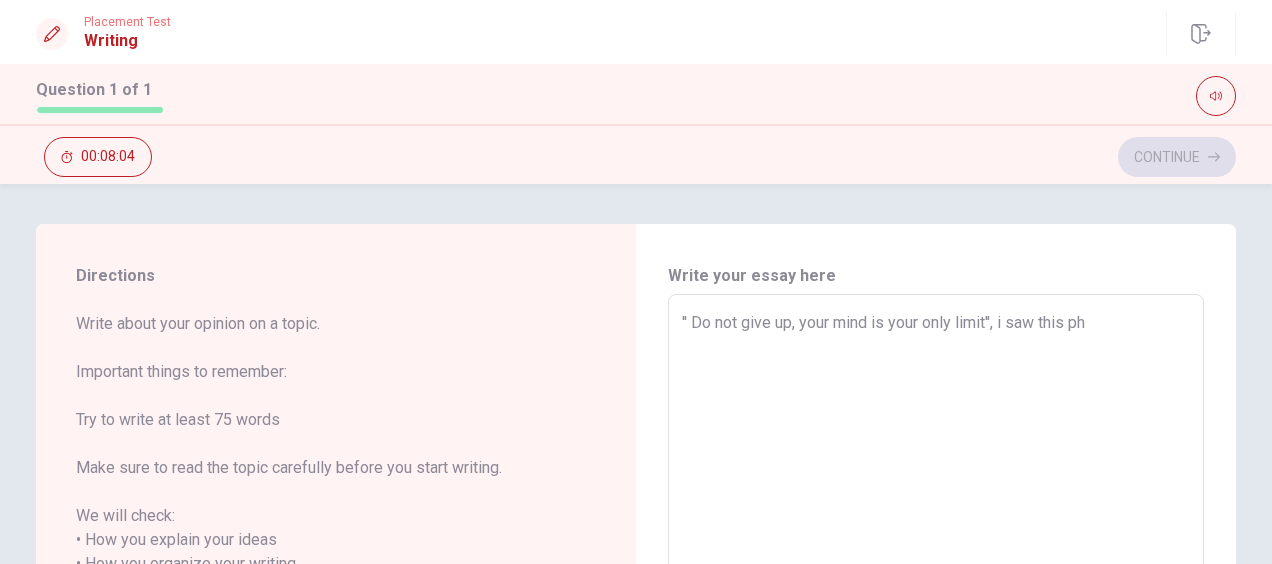 type on "'' Do not give up, your mind is your only limit'', i saw this phe" 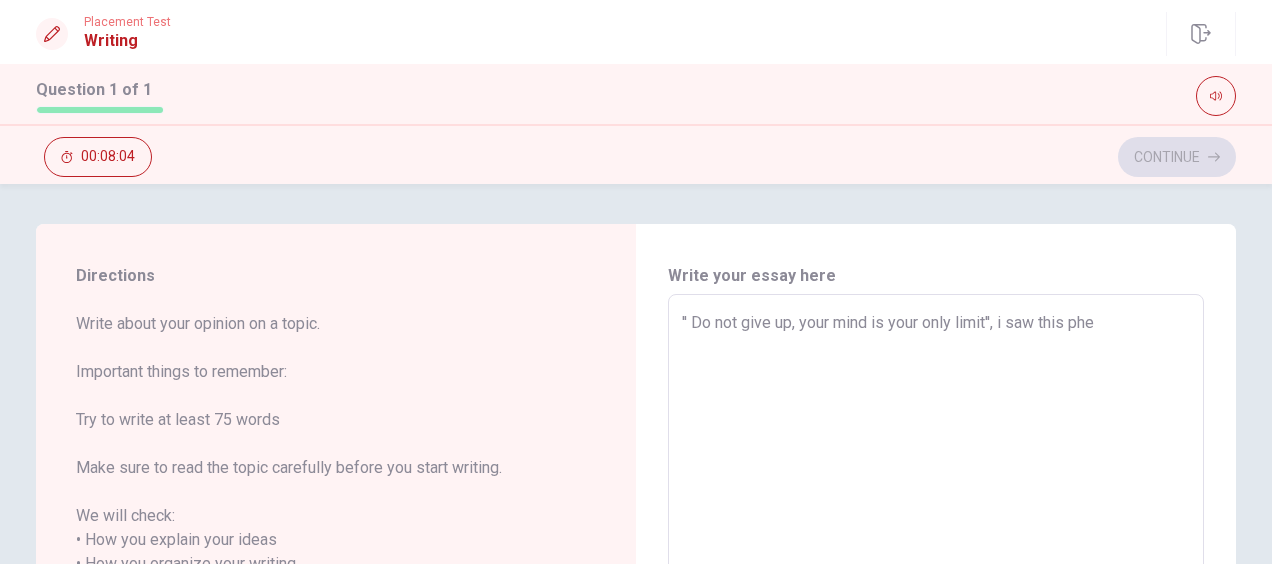 type on "x" 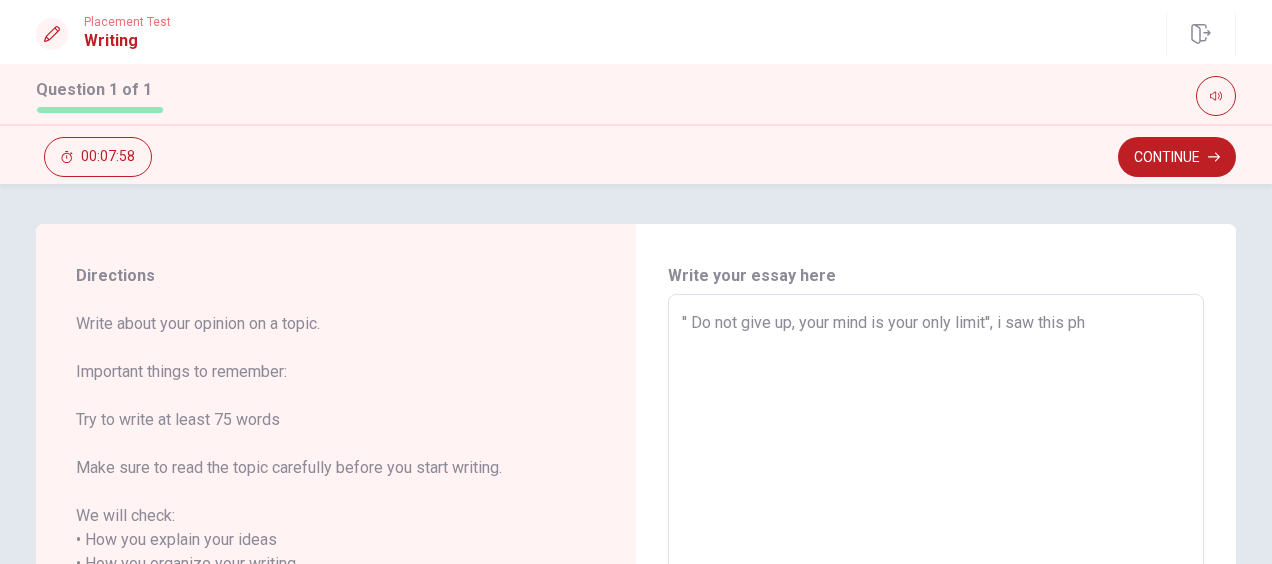type on "x" 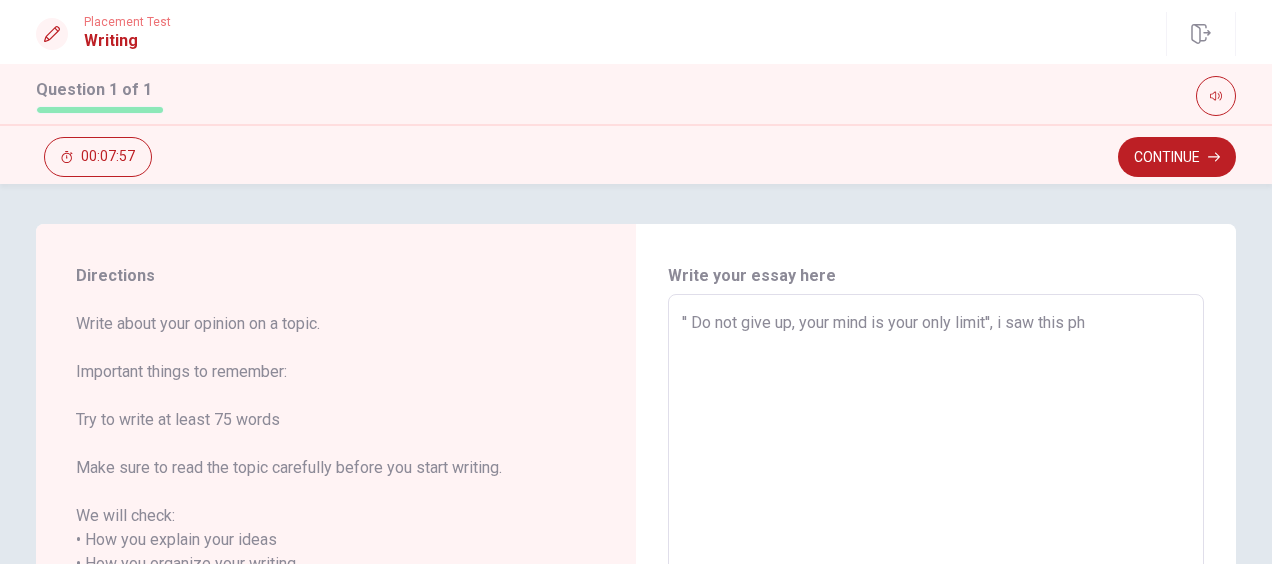type on "'' Do not give up, your mind is your only limit'', i saw this phr" 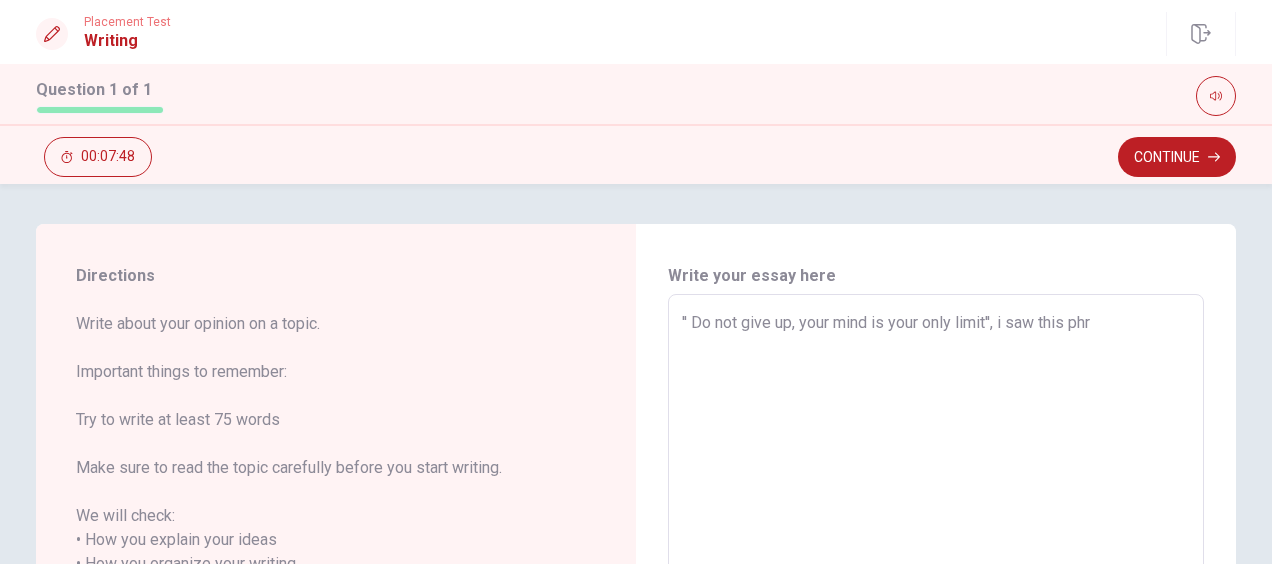type on "x" 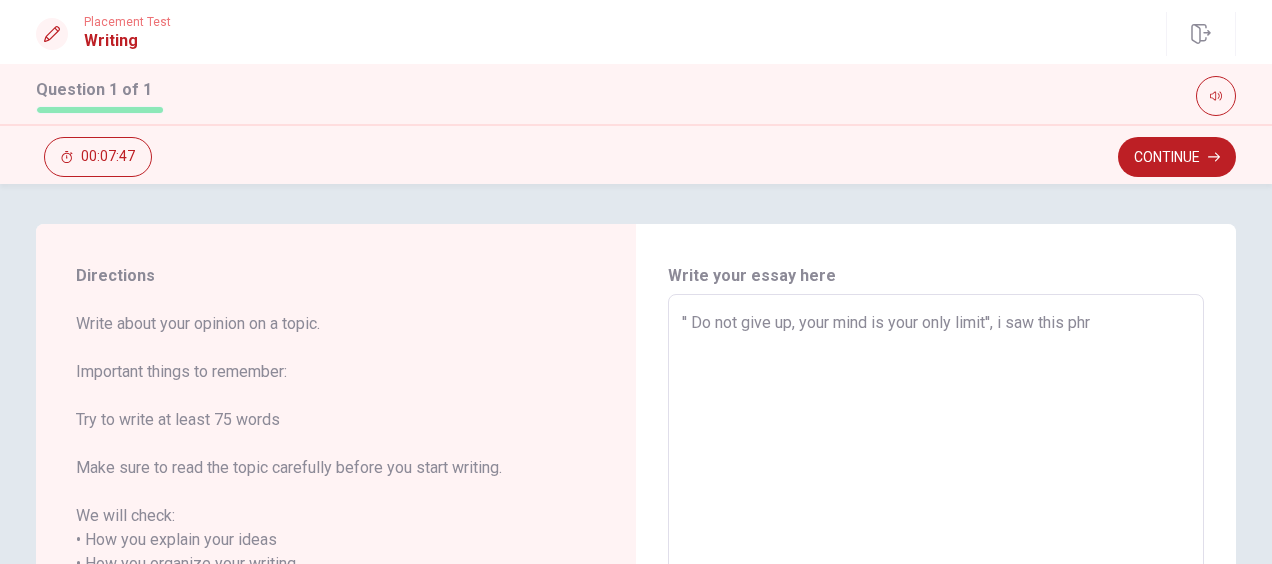 type on "'' Do not give up, your mind is your only limit'', i saw this phra" 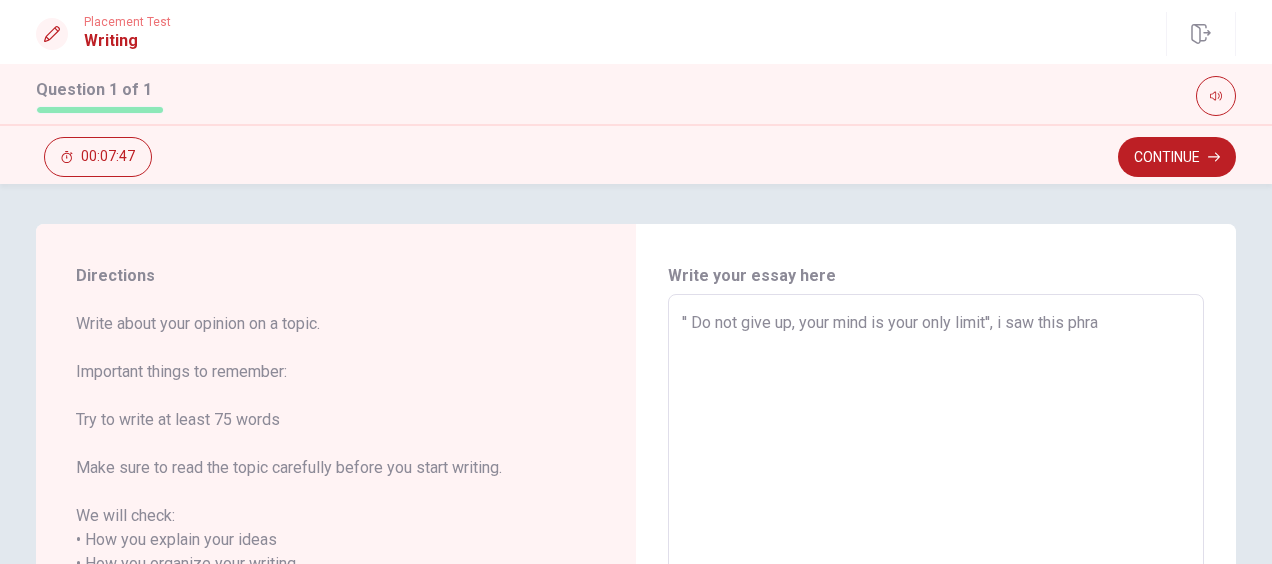 type on "x" 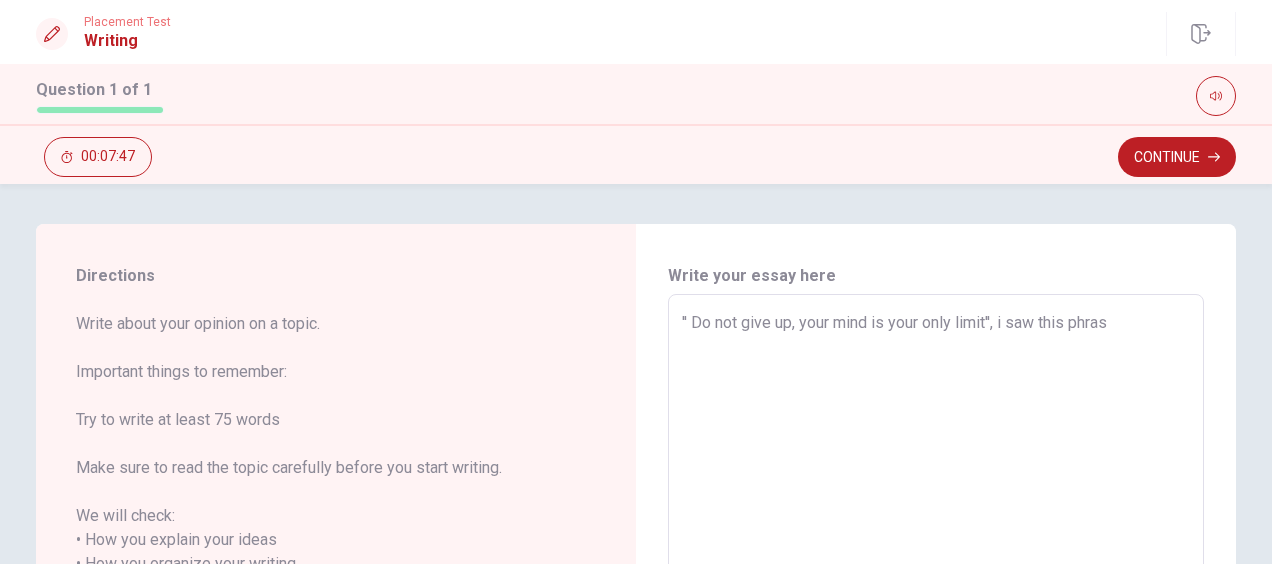 type on "x" 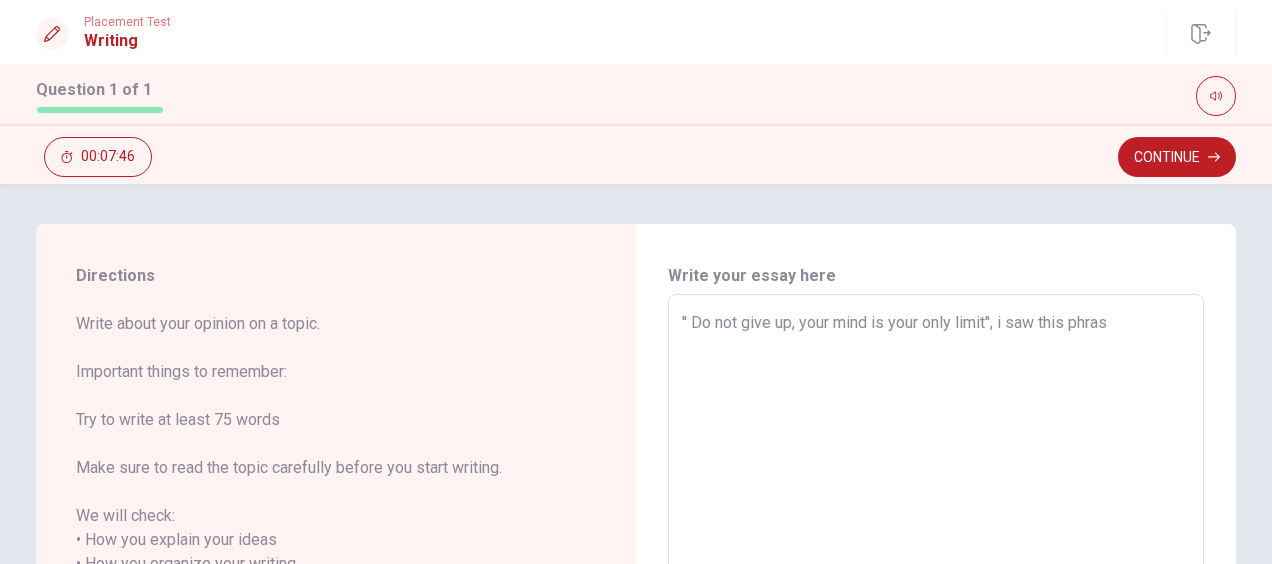 type on "'' Do not give up, your mind is your only limit'', i saw this phrase" 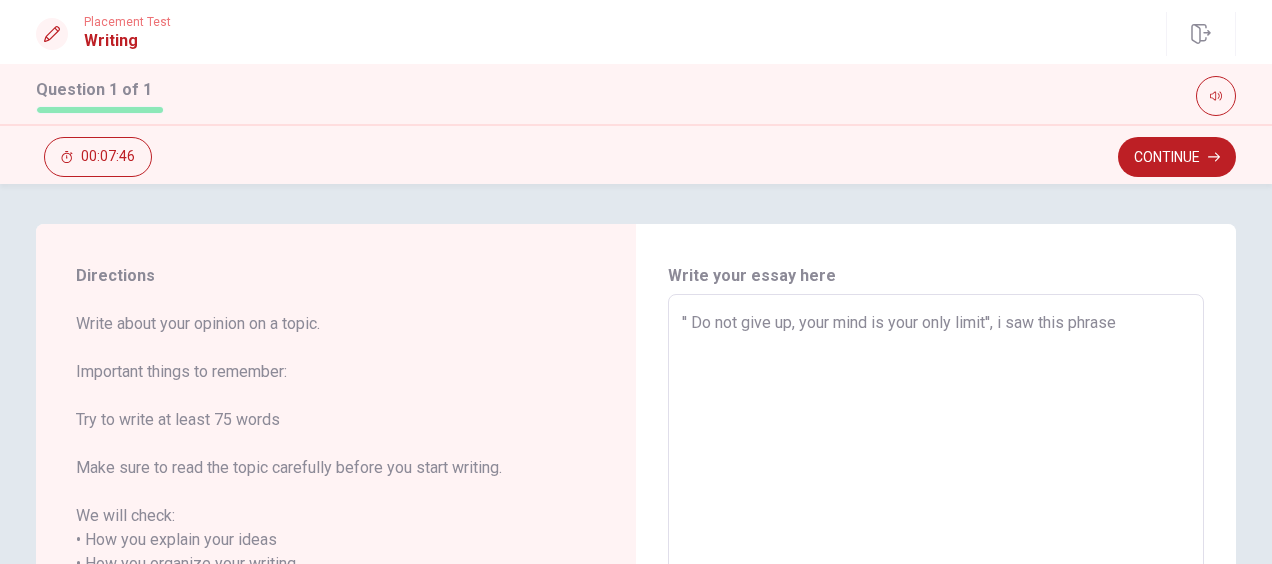type on "x" 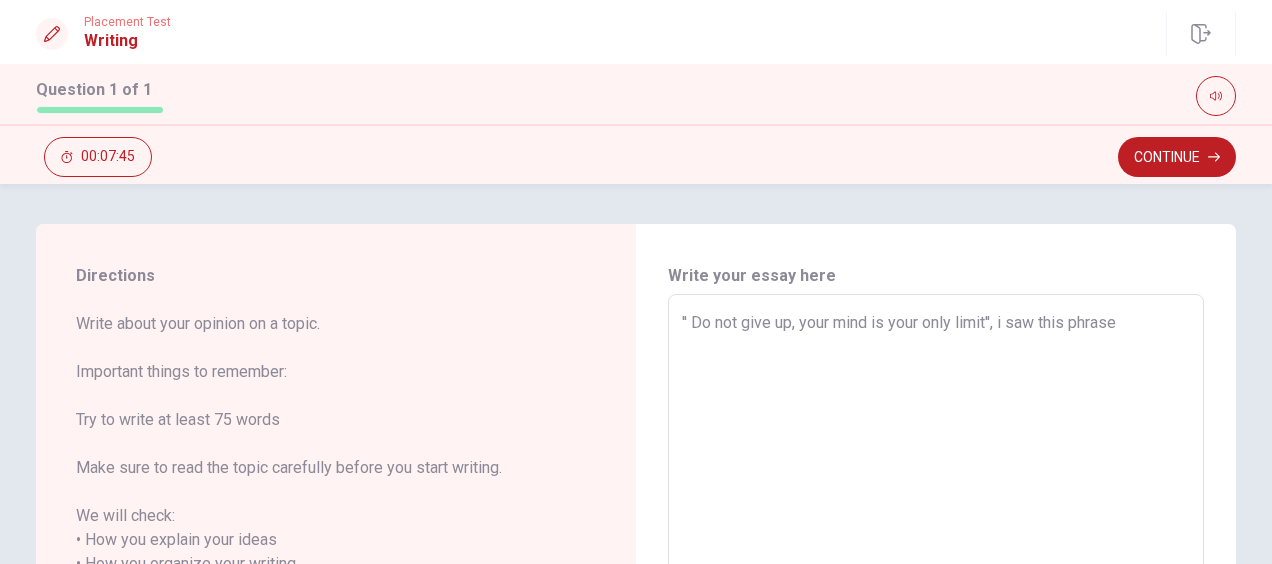 type on "'' Do not give up, your mind is your only limit'', i saw this phrase o" 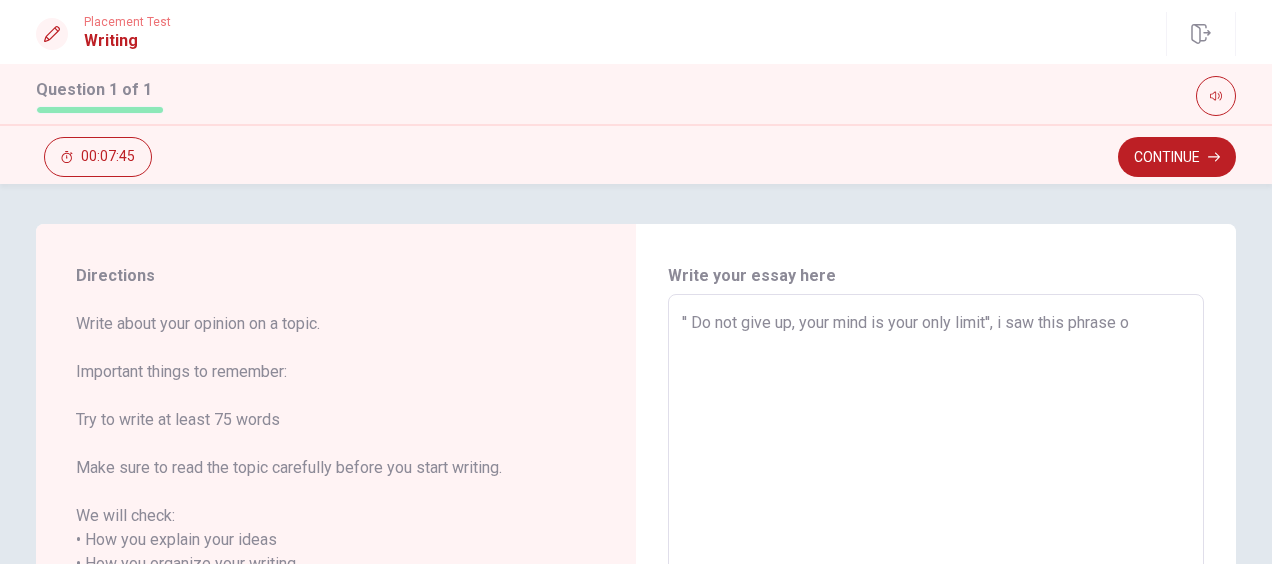 type on "x" 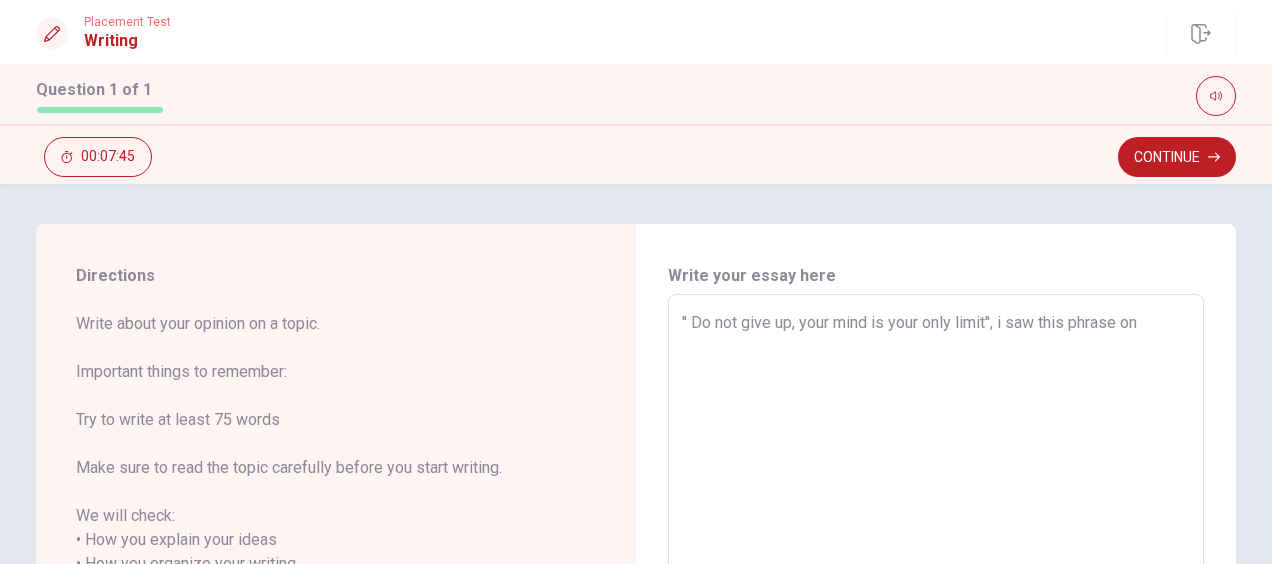 type on "x" 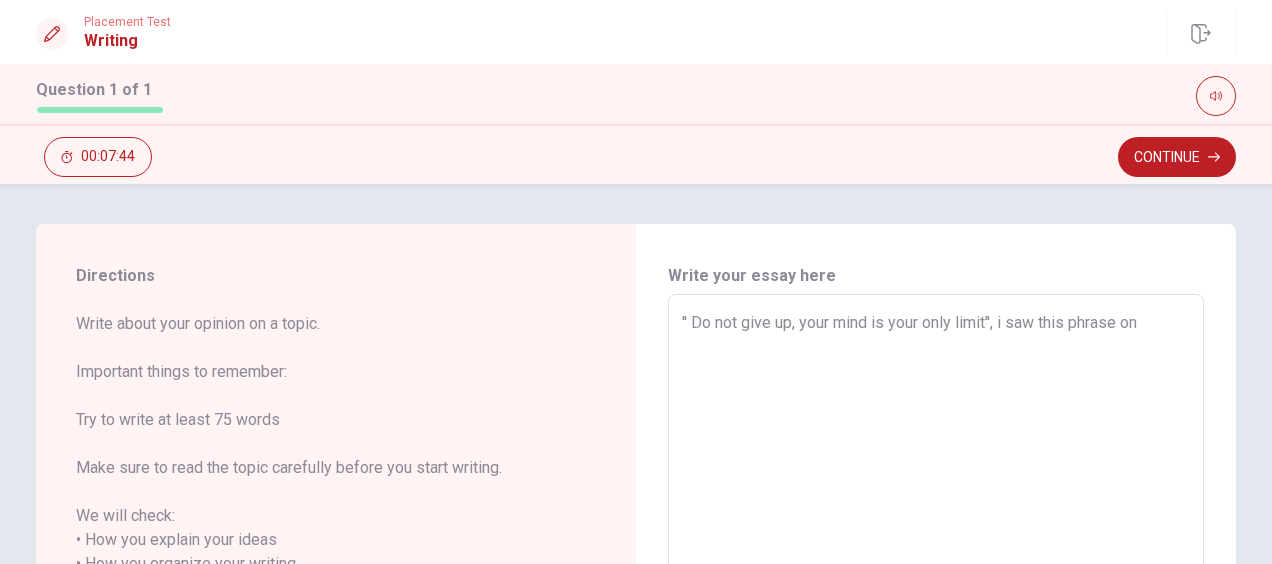 type on "'' Do not give up, your mind is your only limit'', i saw this phrase on t" 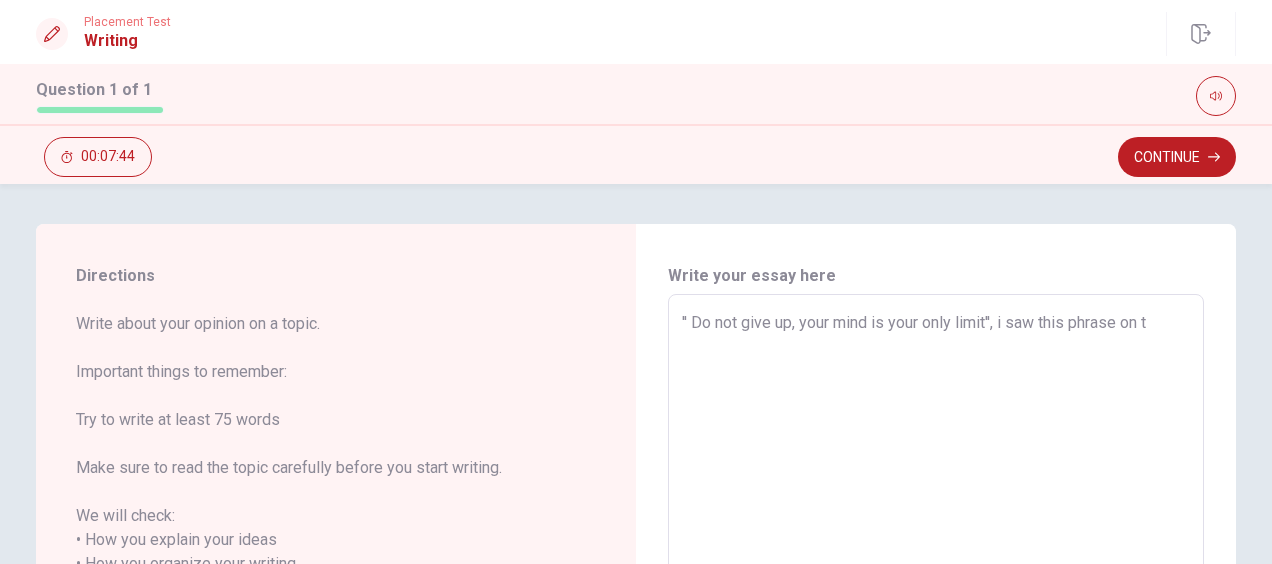 type on "x" 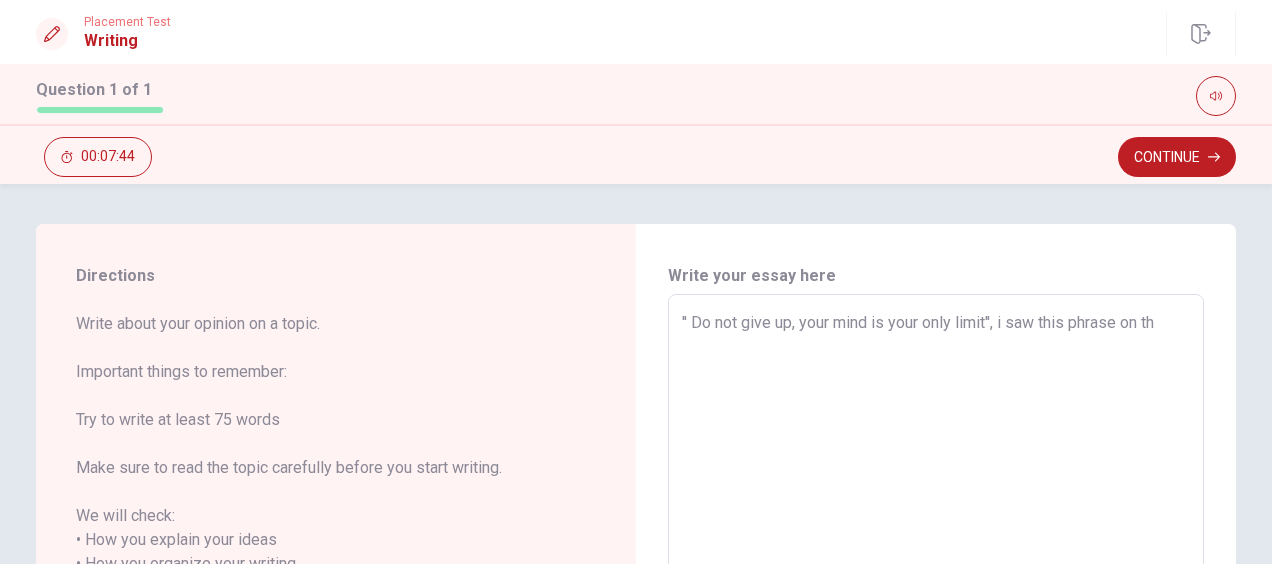type on "x" 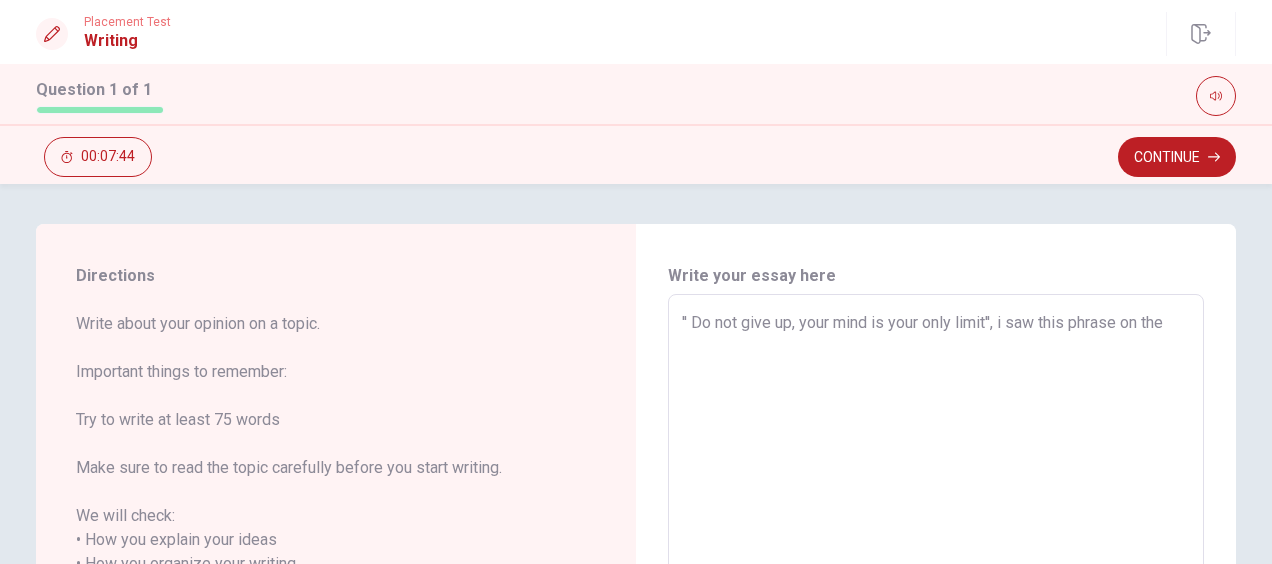 type on "x" 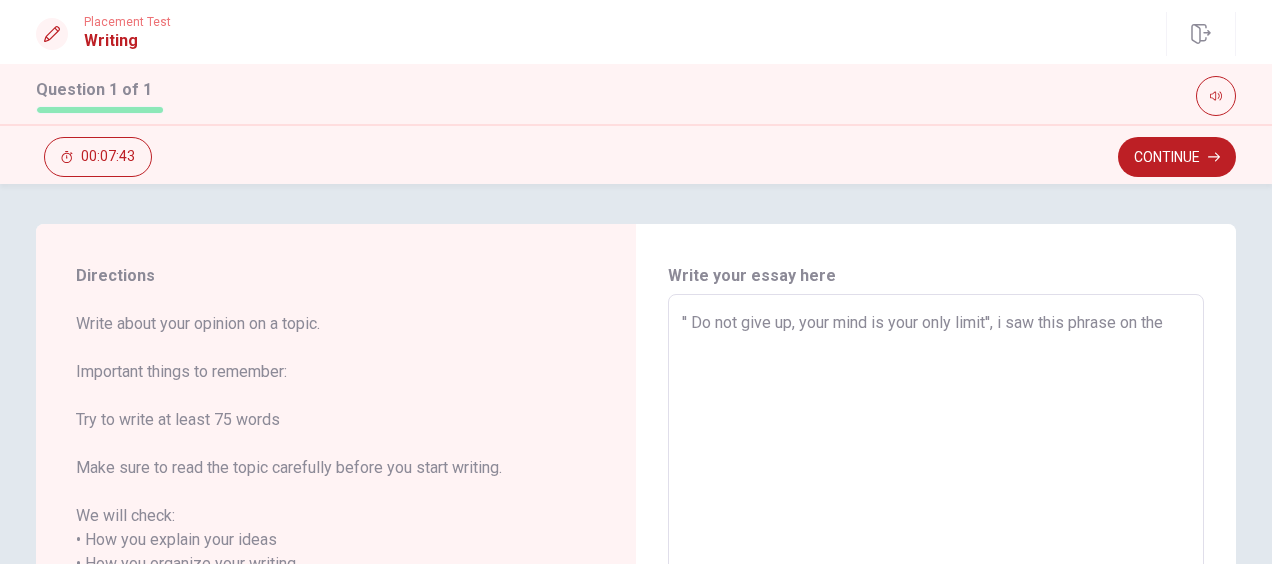 type on "'' Do not give up, your mind is your only limit'', i saw this phrase on the i" 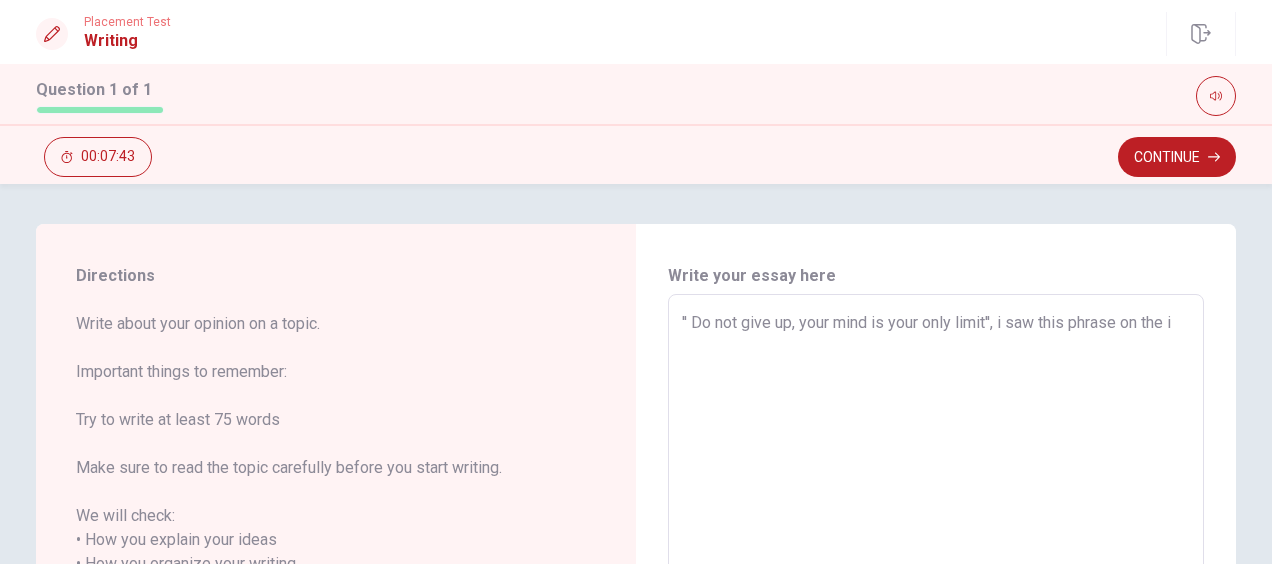 type on "x" 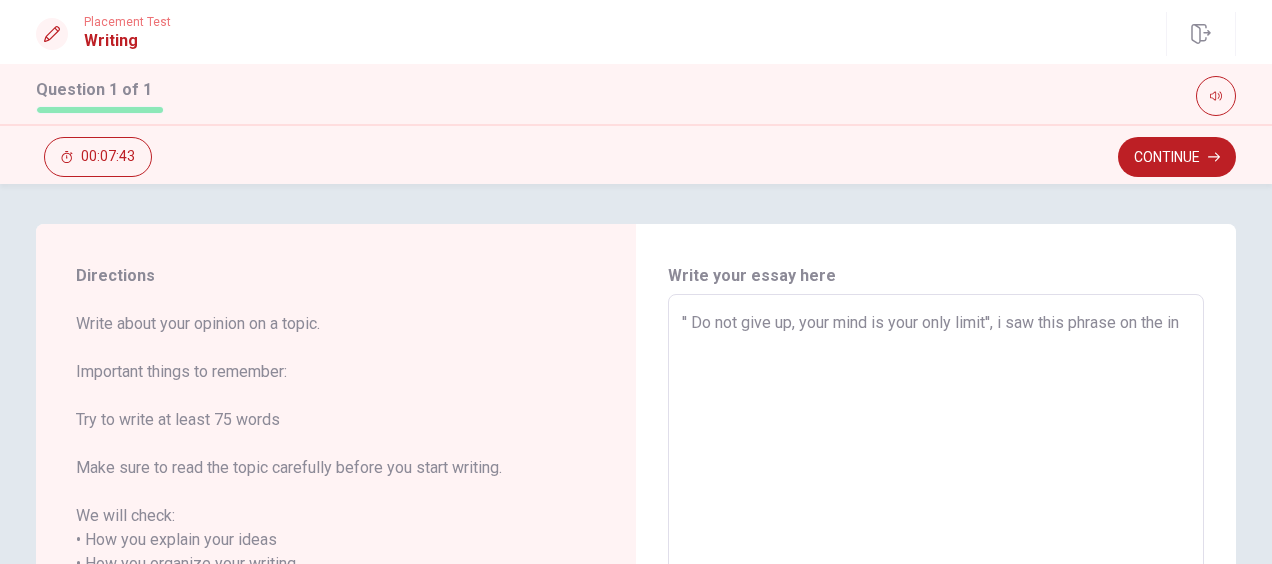 type on "x" 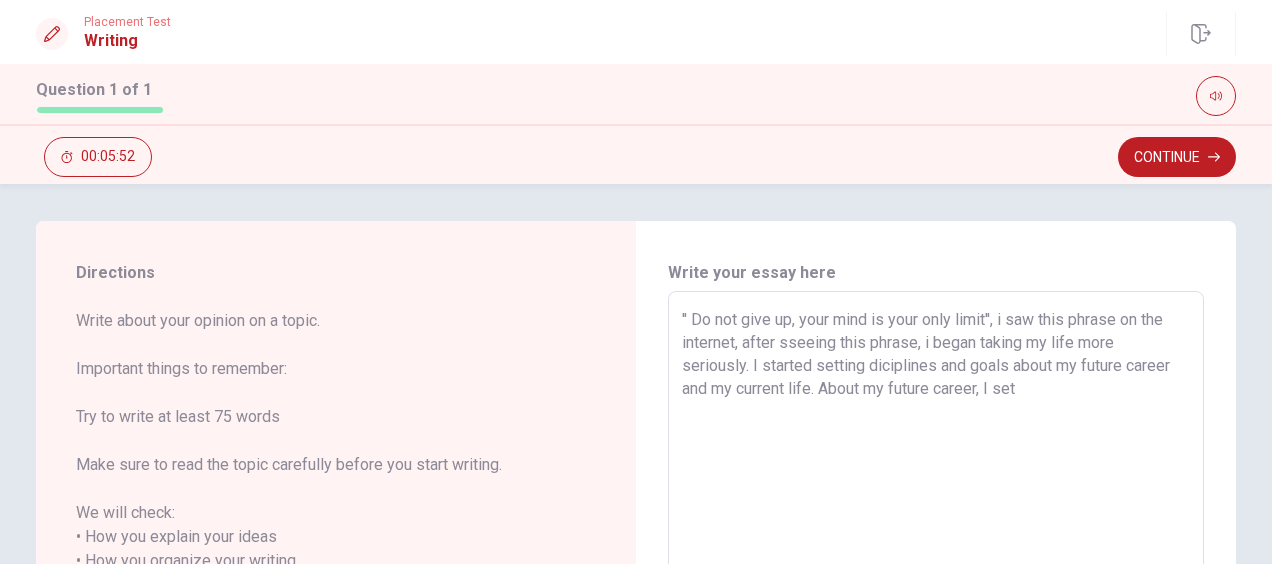 scroll, scrollTop: 0, scrollLeft: 0, axis: both 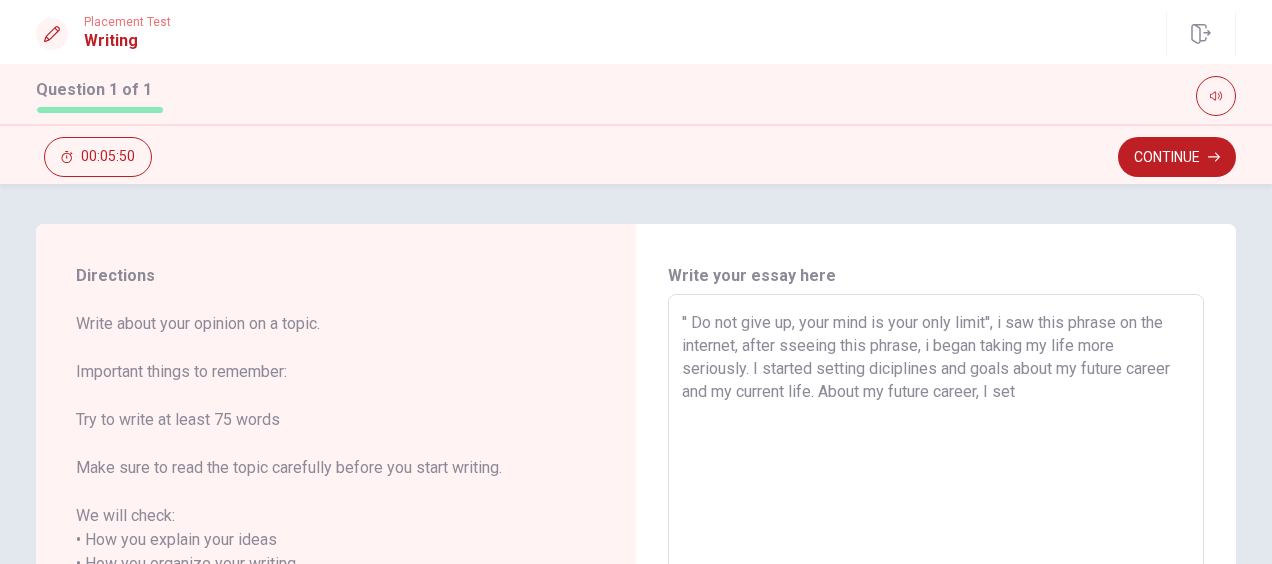 drag, startPoint x: 814, startPoint y: 396, endPoint x: 1059, endPoint y: 424, distance: 246.5948 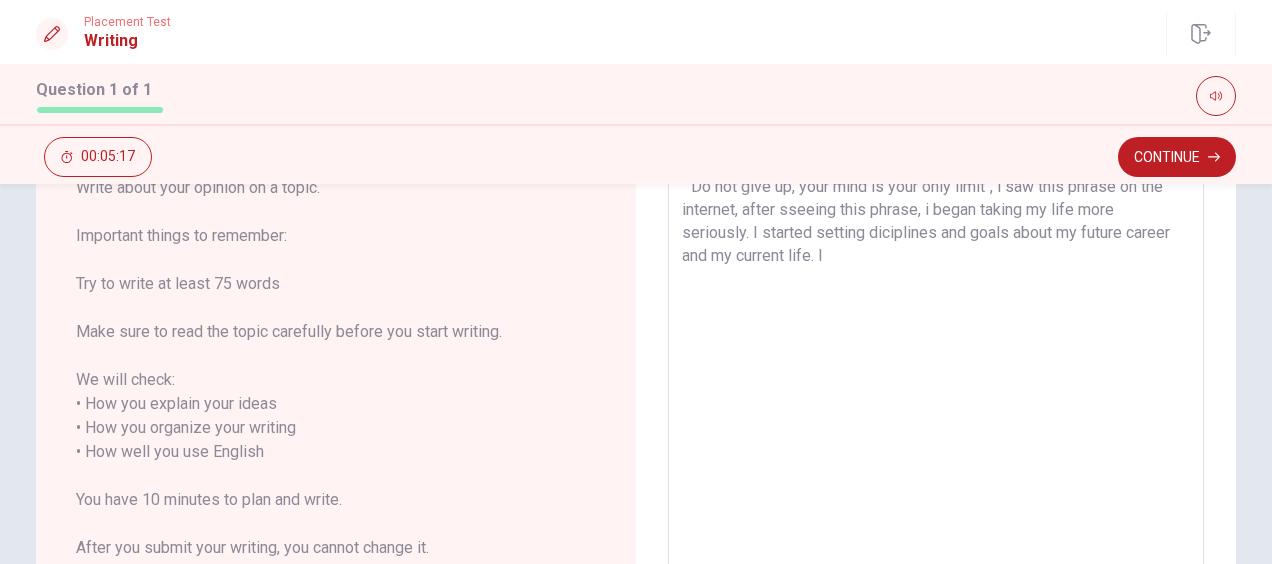 scroll, scrollTop: 0, scrollLeft: 0, axis: both 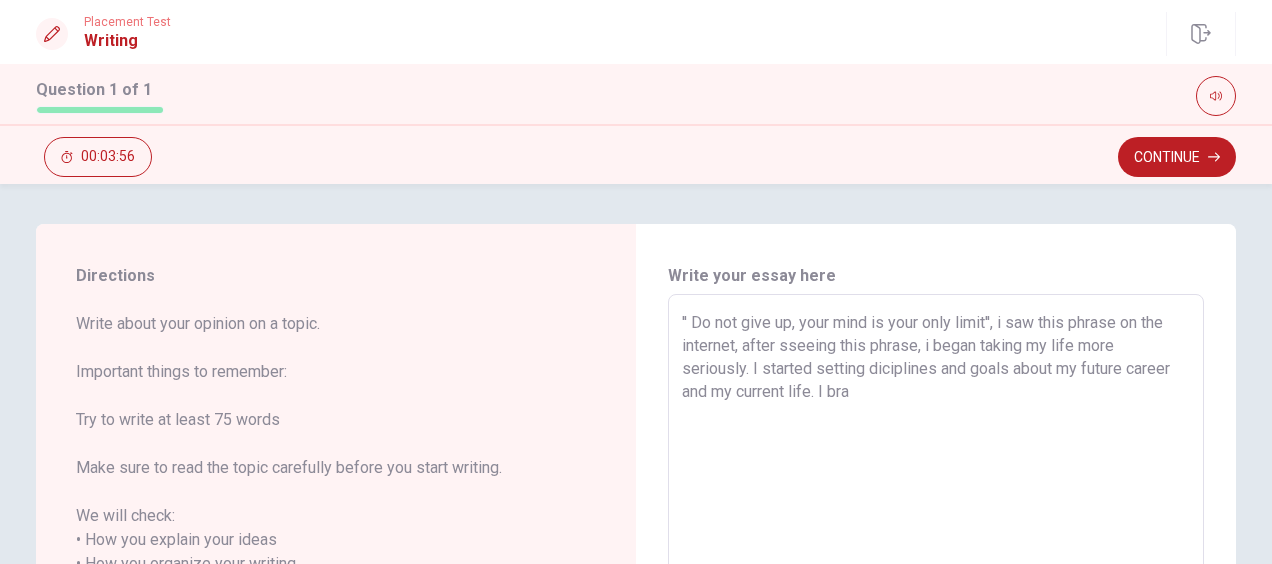 drag, startPoint x: 825, startPoint y: 386, endPoint x: 860, endPoint y: 392, distance: 35.510563 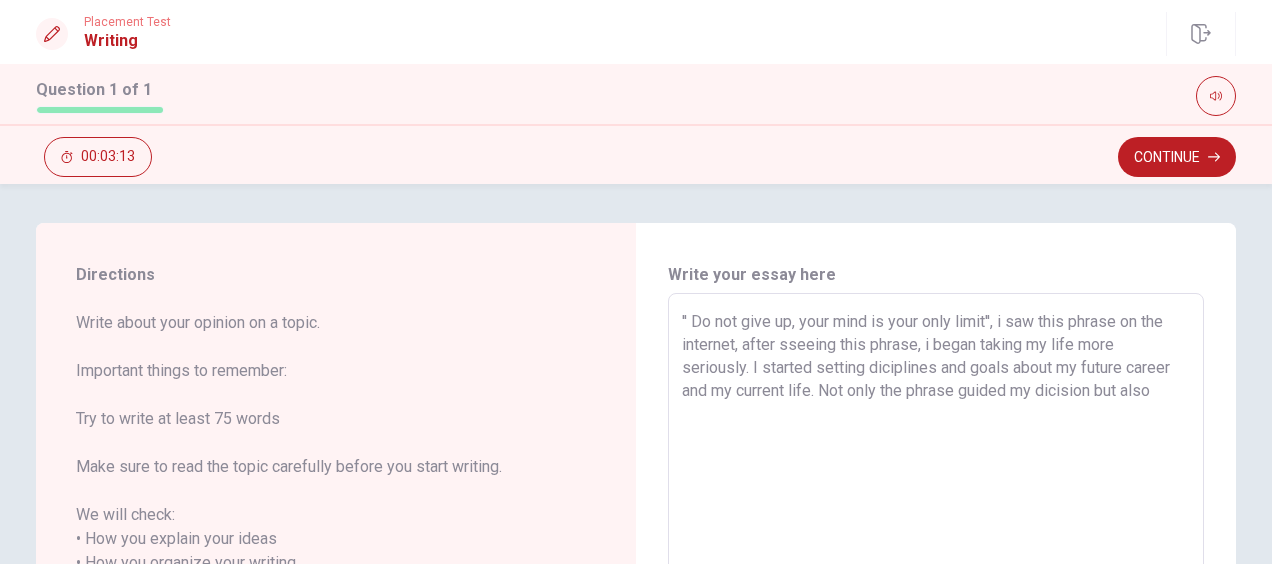 scroll, scrollTop: 0, scrollLeft: 0, axis: both 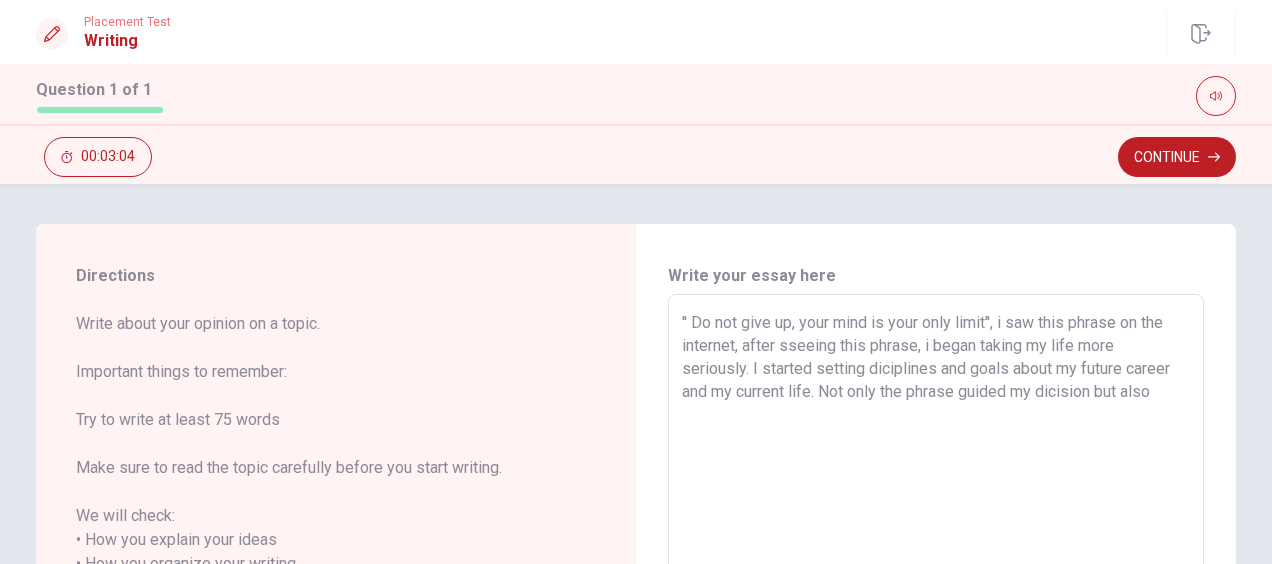drag, startPoint x: 819, startPoint y: 389, endPoint x: 1217, endPoint y: 400, distance: 398.15198 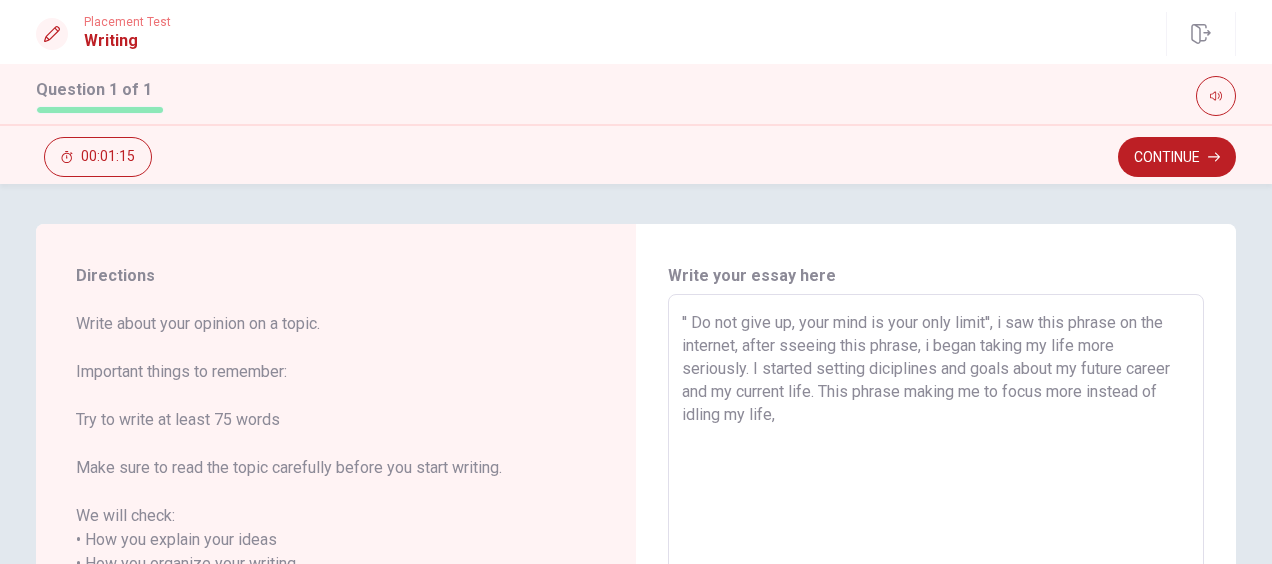 click on "'' Do not give up, your mind is your only limit'', i saw this phrase on the internet, after sseeing this phrase, i began taking my life more seriously. I started setting diciplines and goals about my future career and my current life. This phrase making me to focus more instead of idling my life," at bounding box center (936, 588) 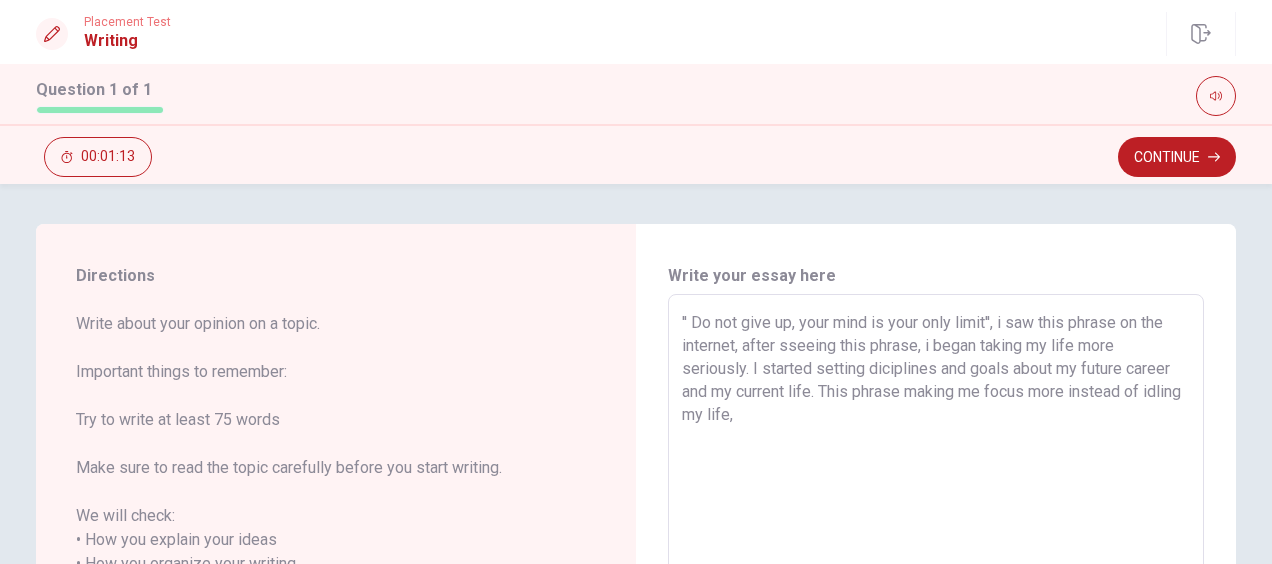 click on "'' Do not give up, your mind is your only limit'', i saw this phrase on the internet, after sseeing this phrase, i began taking my life more seriously. I started setting diciplines and goals about my future career and my current life. This phrase making me focus more instead of idling my life," at bounding box center (936, 588) 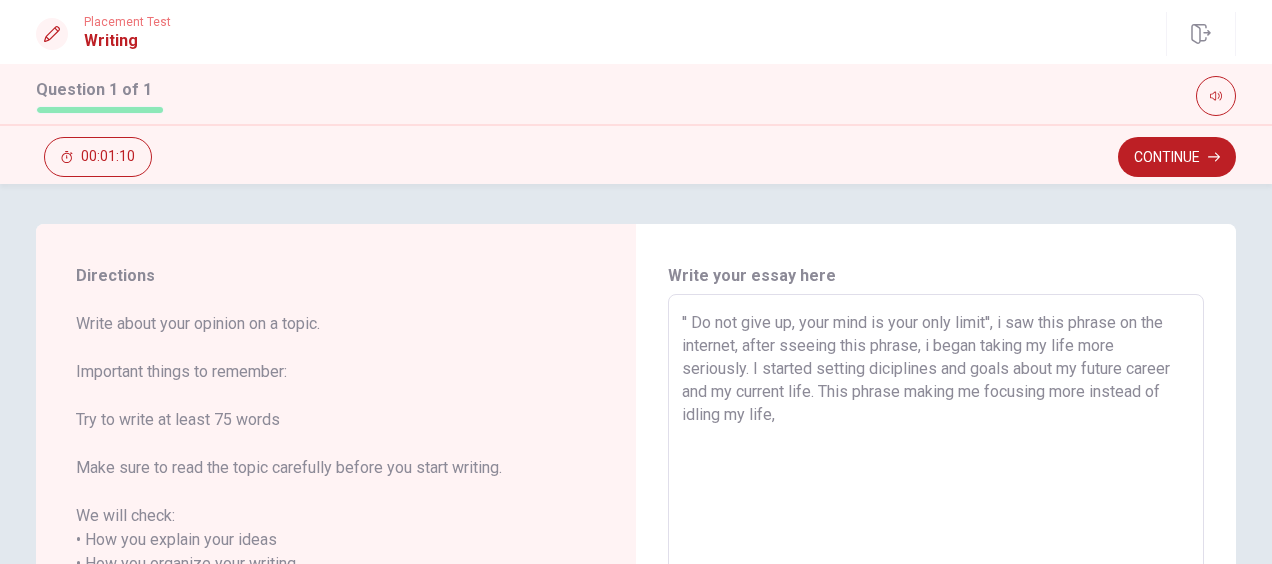 click on "'' Do not give up, your mind is your only limit'', i saw this phrase on the internet, after sseeing this phrase, i began taking my life more seriously. I started setting diciplines and goals about my future career and my current life. This phrase making me focusing more instead of idling my life," at bounding box center [936, 588] 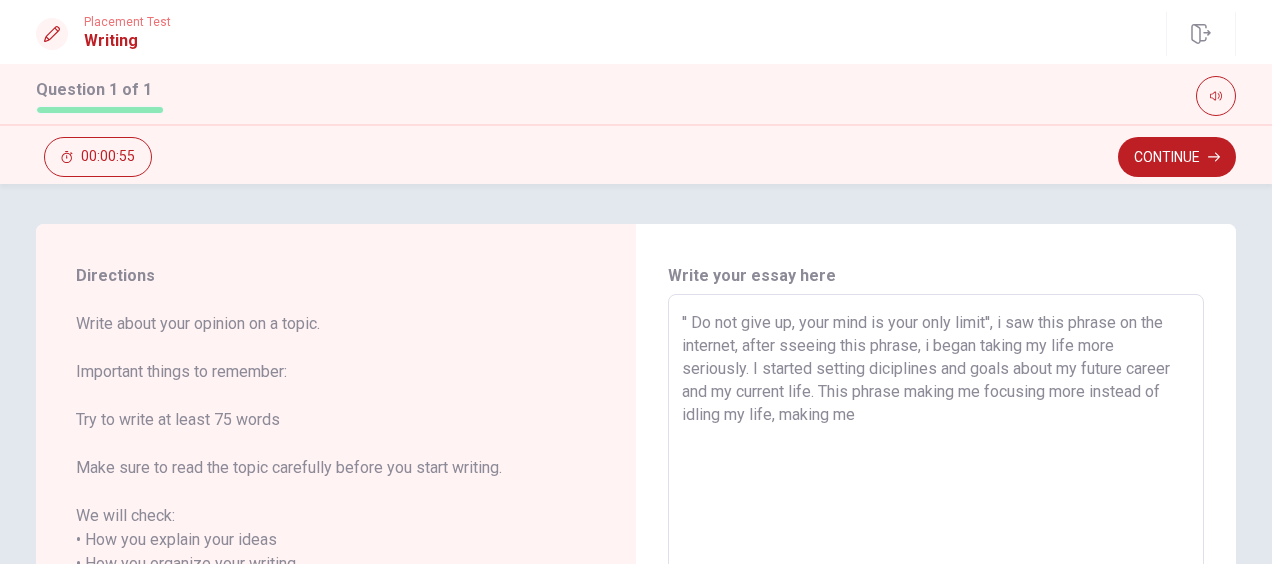 drag, startPoint x: 989, startPoint y: 387, endPoint x: 912, endPoint y: 433, distance: 89.693924 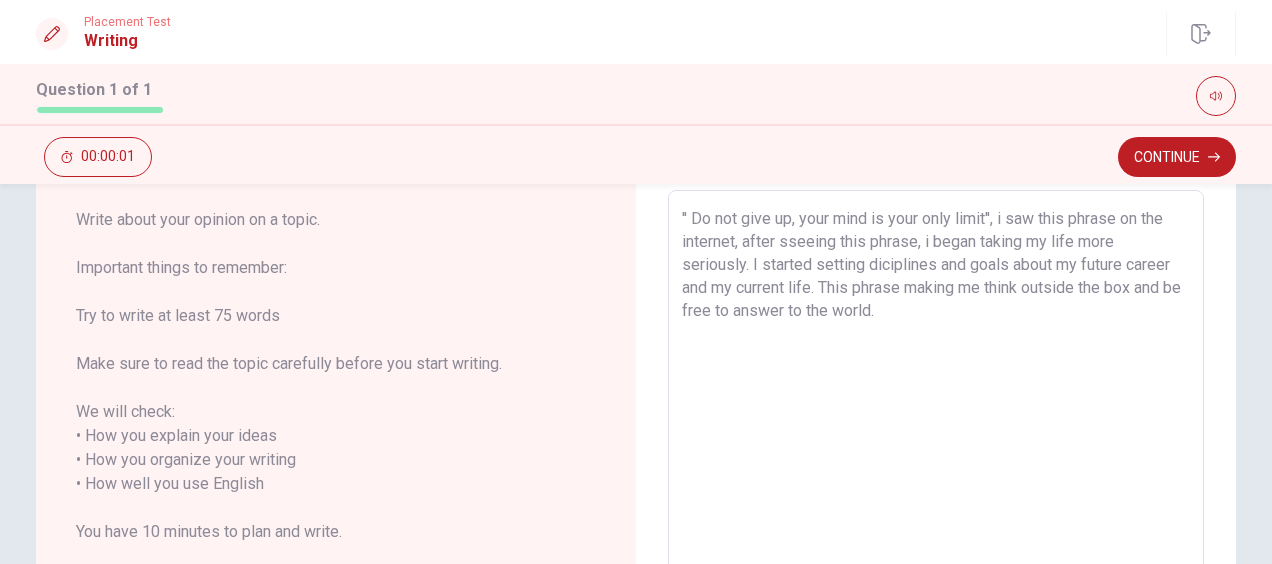 scroll, scrollTop: 100, scrollLeft: 0, axis: vertical 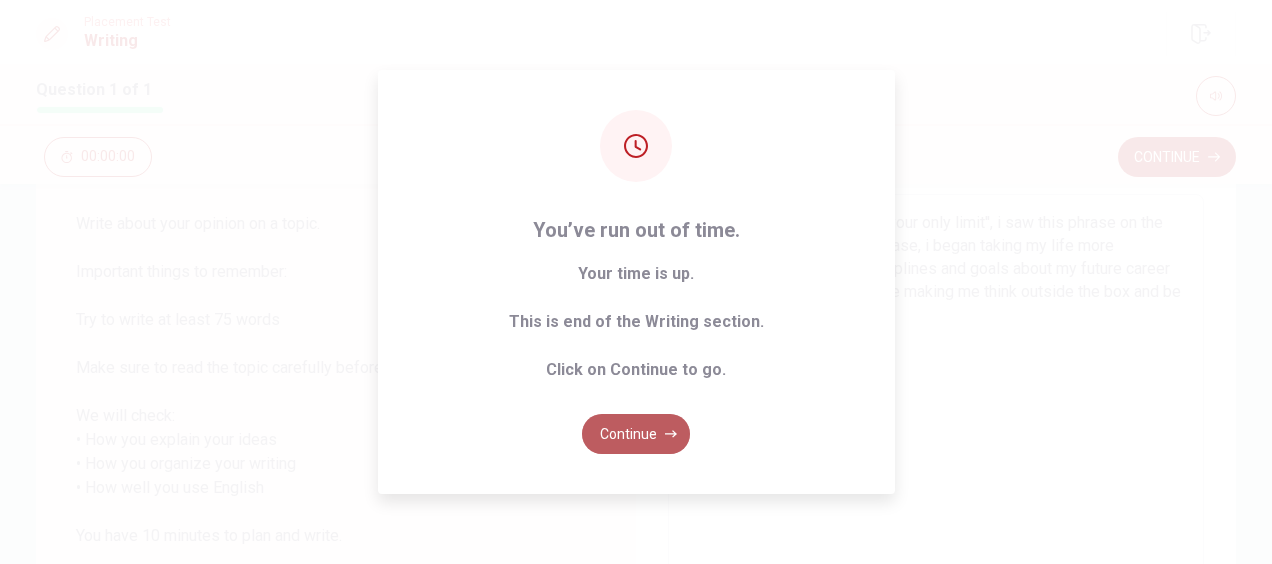 click on "Continue" at bounding box center [636, 434] 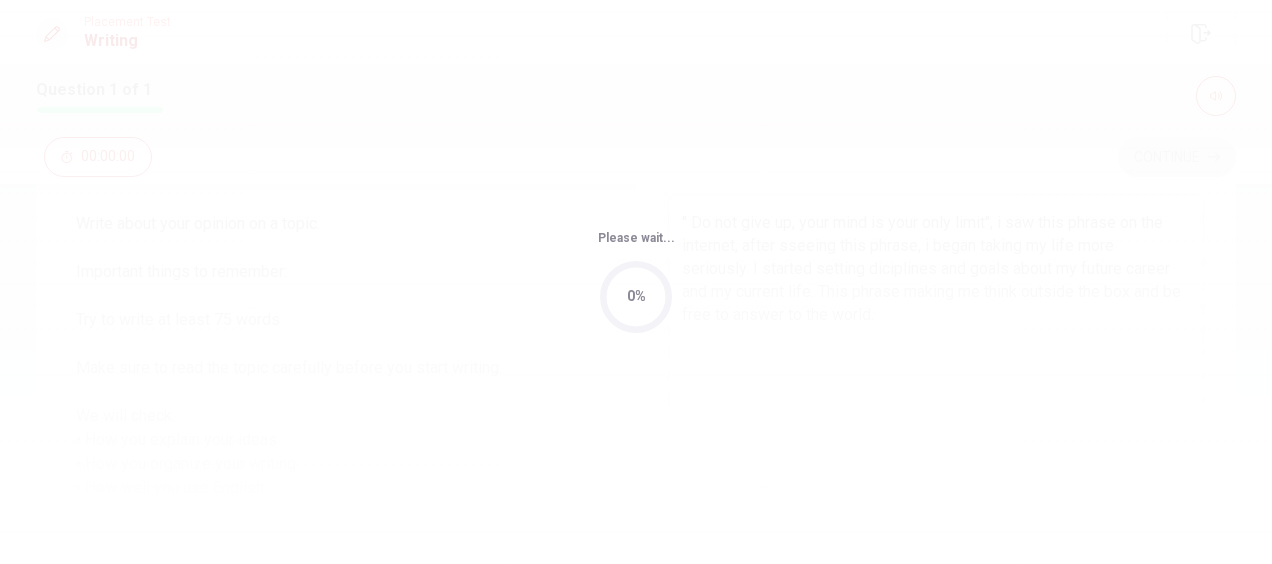 scroll, scrollTop: 0, scrollLeft: 0, axis: both 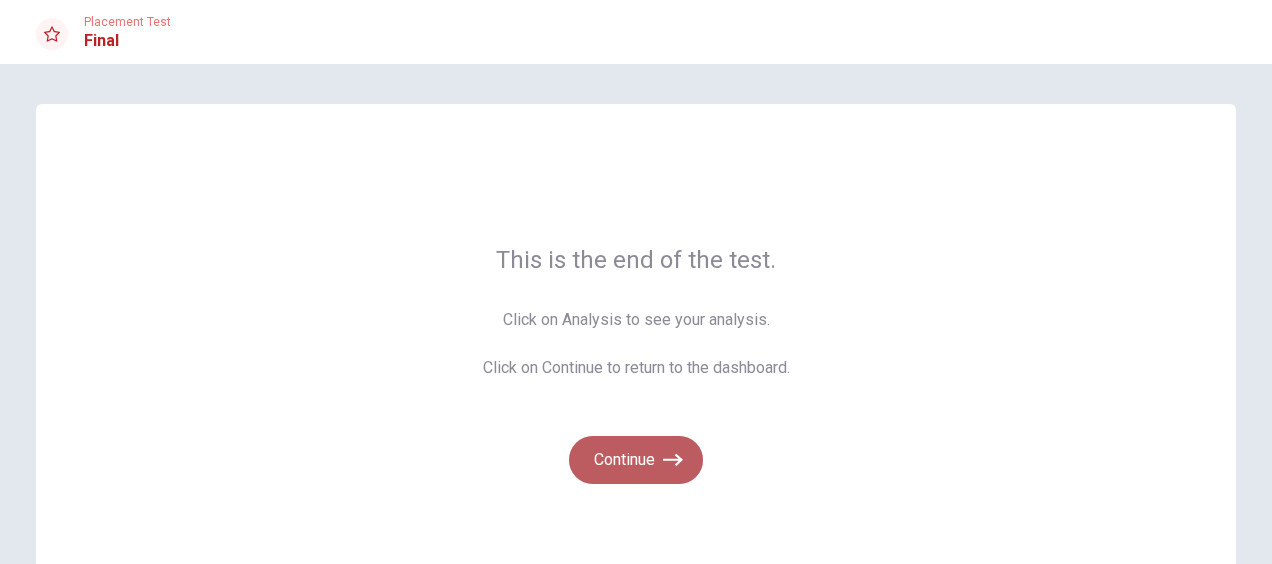 click on "Continue" at bounding box center (636, 460) 